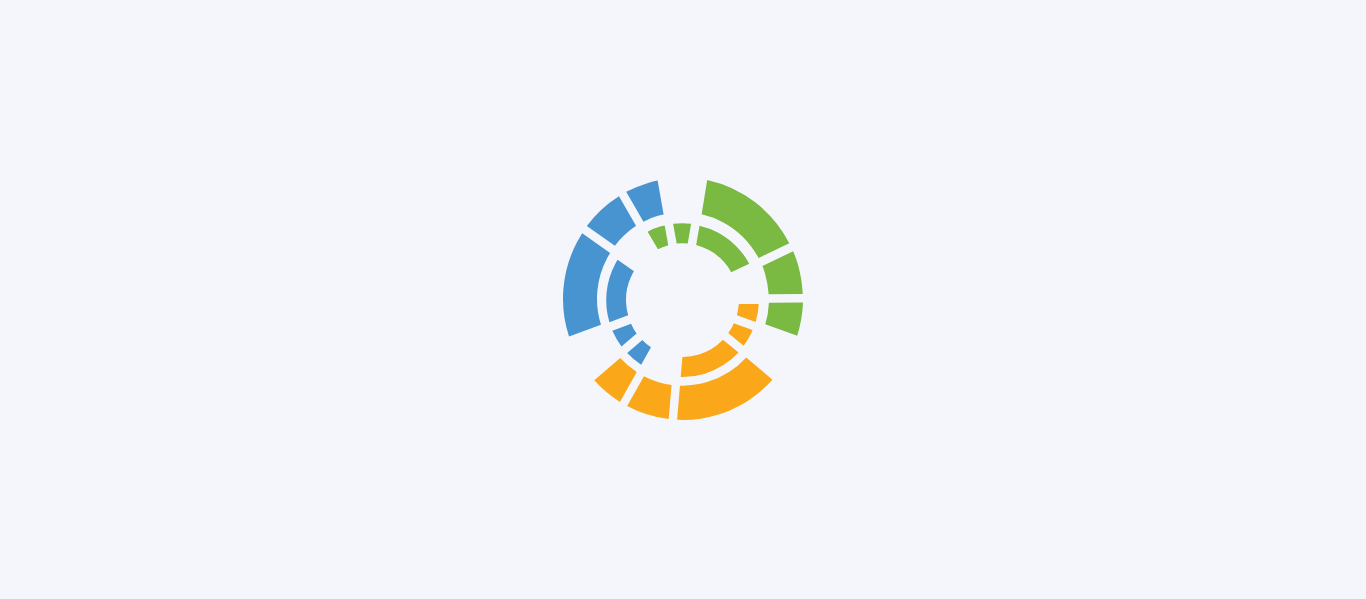 scroll, scrollTop: 0, scrollLeft: 0, axis: both 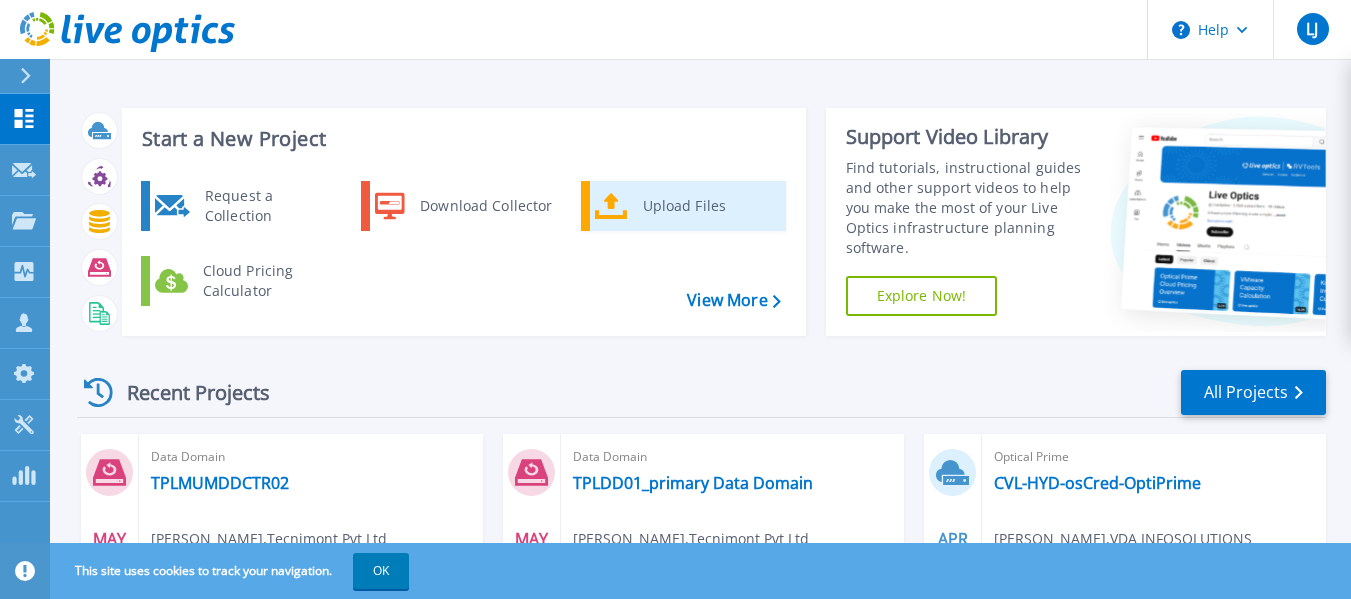 click on "Upload Files" at bounding box center [707, 206] 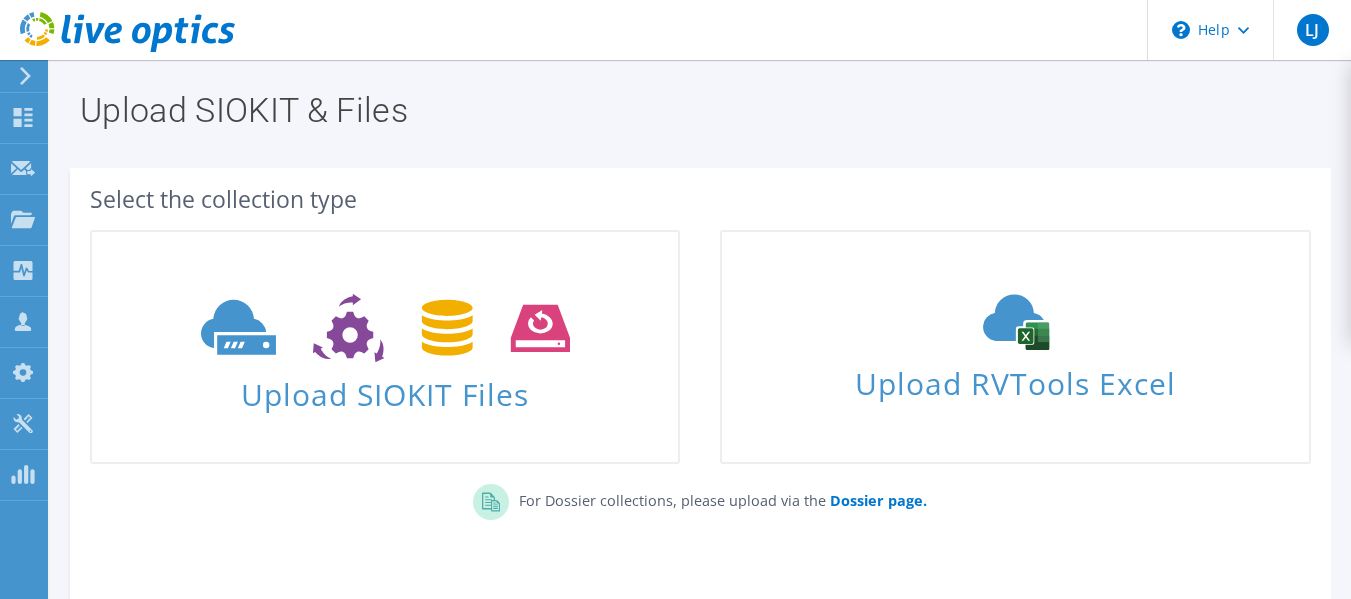 scroll, scrollTop: 0, scrollLeft: 0, axis: both 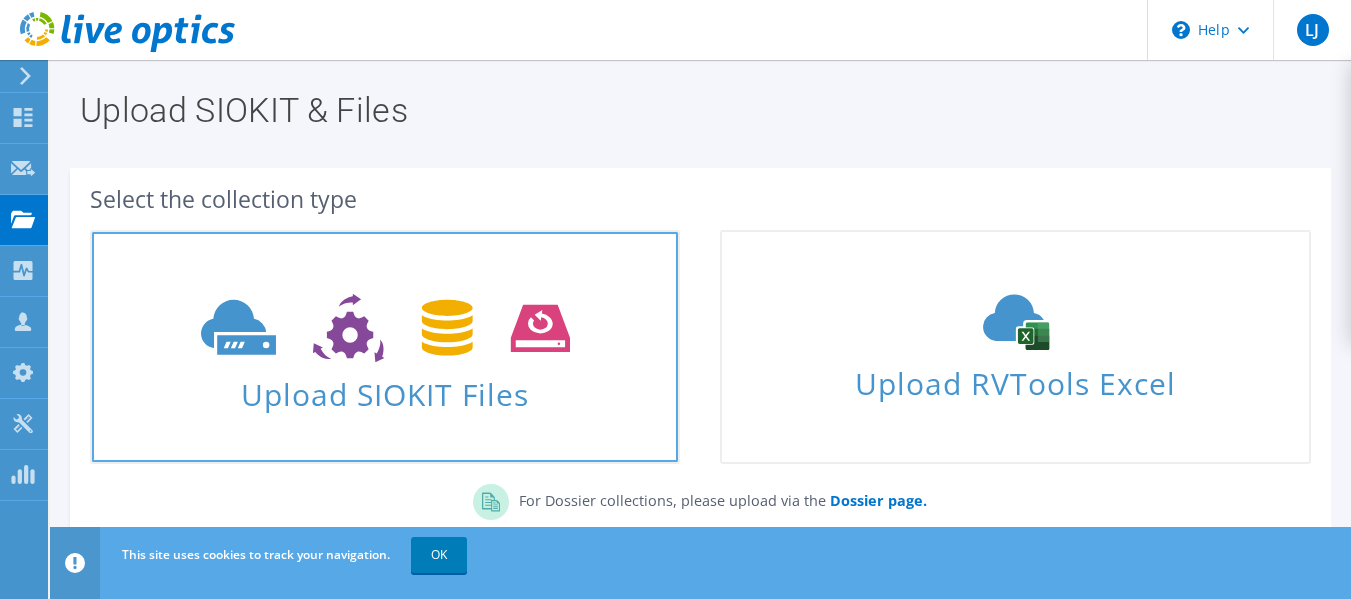 click 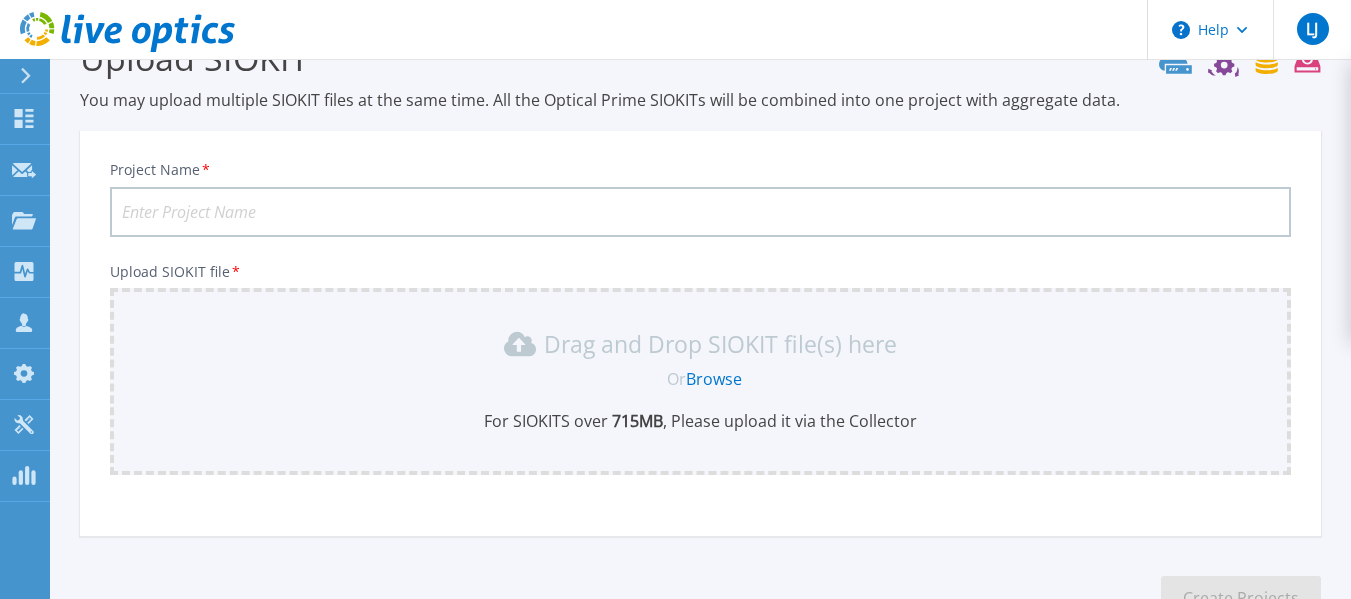 scroll, scrollTop: 55, scrollLeft: 0, axis: vertical 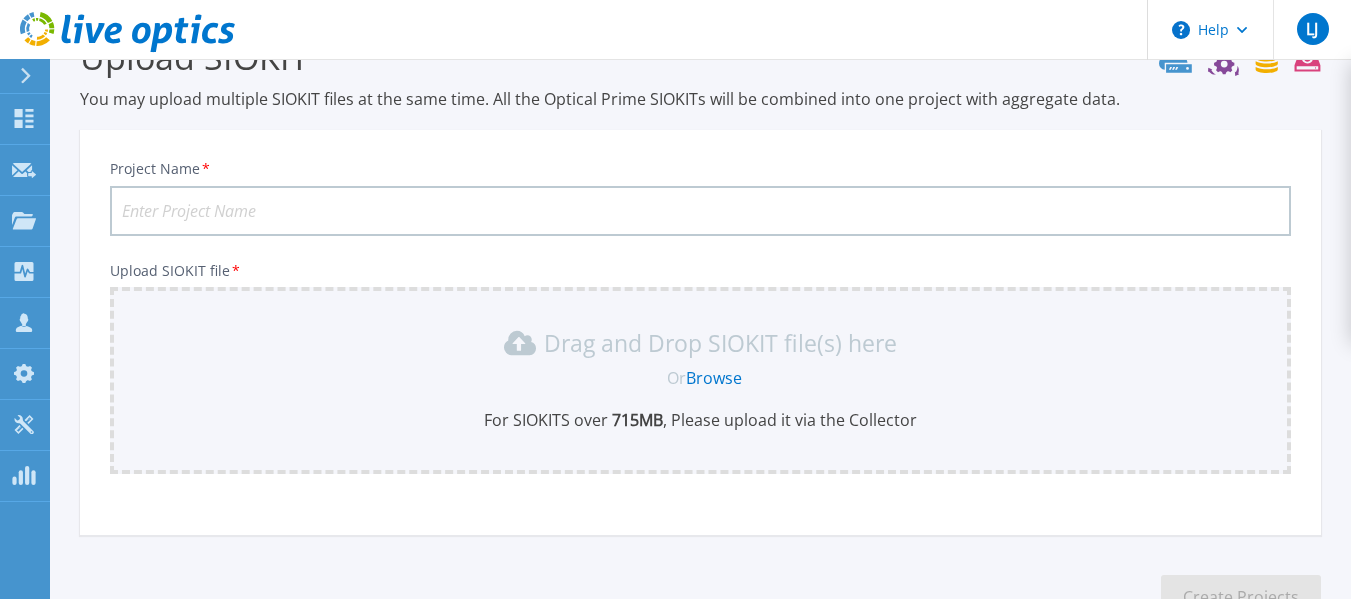 click on "Project Name *" at bounding box center [700, 211] 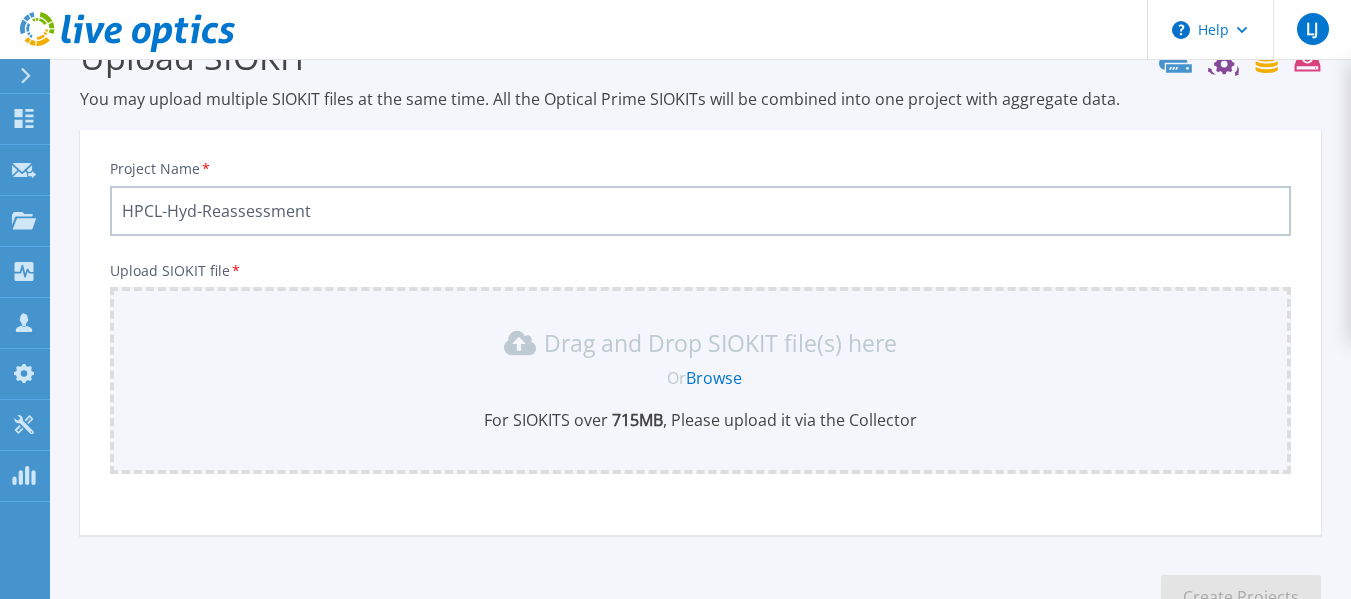 click on "HPCL-Hyd-Reassessment" at bounding box center [700, 211] 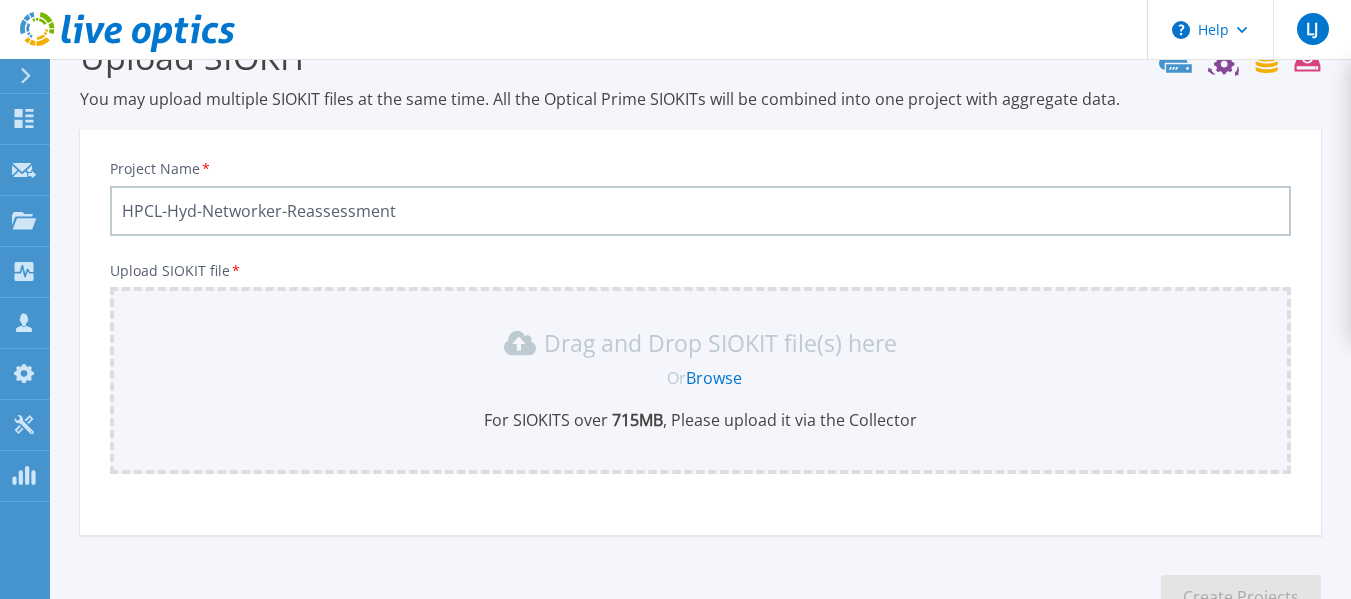 type on "HPCL-Hyd-Networker-Reassessment" 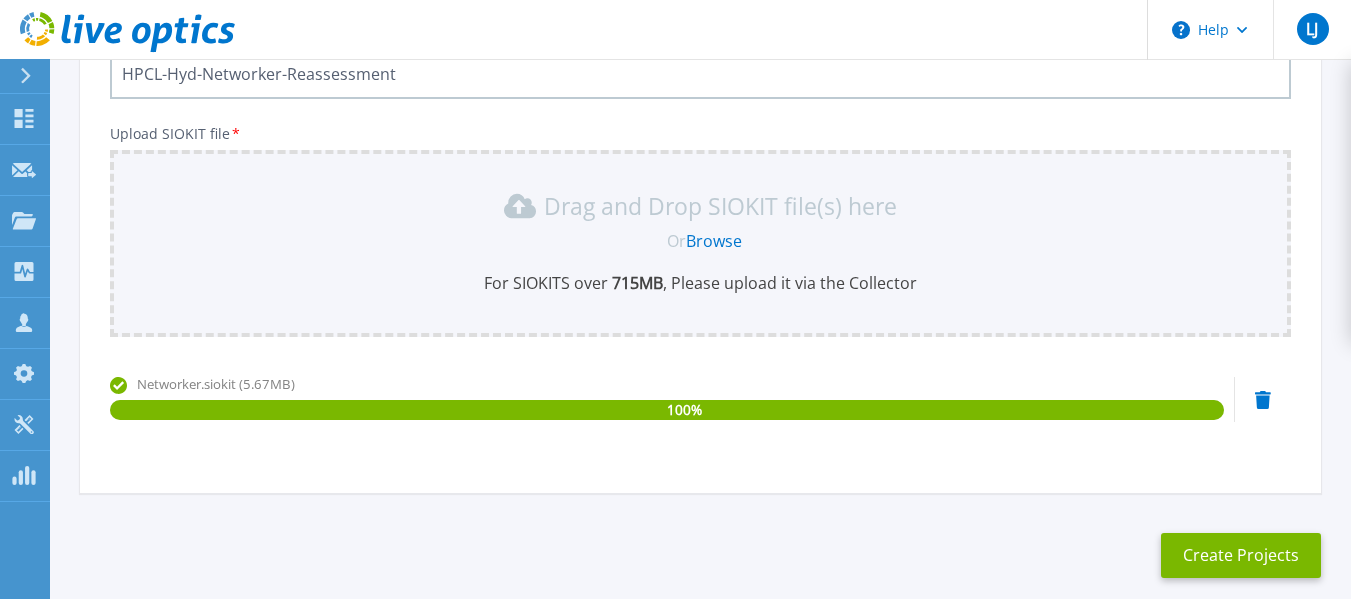 scroll, scrollTop: 187, scrollLeft: 0, axis: vertical 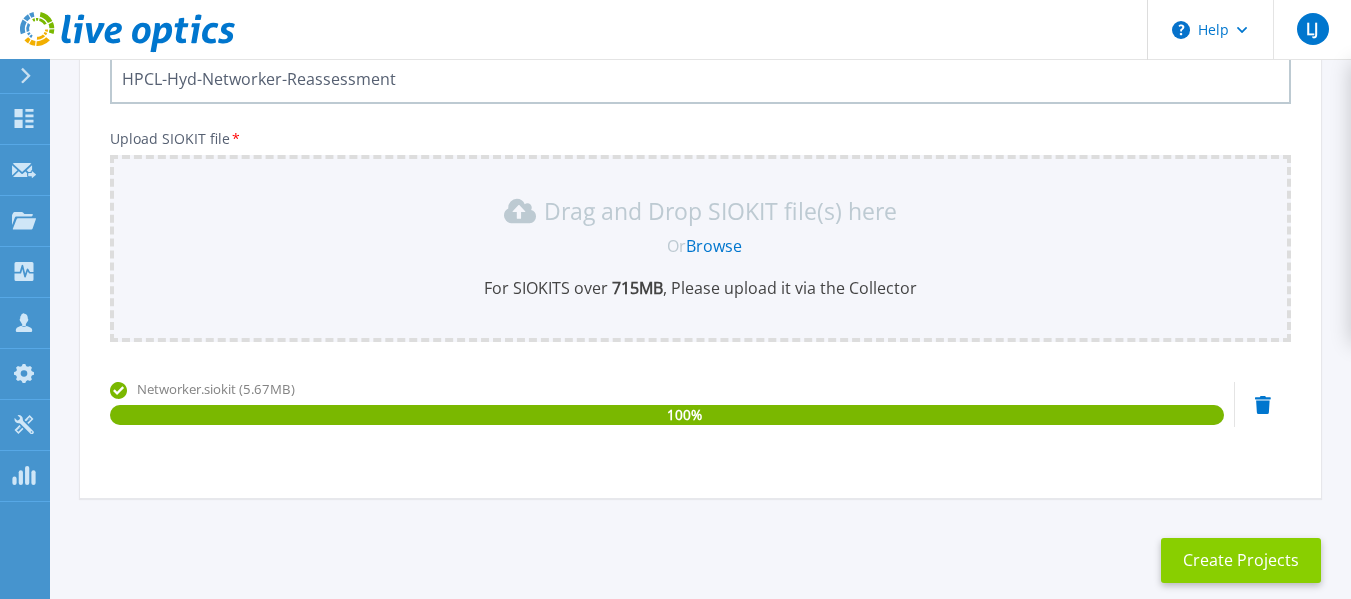 click on "Create Projects" at bounding box center (1241, 560) 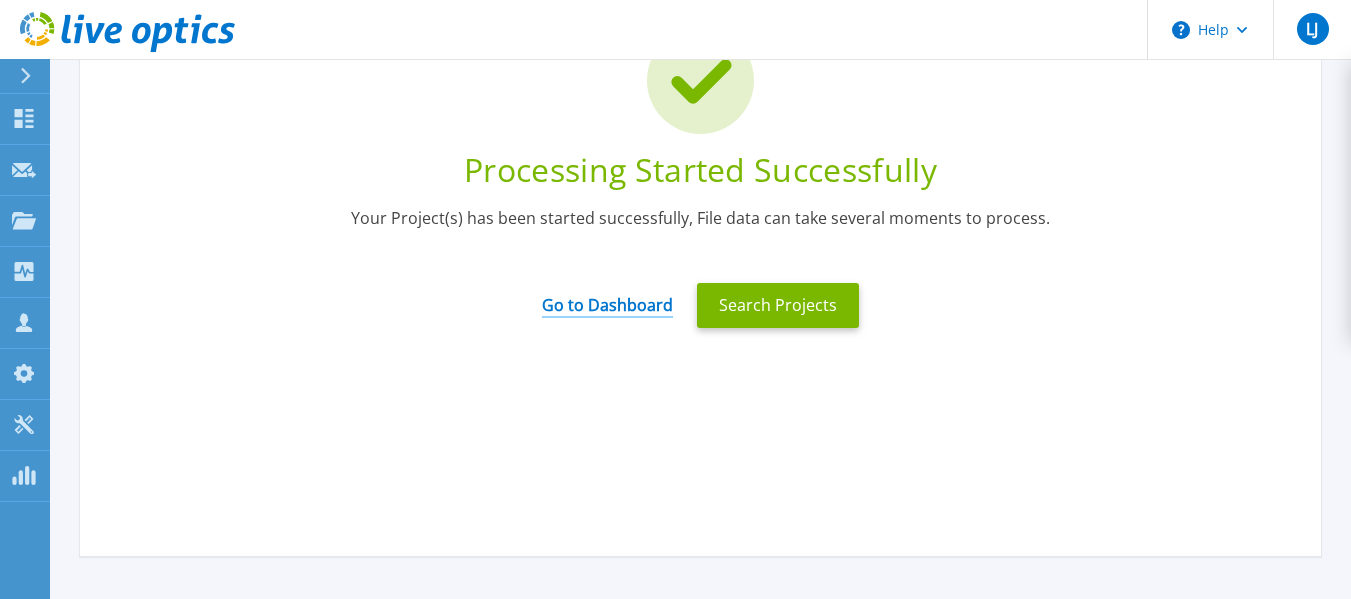 click on "Go to Dashboard" at bounding box center (607, 298) 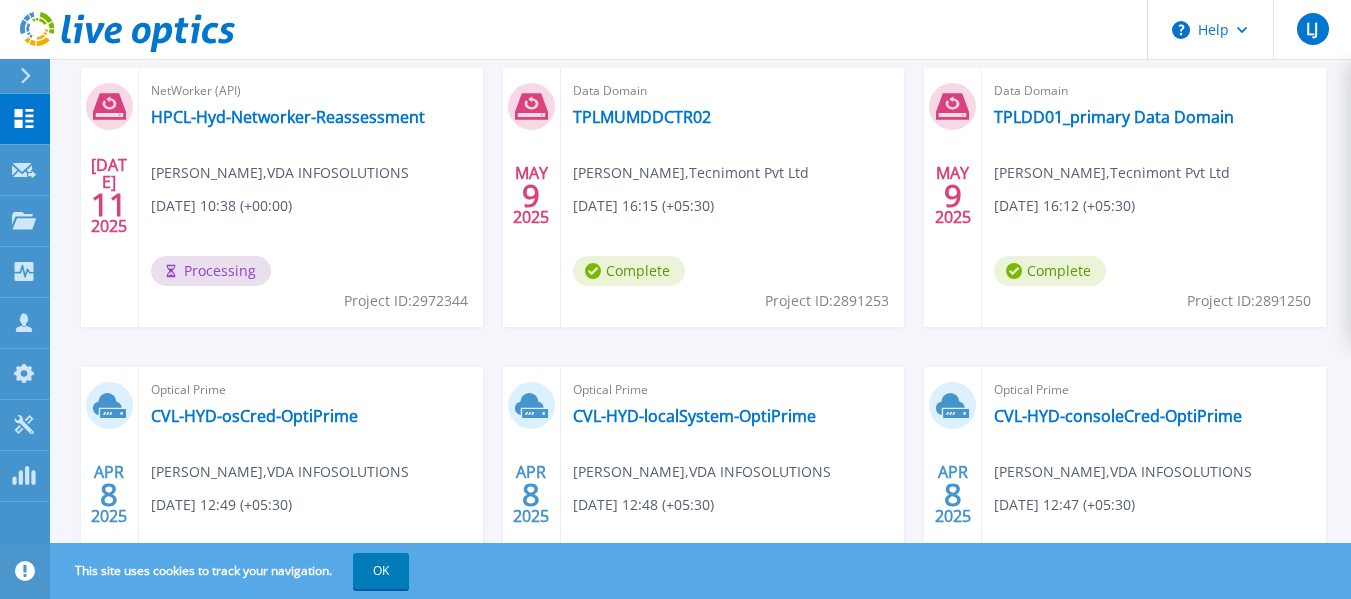 scroll, scrollTop: 0, scrollLeft: 0, axis: both 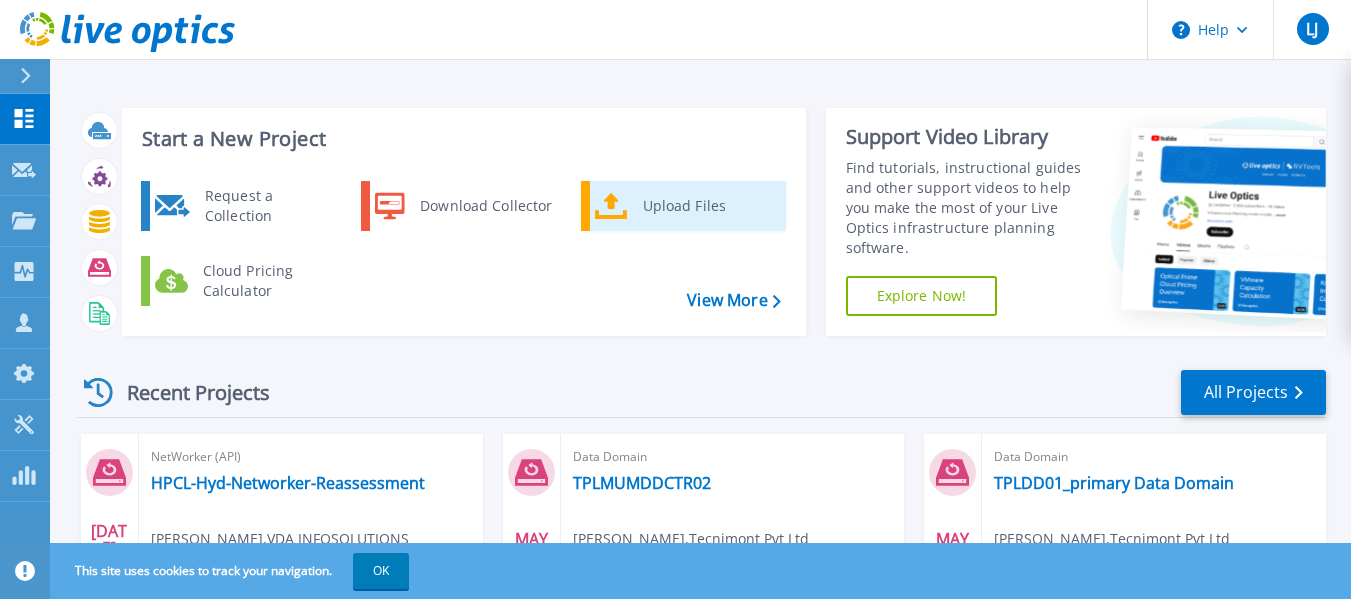 click on "Upload Files" at bounding box center [707, 206] 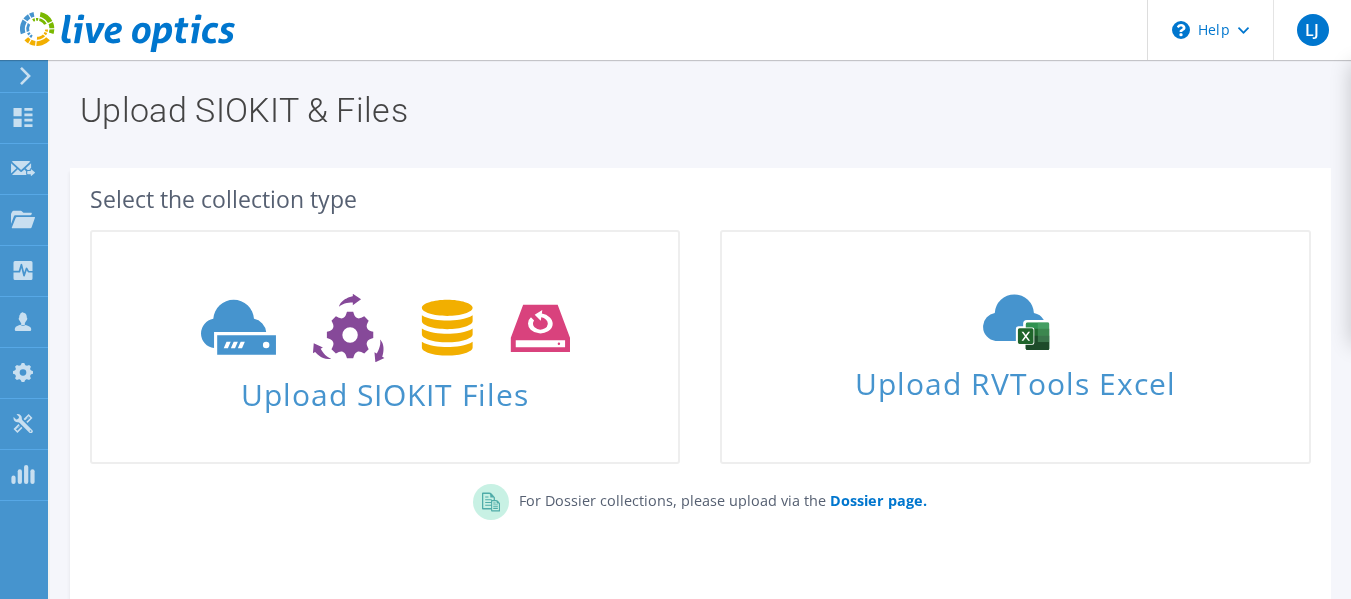 scroll, scrollTop: 0, scrollLeft: 0, axis: both 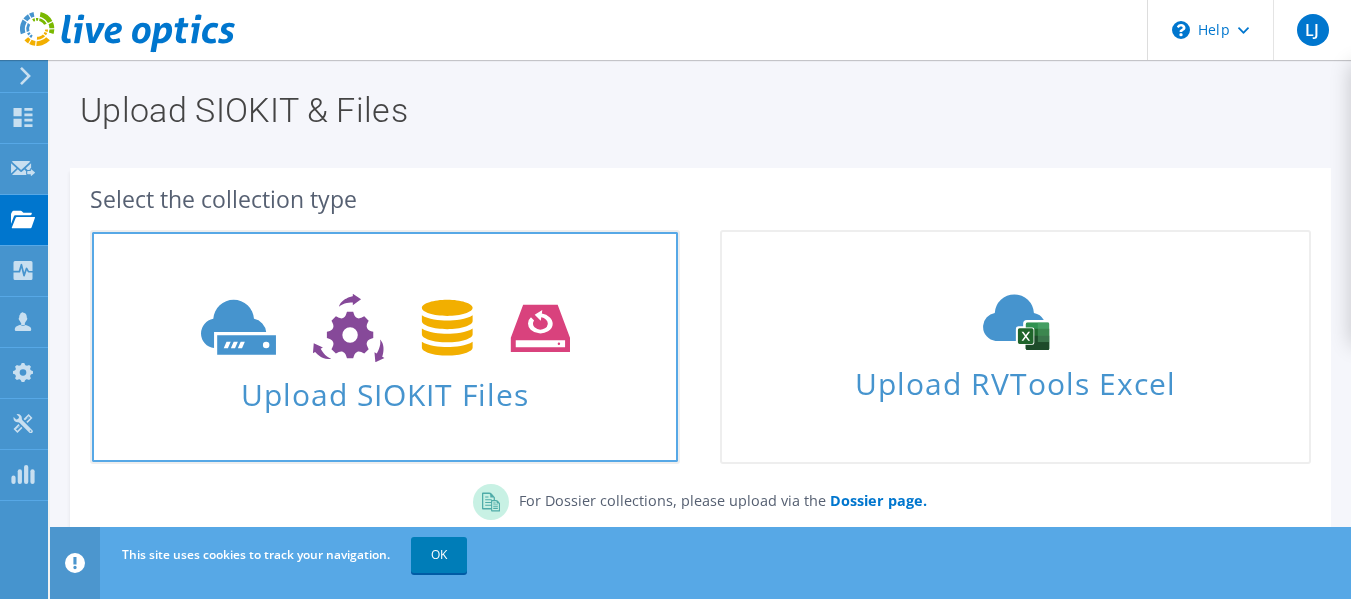 click on "Upload SIOKIT Files" at bounding box center [385, 388] 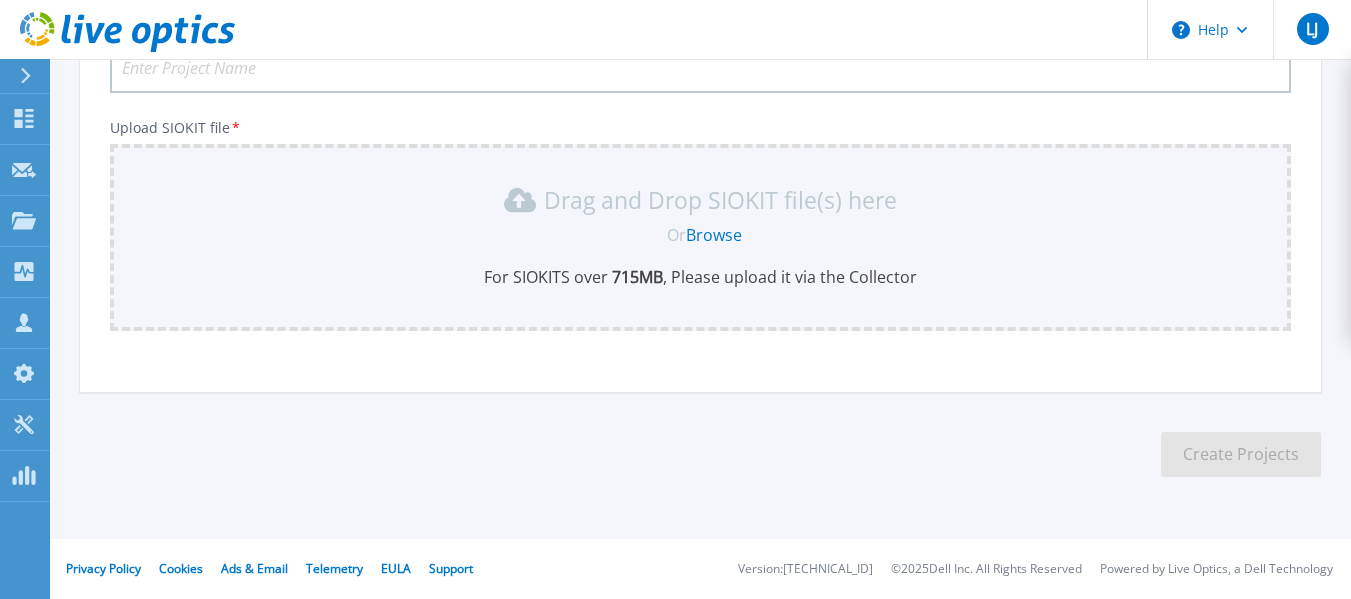 scroll, scrollTop: 0, scrollLeft: 0, axis: both 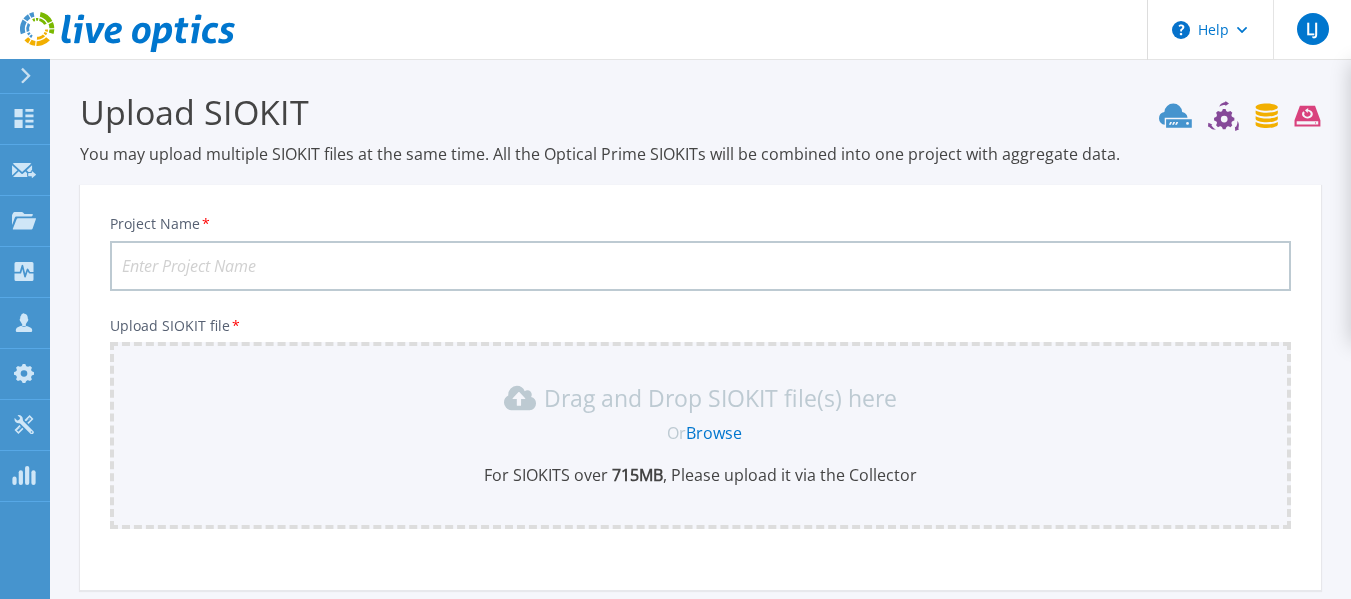 click on "Browse" at bounding box center [714, 433] 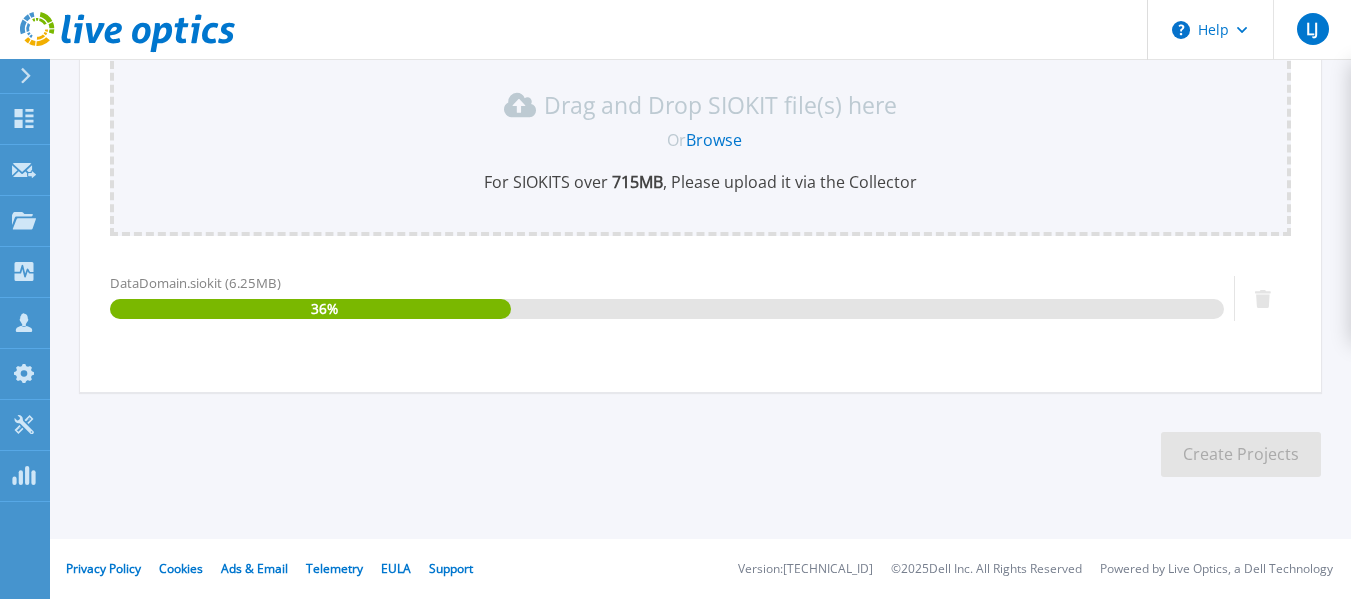 scroll, scrollTop: 0, scrollLeft: 0, axis: both 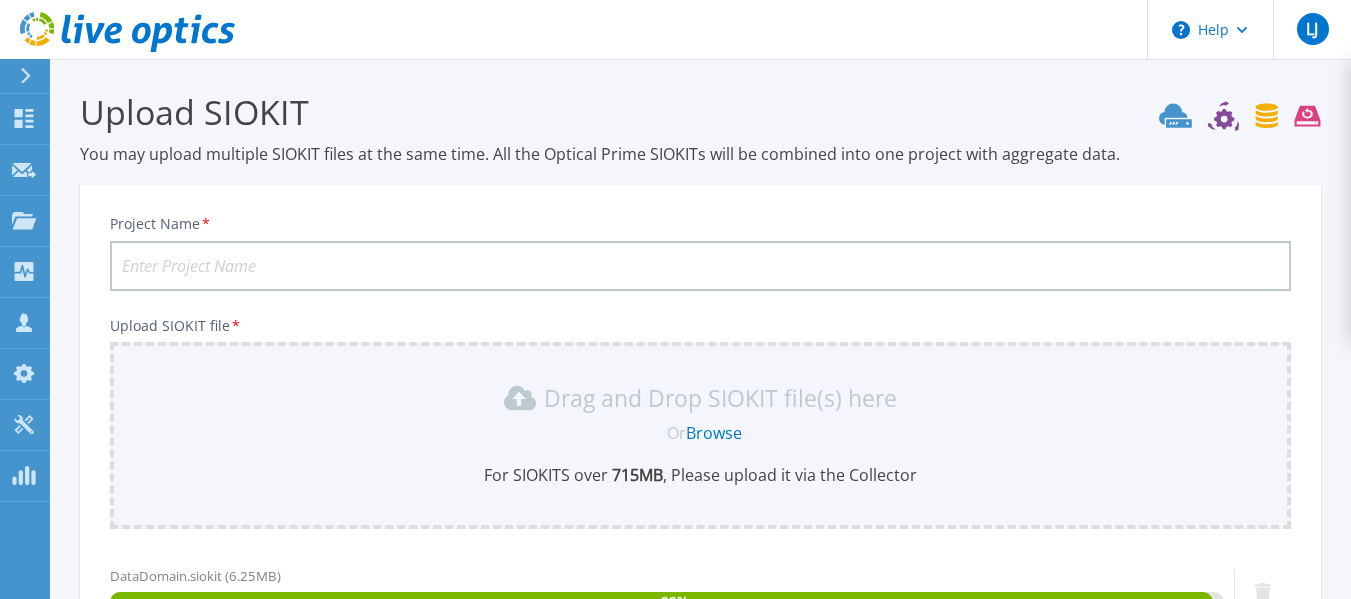 click on "Project Name *" at bounding box center [700, 266] 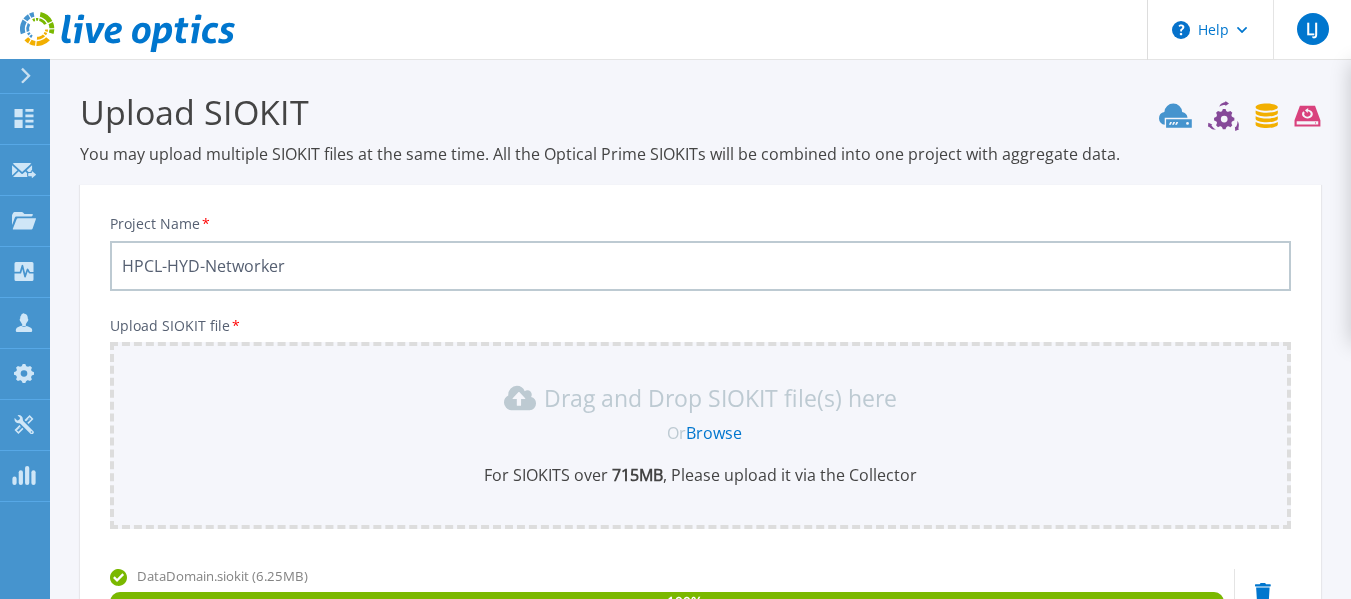 click on "HPCL-HYD-Networker" at bounding box center [700, 266] 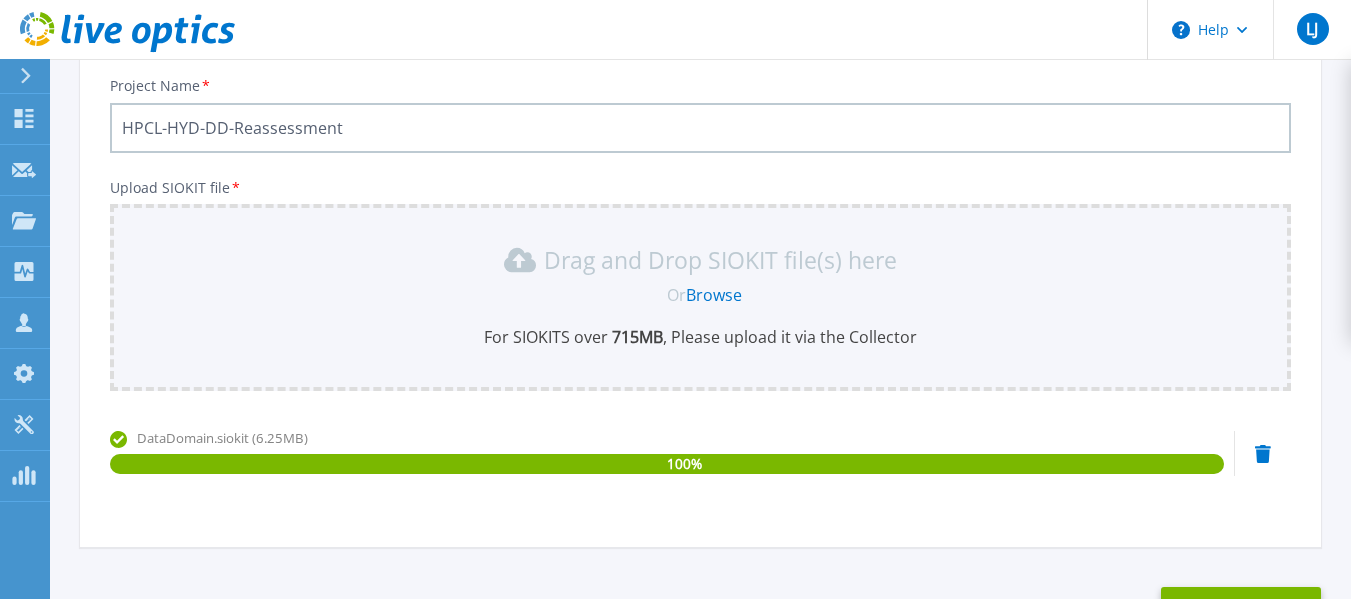 scroll, scrollTop: 137, scrollLeft: 0, axis: vertical 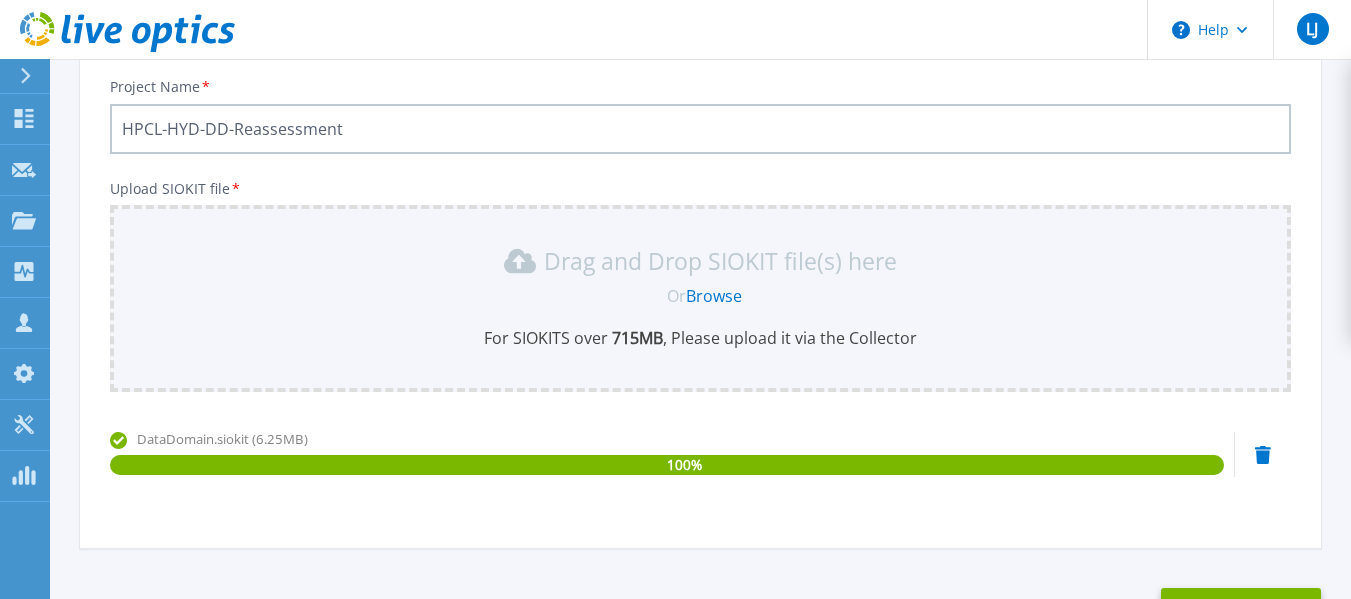 click on "HPCL-HYD-DD-Reassessment" at bounding box center [700, 129] 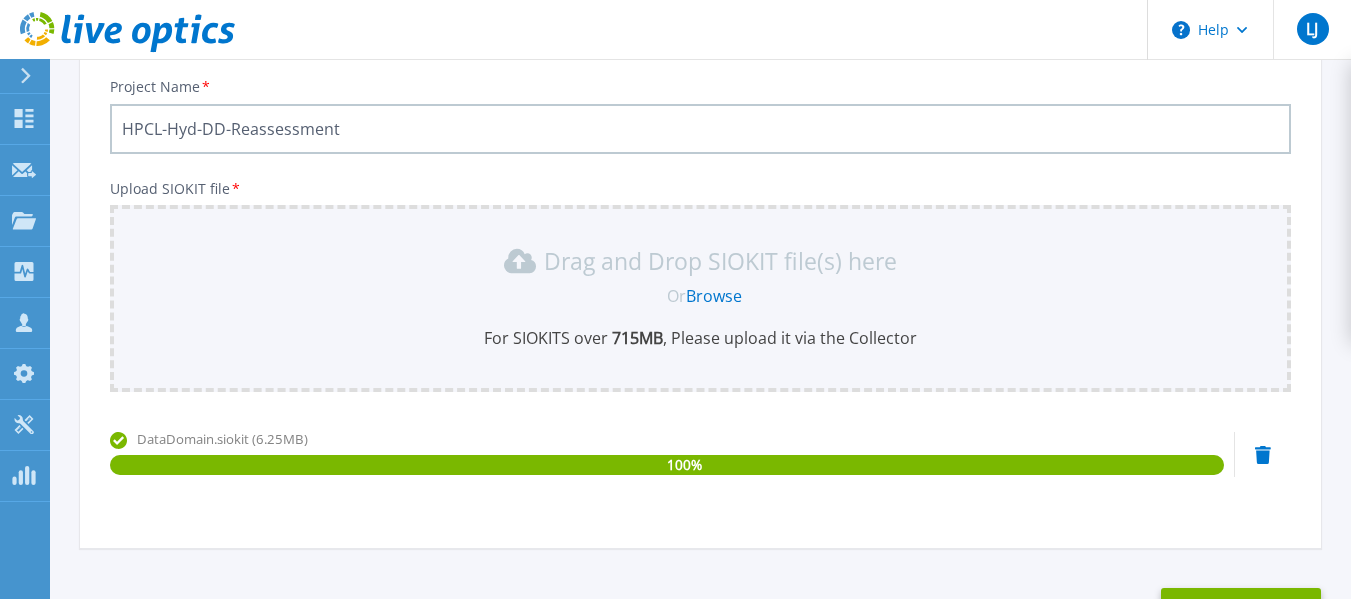 scroll, scrollTop: 231, scrollLeft: 0, axis: vertical 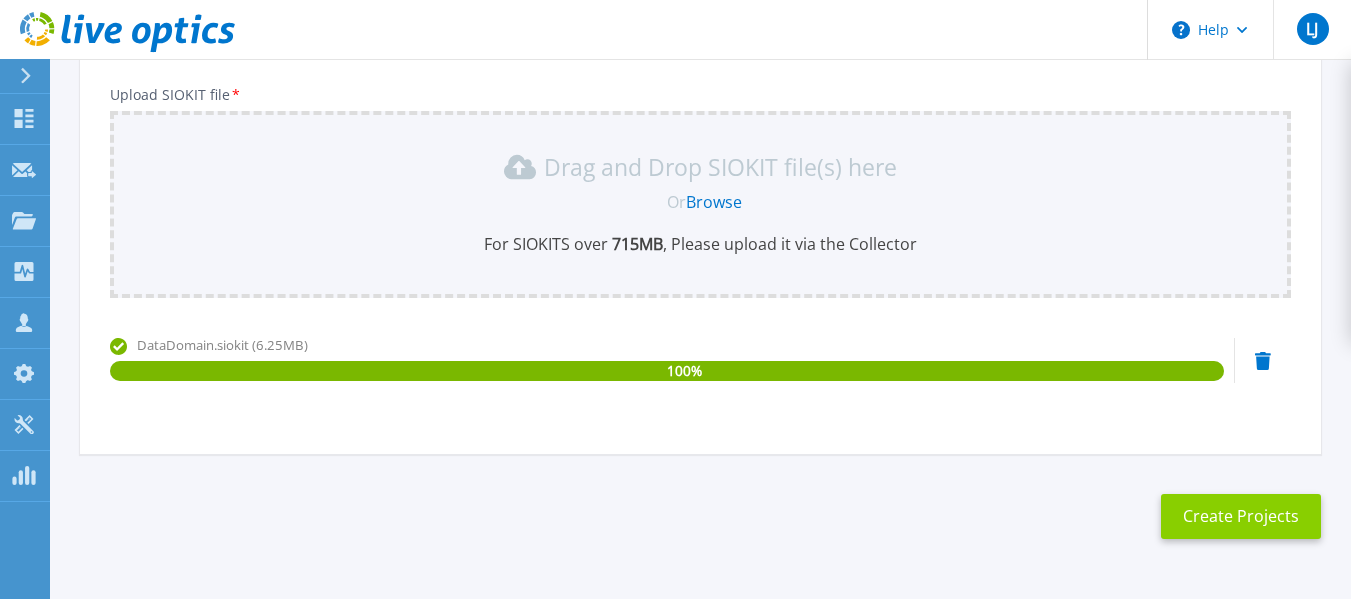 type on "HPCL-Hyd-DD-Reassessment" 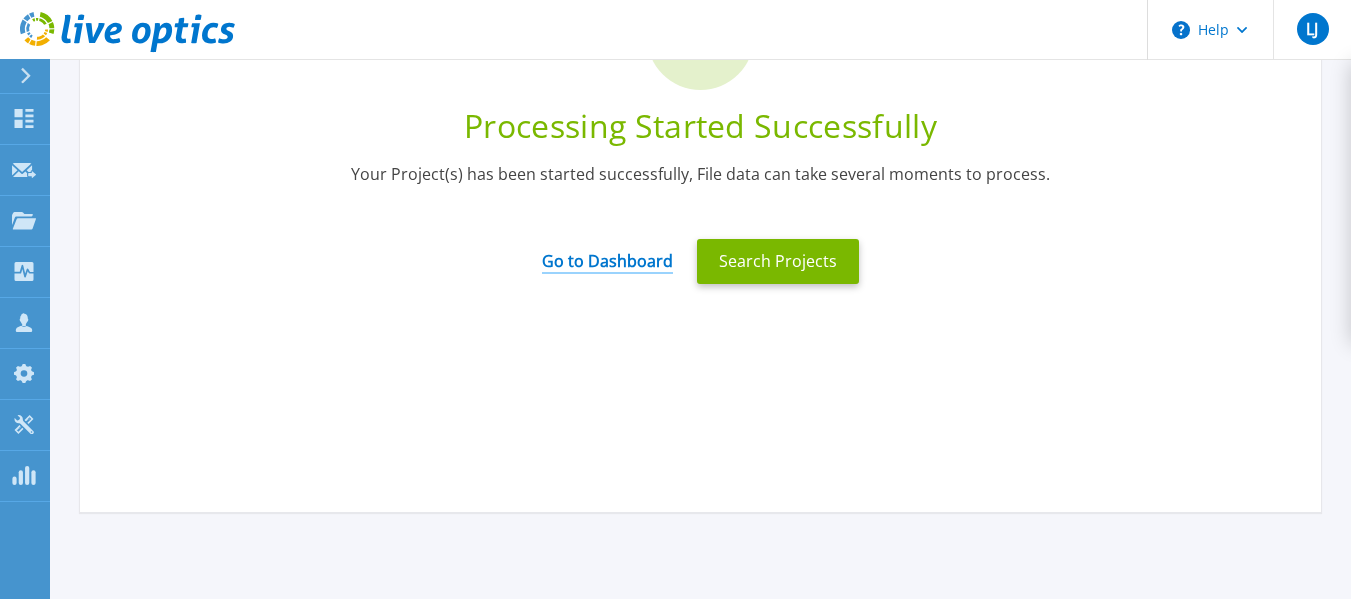 click on "Go to Dashboard" at bounding box center [607, 254] 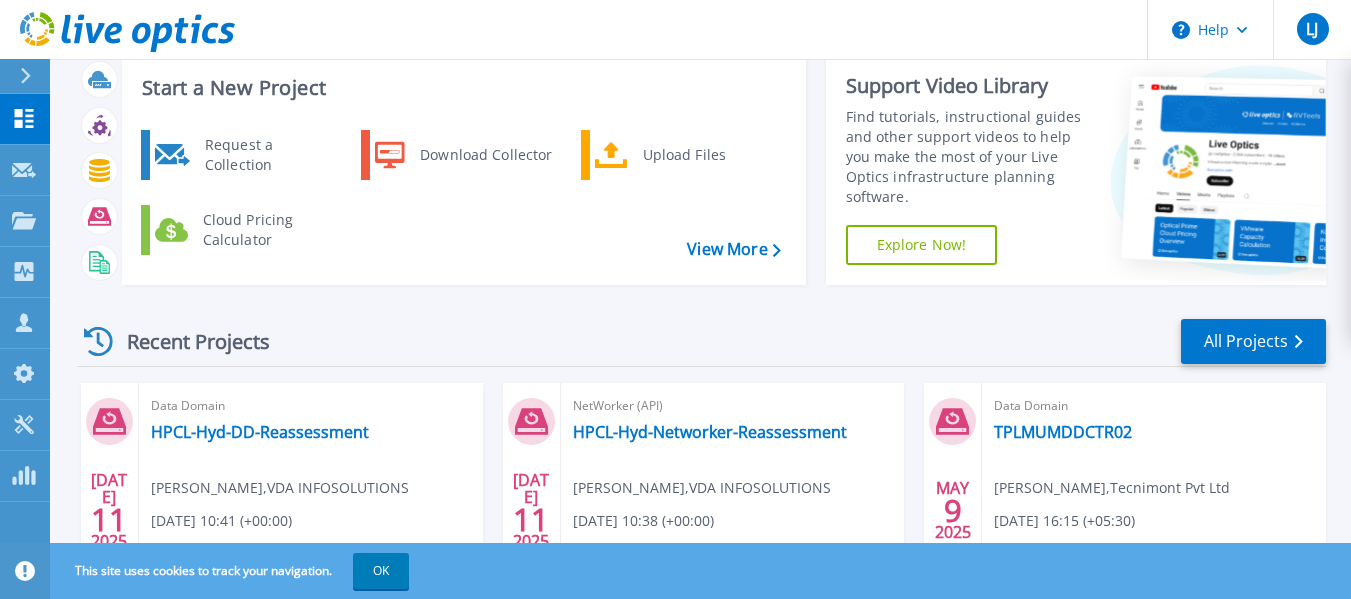 scroll, scrollTop: 50, scrollLeft: 0, axis: vertical 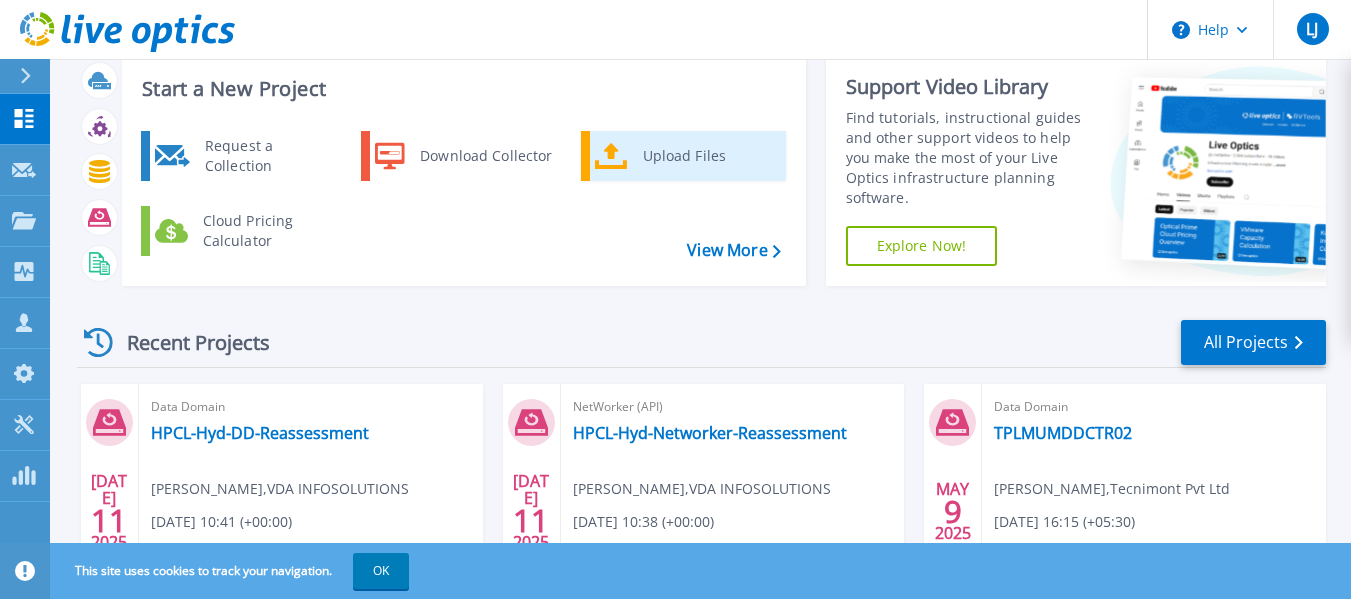 click on "Upload Files" at bounding box center [707, 156] 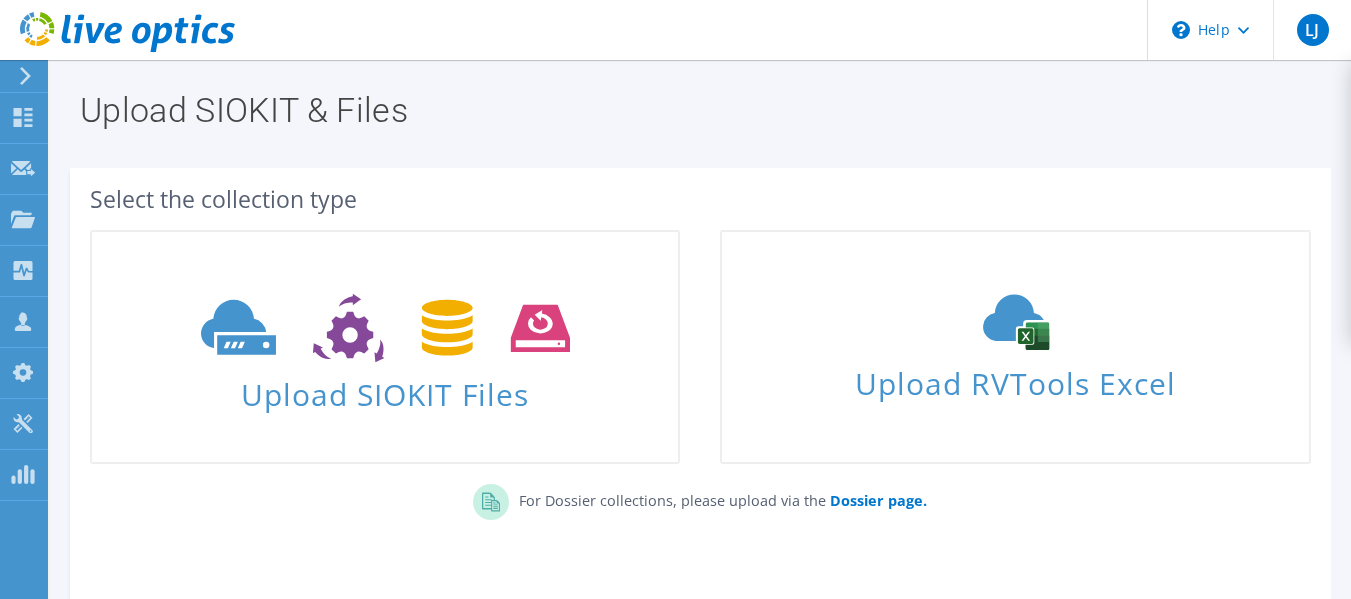 scroll, scrollTop: 0, scrollLeft: 0, axis: both 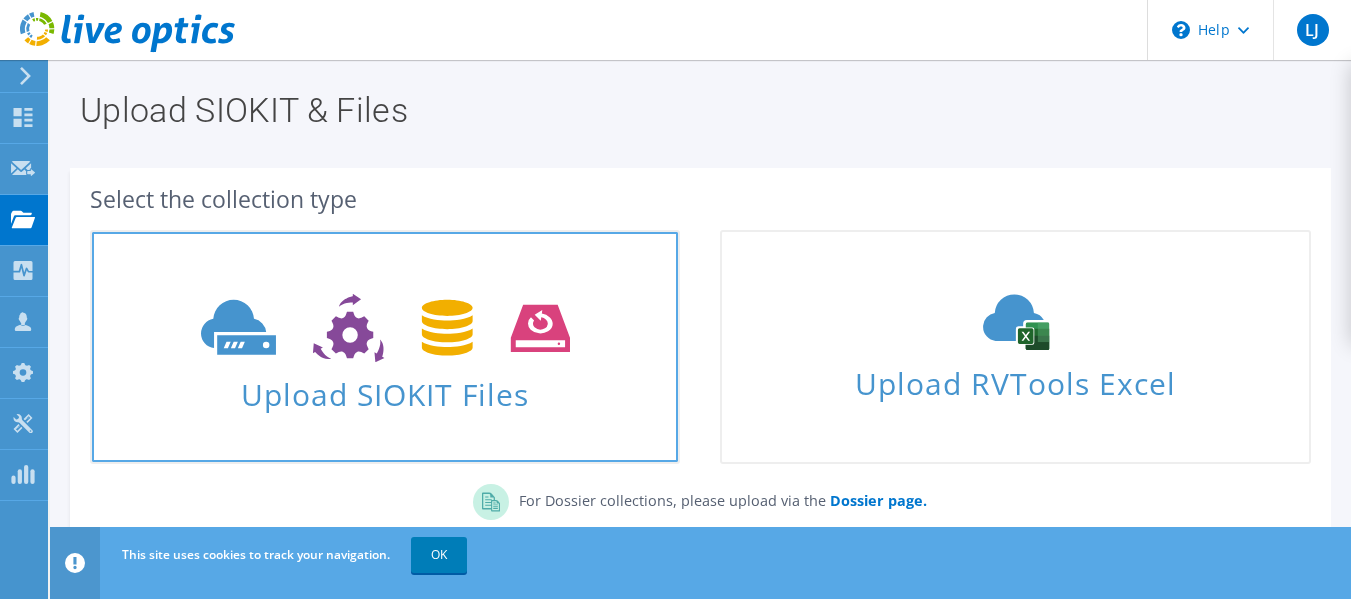 click 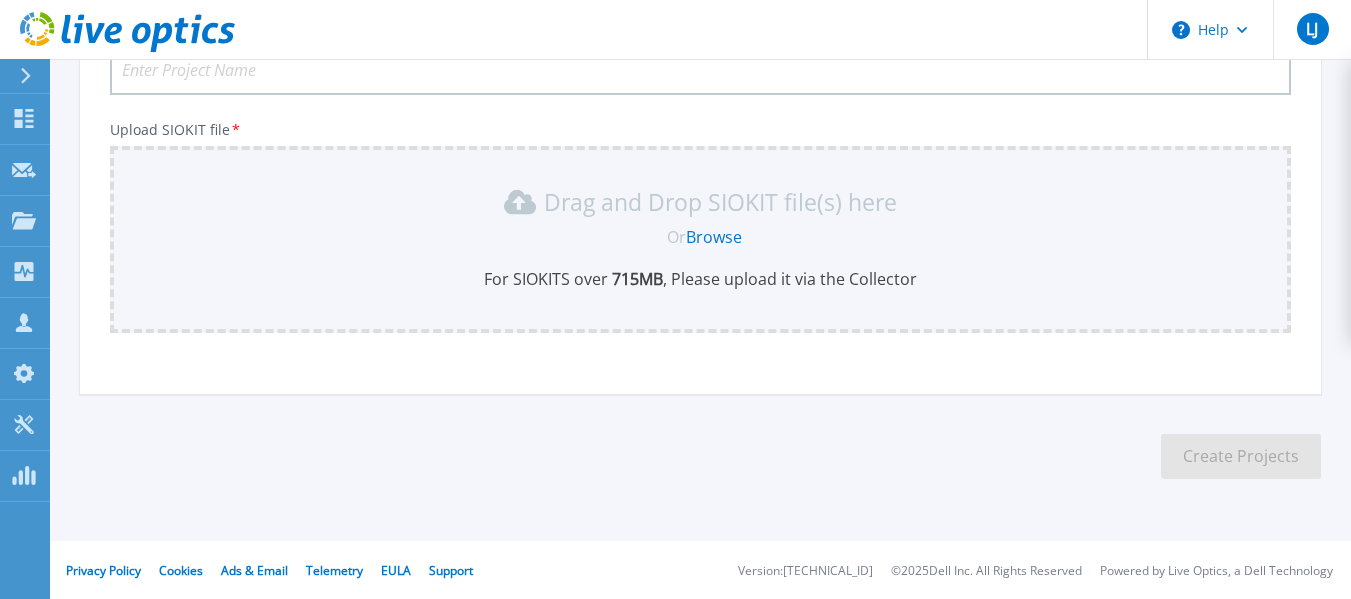 scroll, scrollTop: 198, scrollLeft: 0, axis: vertical 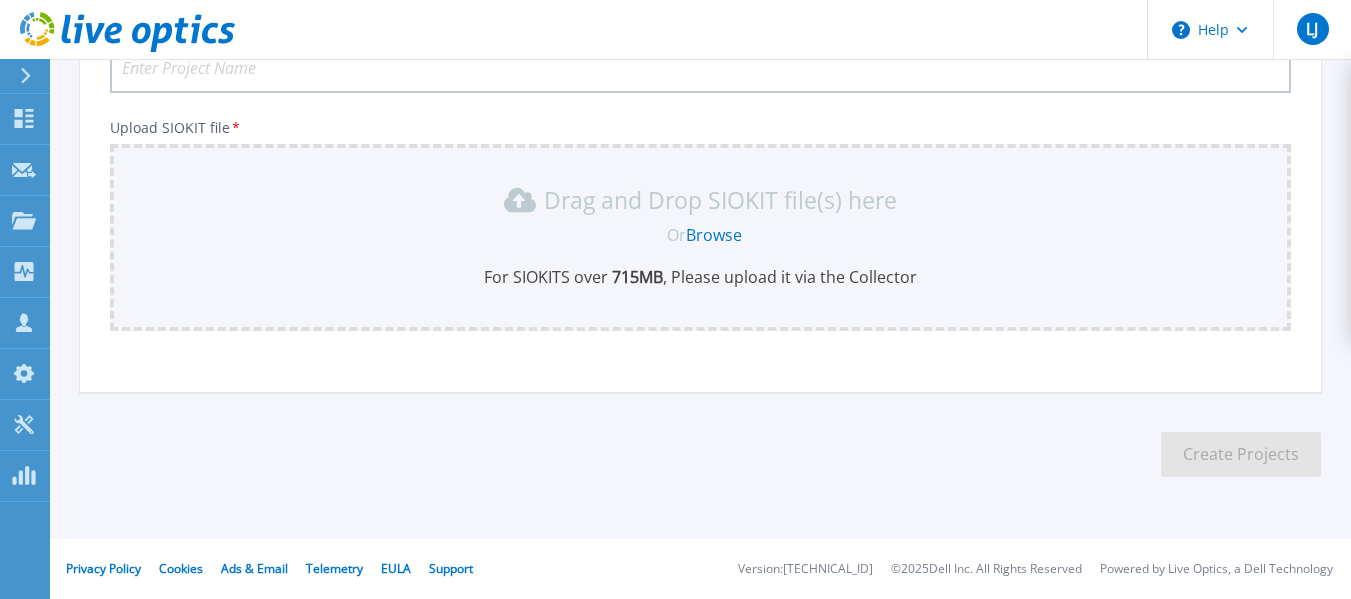 click on "Browse" at bounding box center [714, 235] 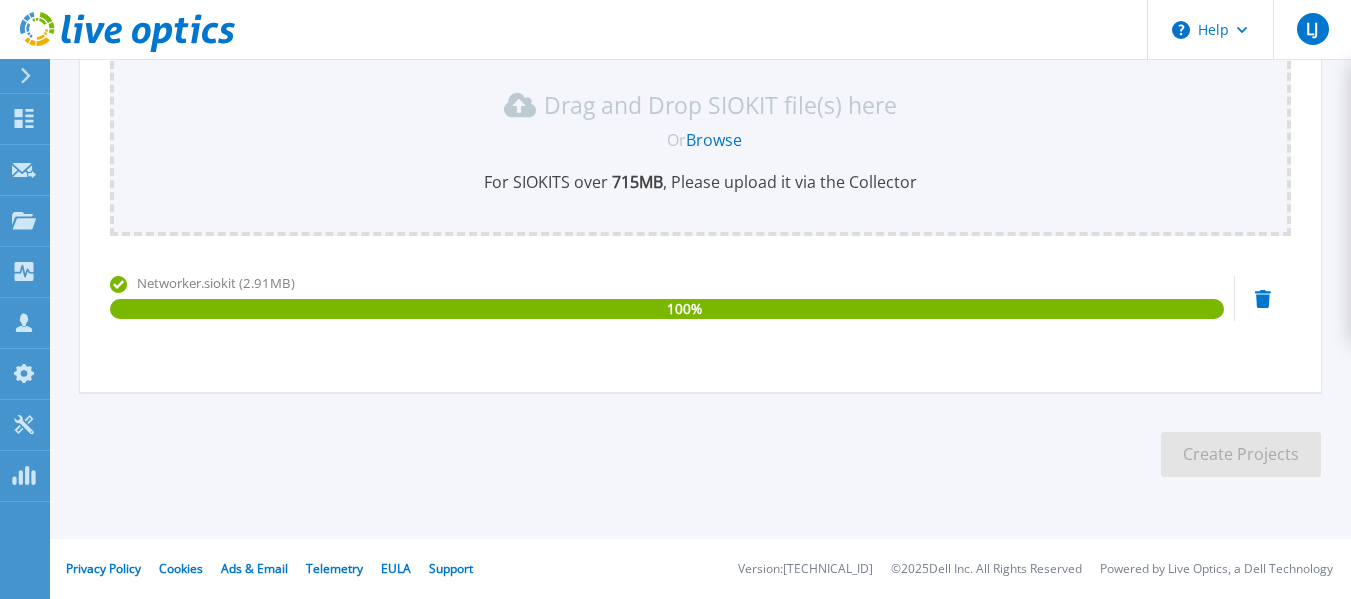 scroll, scrollTop: 0, scrollLeft: 0, axis: both 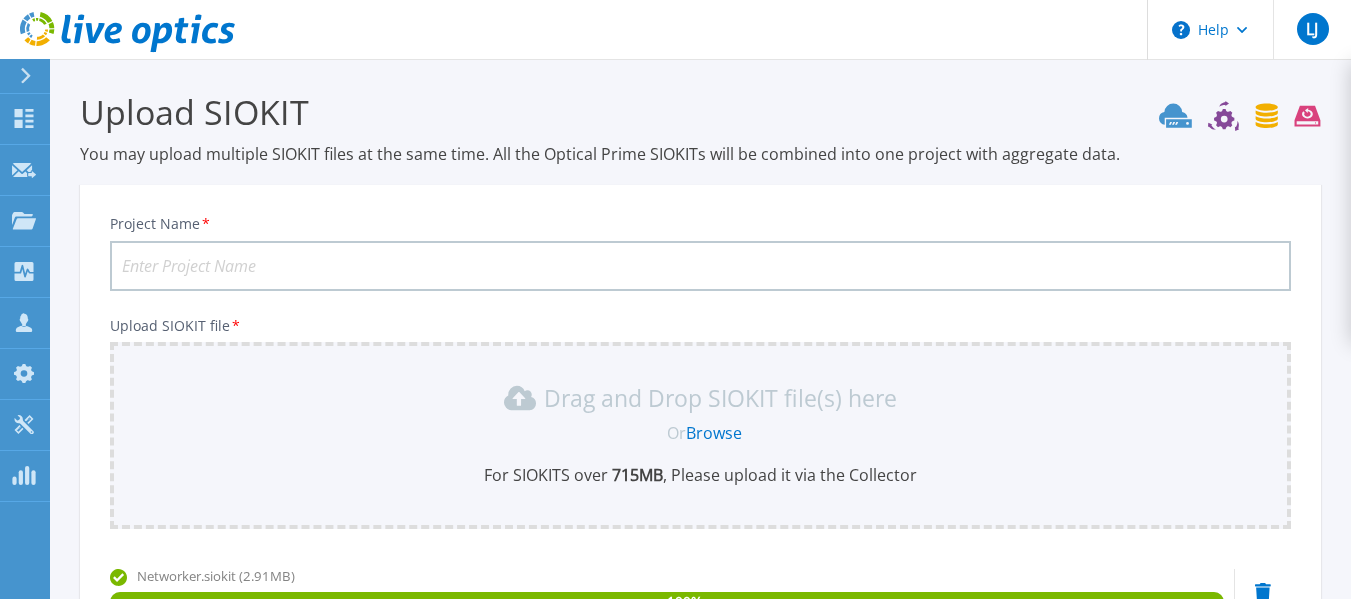 click on "Project Name *" at bounding box center (700, 266) 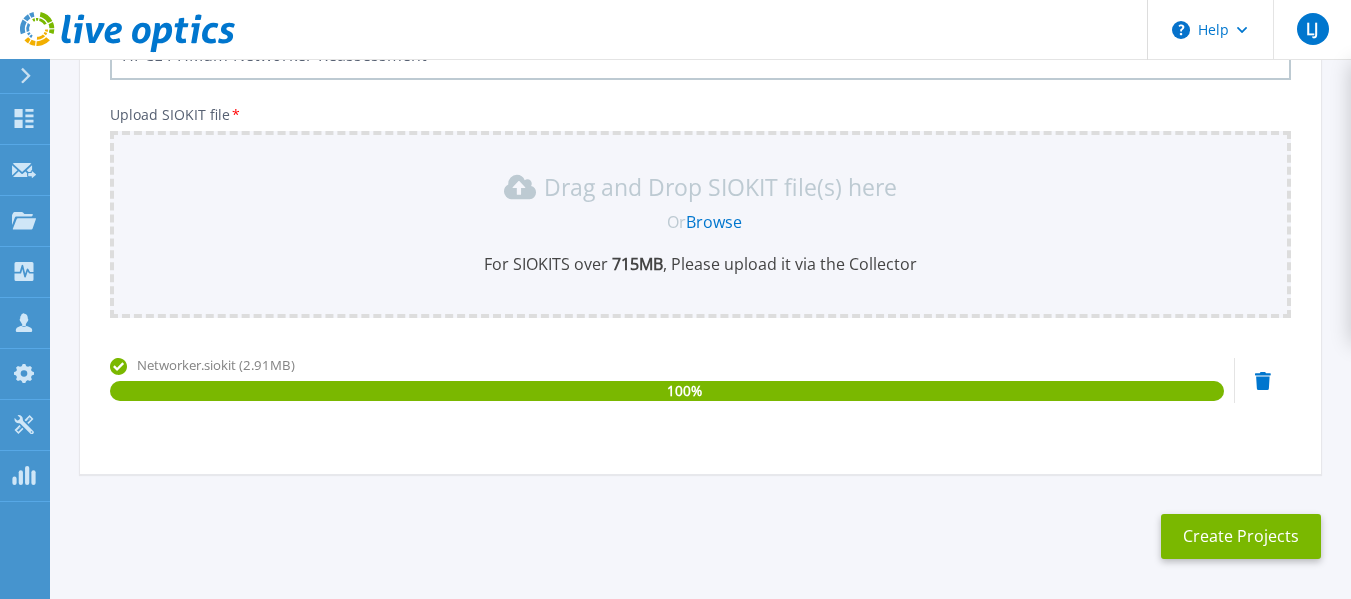 scroll, scrollTop: 212, scrollLeft: 0, axis: vertical 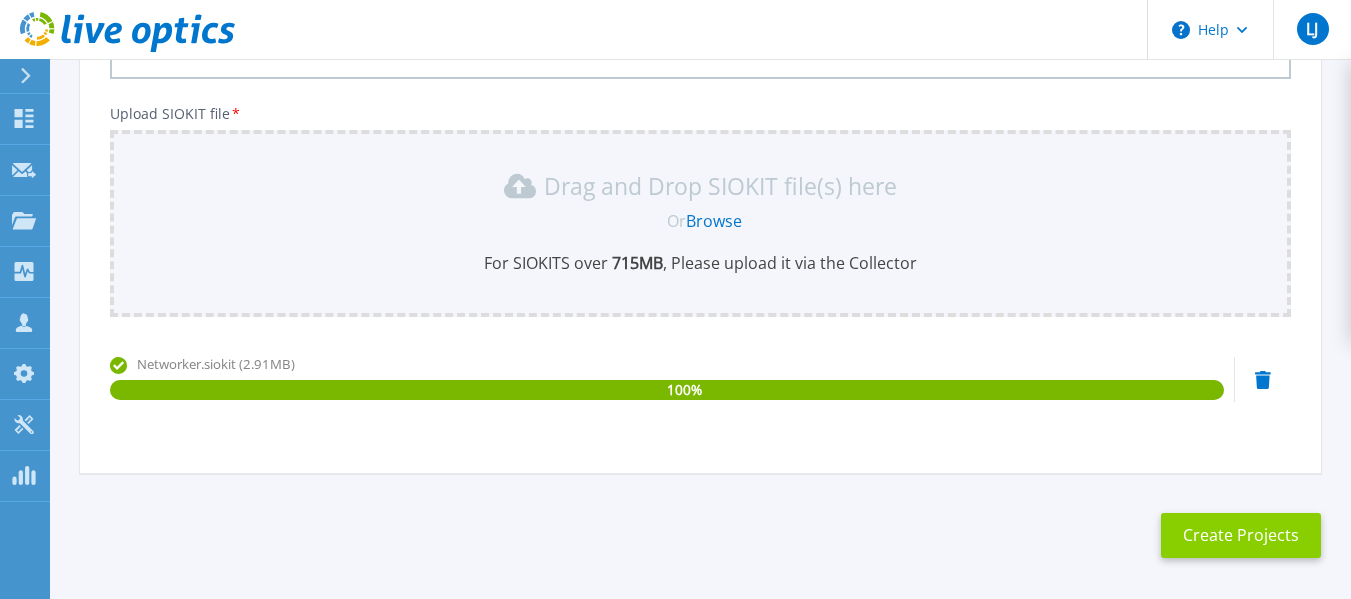 type on "HPCL-PHMum-Networker-Reassessment" 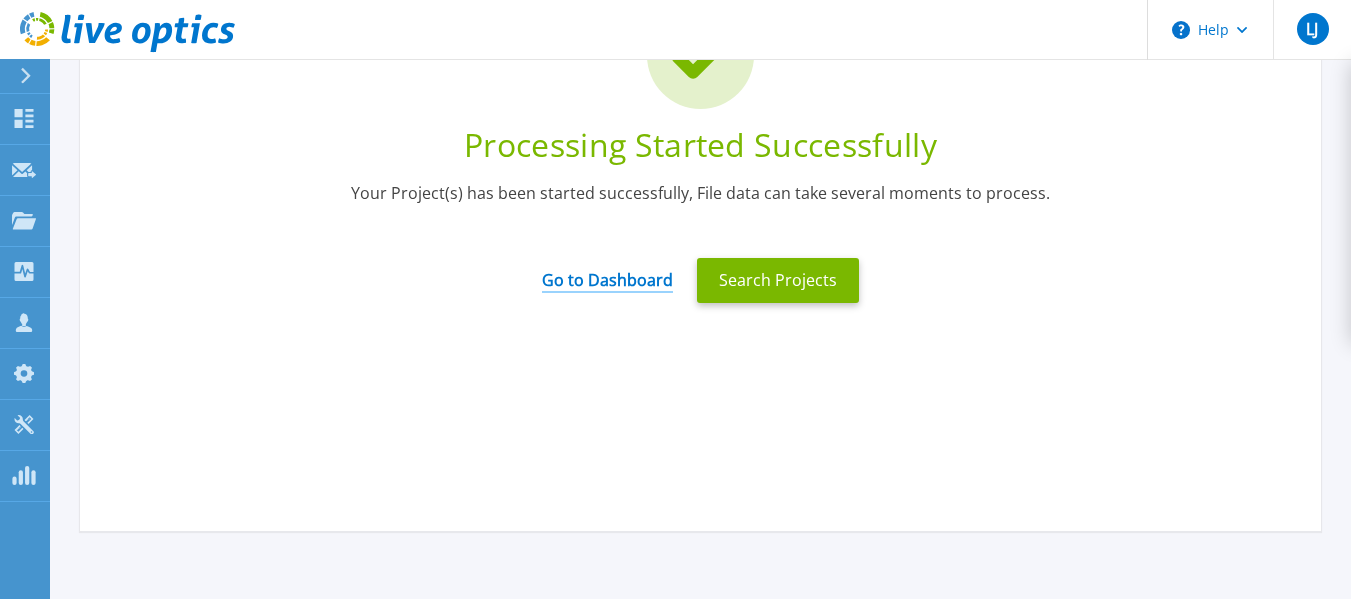 click on "Go to Dashboard" at bounding box center [607, 273] 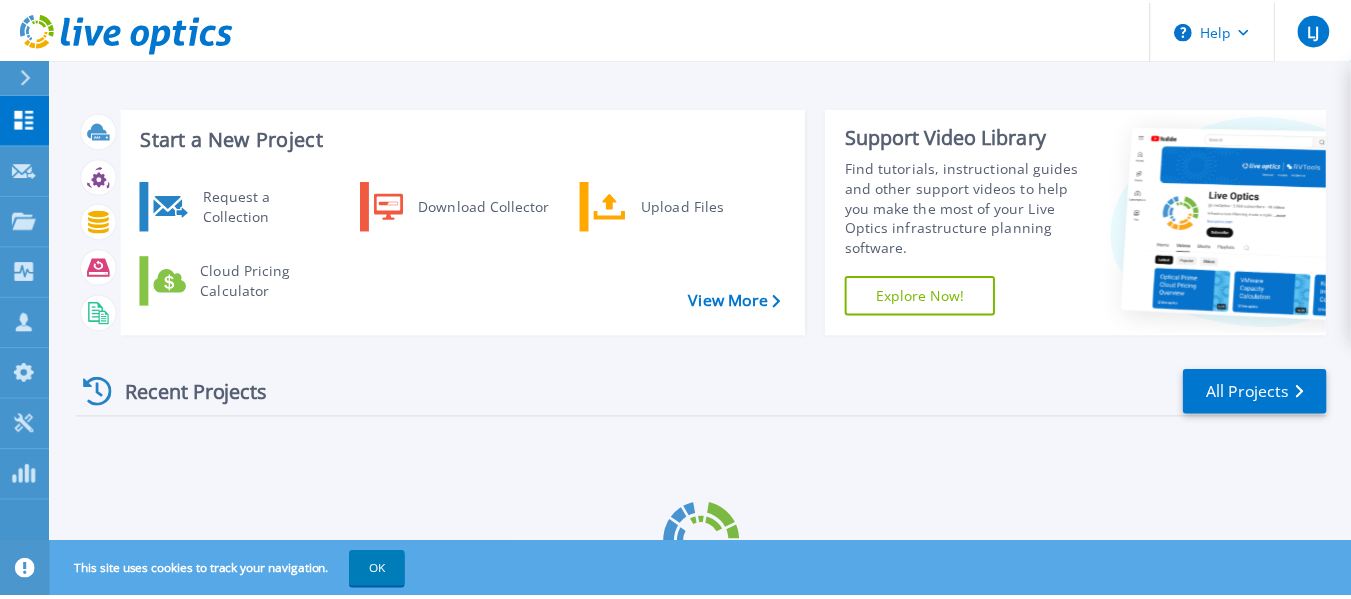 scroll, scrollTop: 0, scrollLeft: 0, axis: both 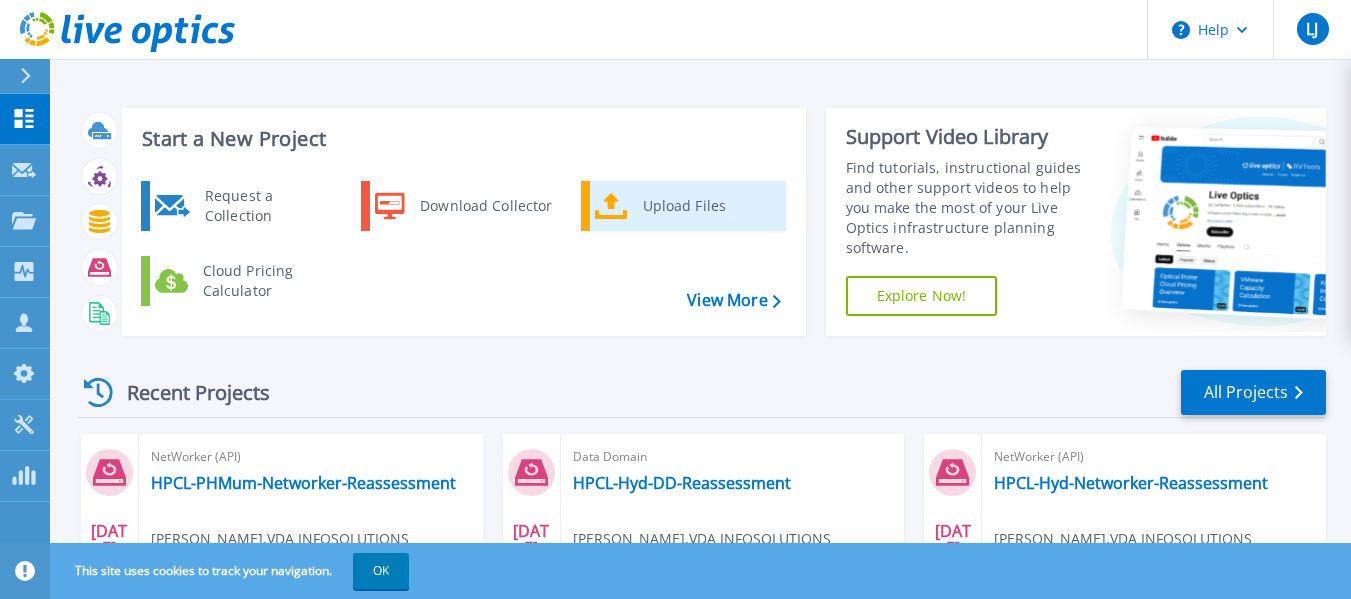 click on "Upload Files" at bounding box center (707, 206) 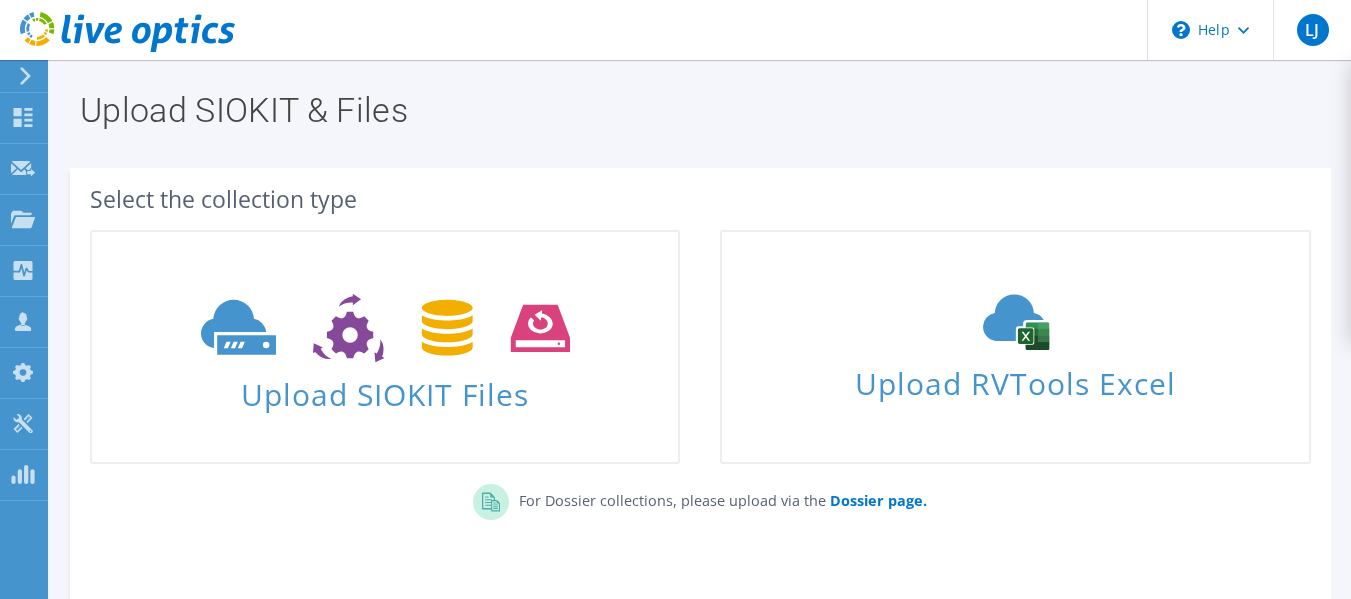 scroll, scrollTop: 0, scrollLeft: 0, axis: both 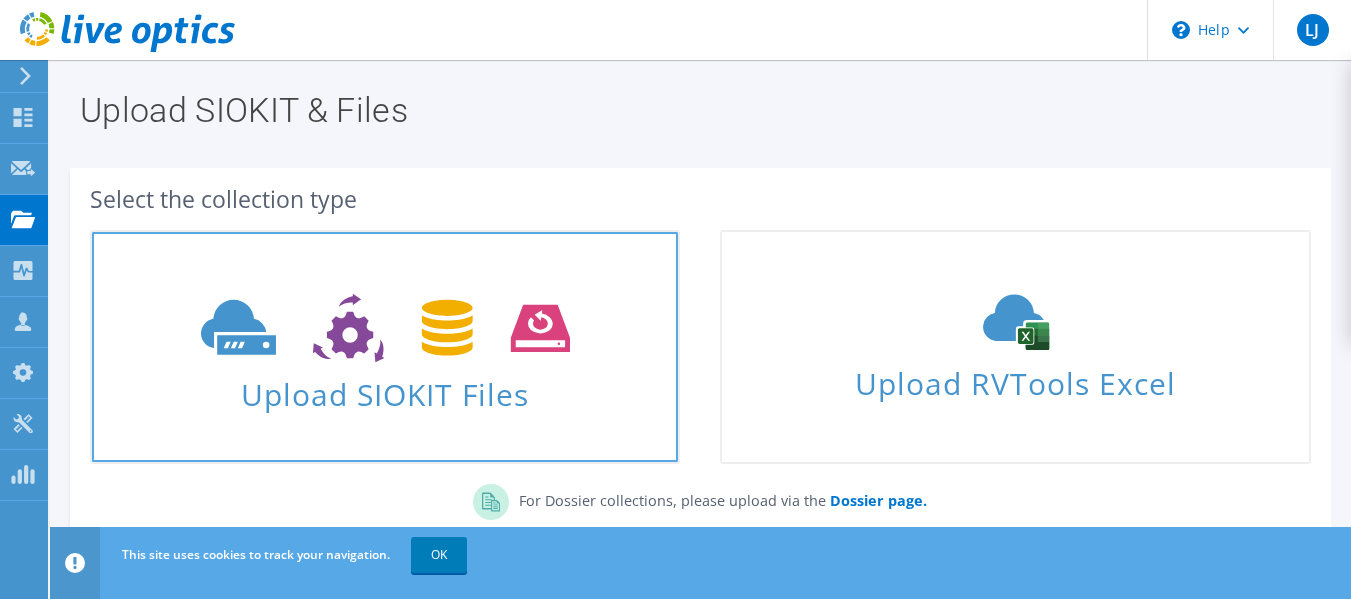 click on "Upload SIOKIT Files" at bounding box center (385, 388) 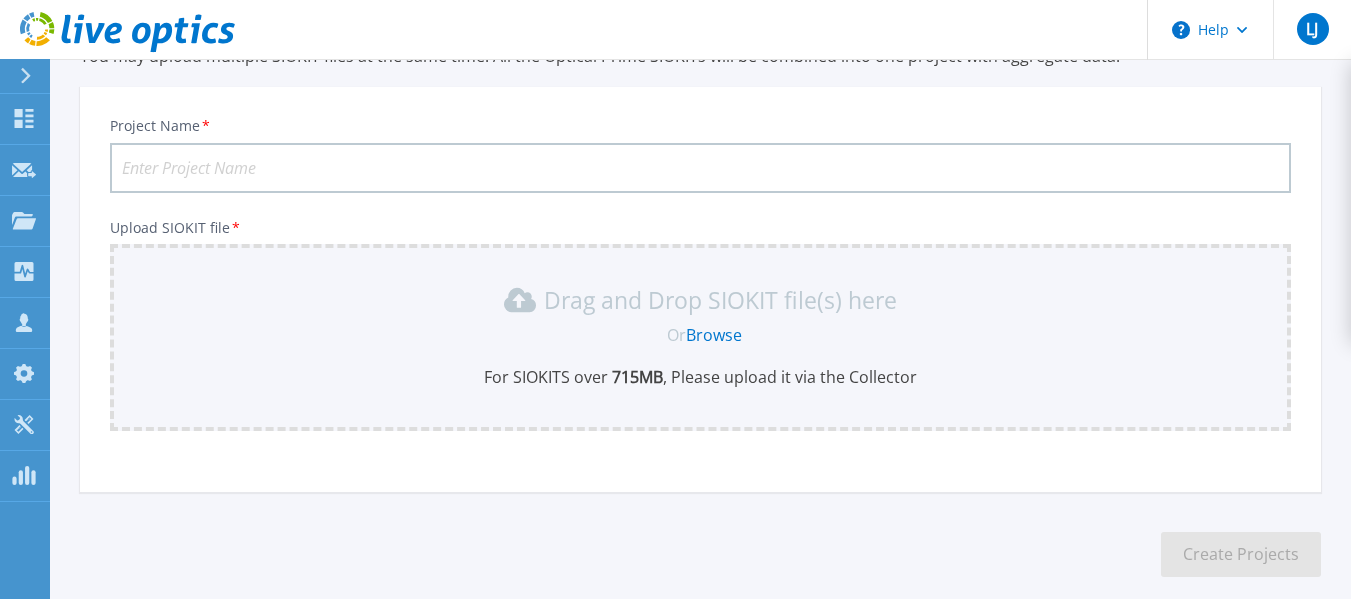 scroll, scrollTop: 198, scrollLeft: 0, axis: vertical 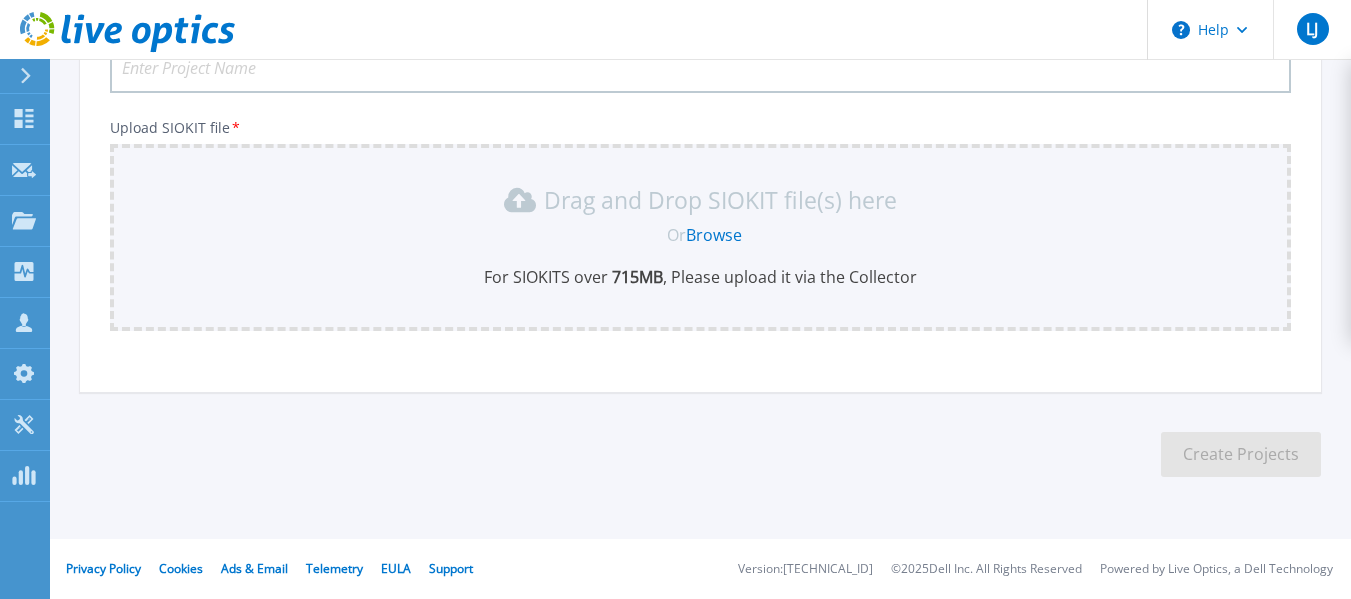 click on "Browse" at bounding box center [714, 235] 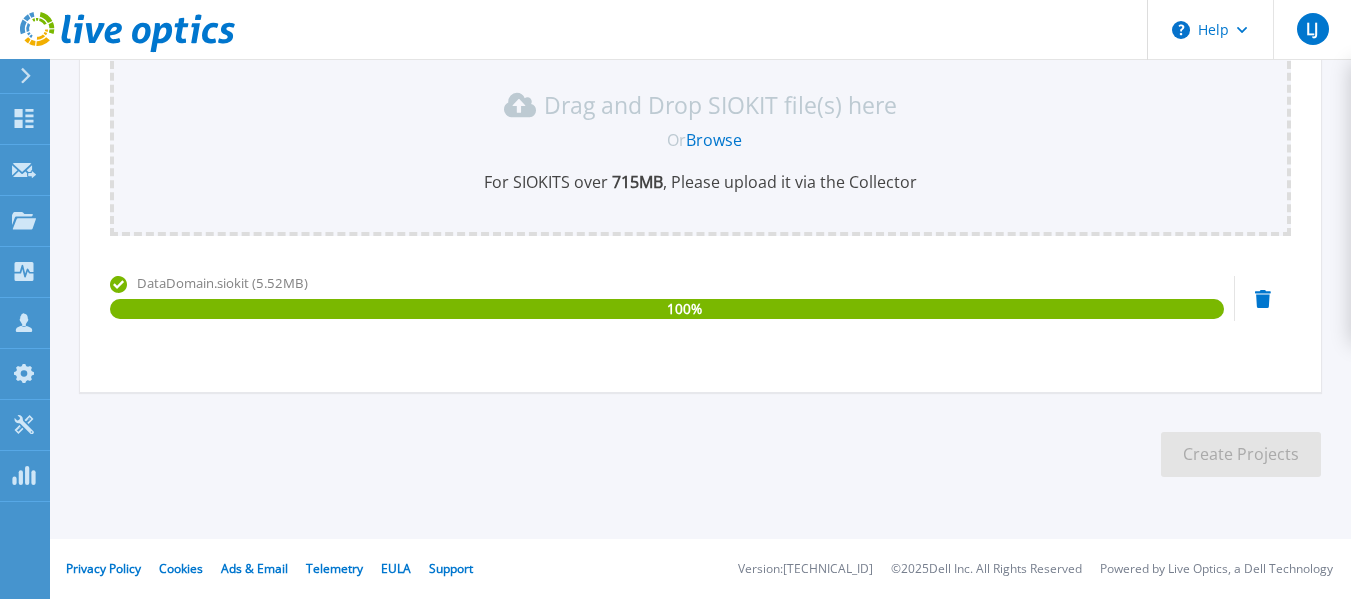 scroll, scrollTop: 0, scrollLeft: 0, axis: both 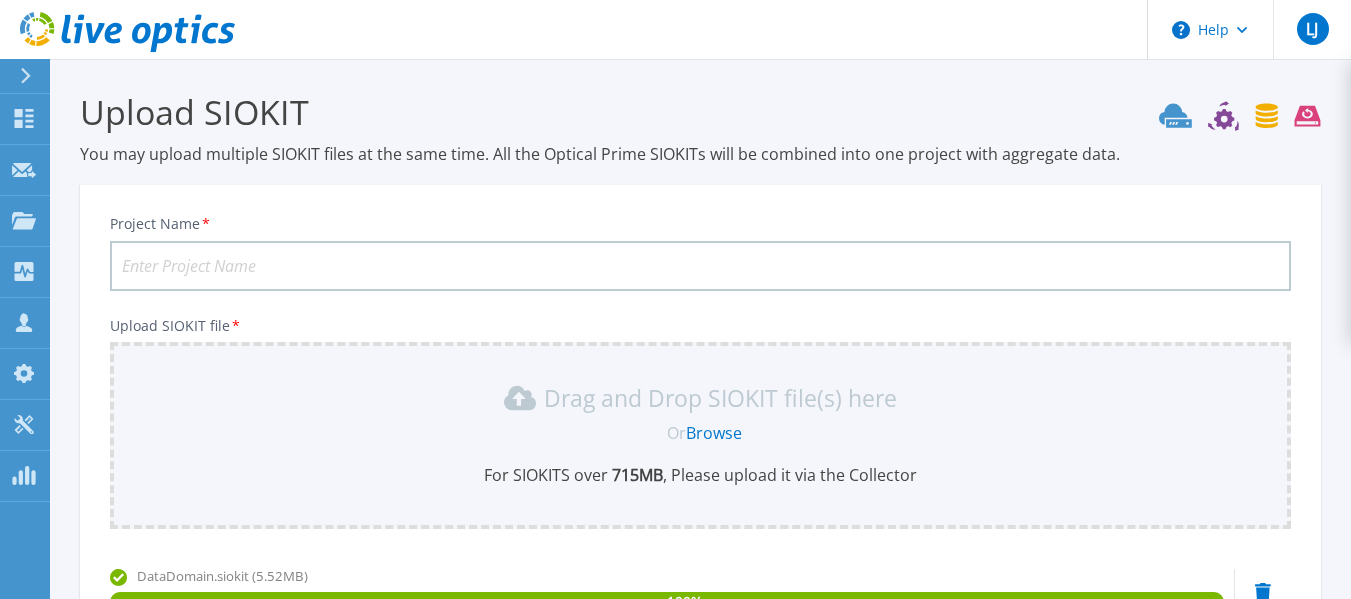click on "Project Name *" at bounding box center (700, 266) 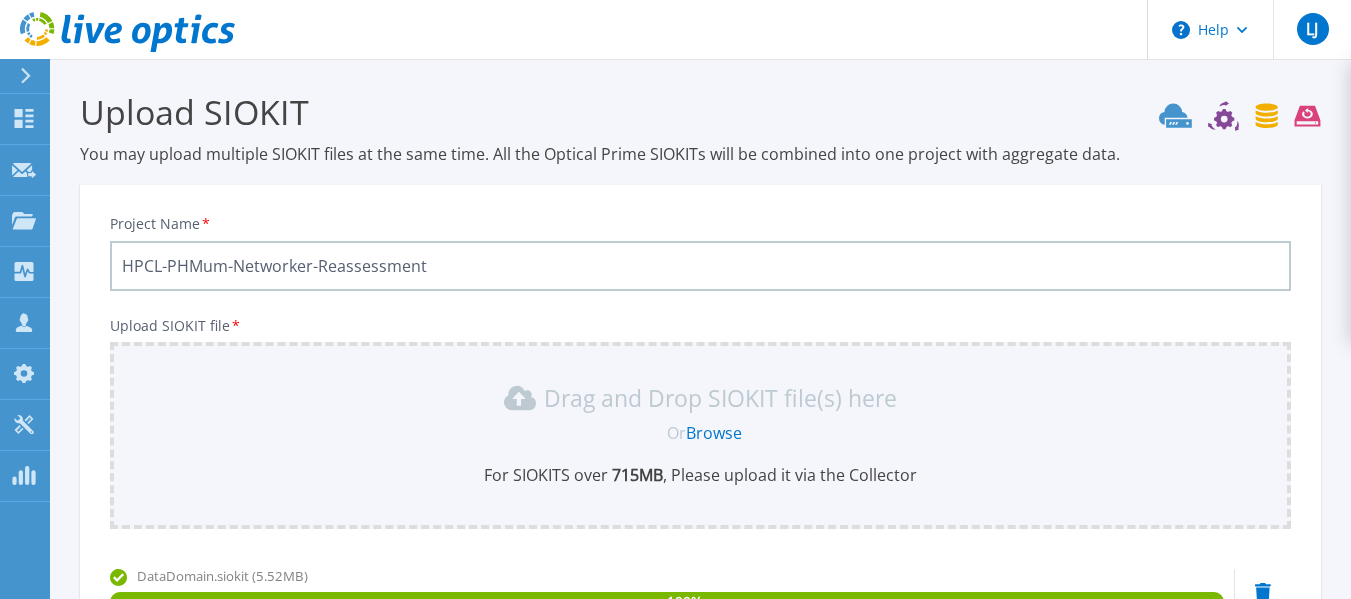 click on "HPCL-PHMum-Networker-Reassessment" at bounding box center [700, 266] 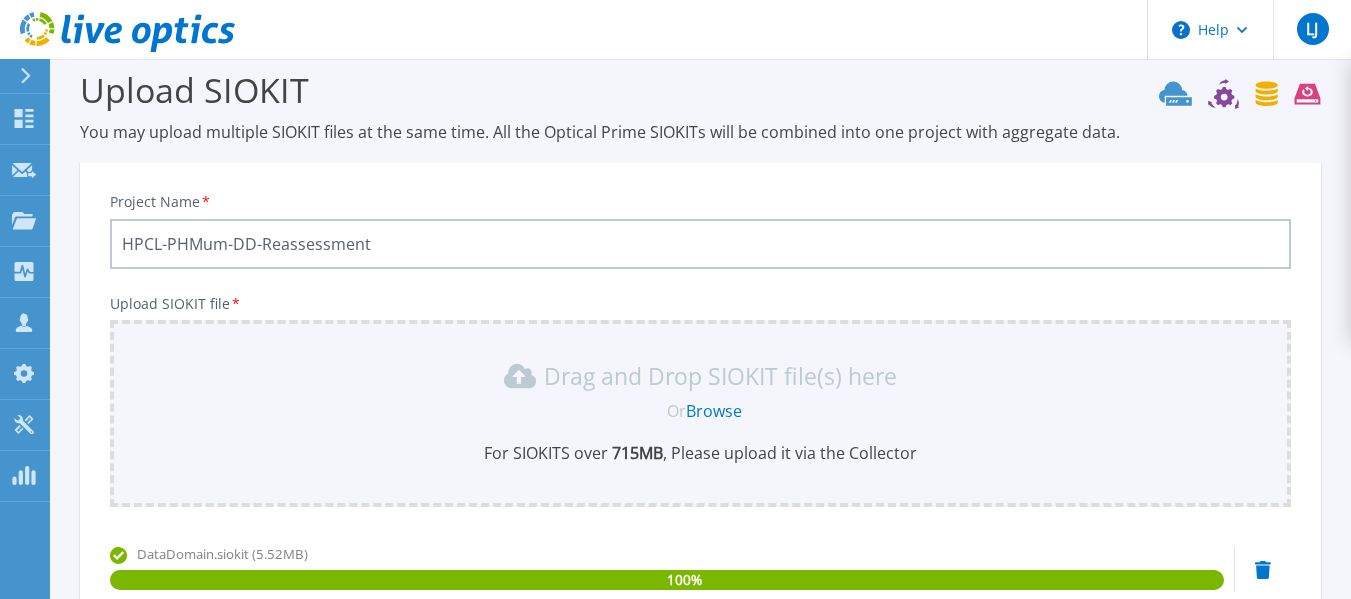 scroll, scrollTop: 293, scrollLeft: 0, axis: vertical 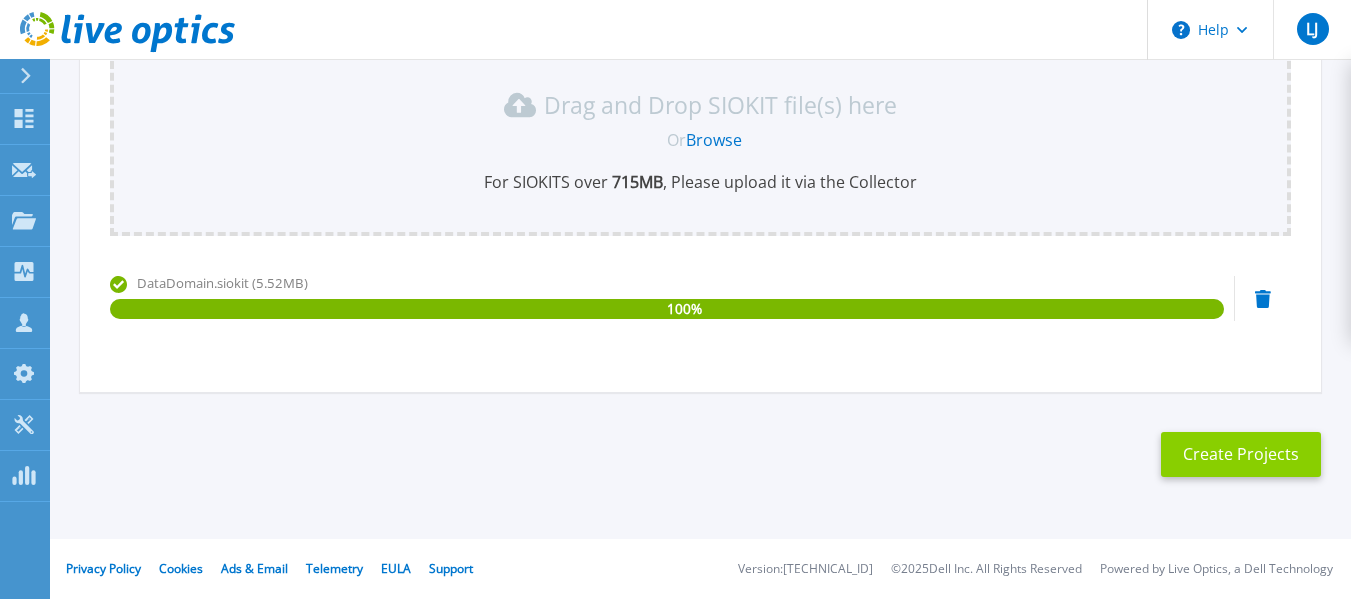 type on "HPCL-PHMum-DD-Reassessment" 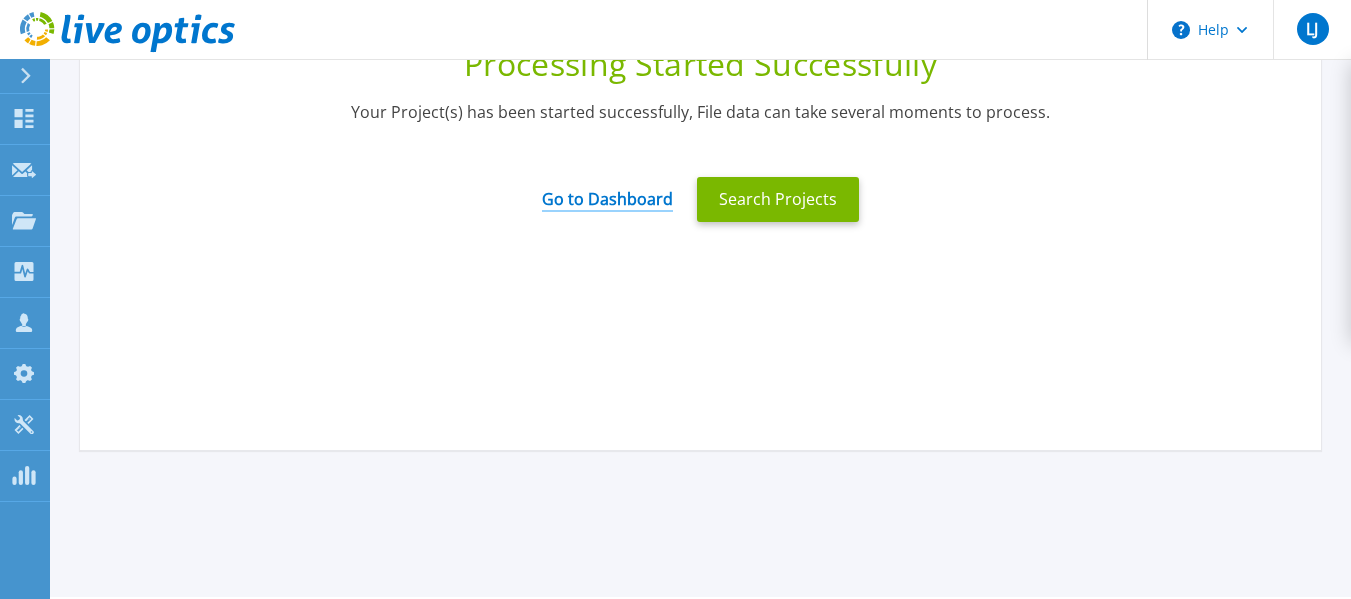 click on "Go to Dashboard" at bounding box center (607, 192) 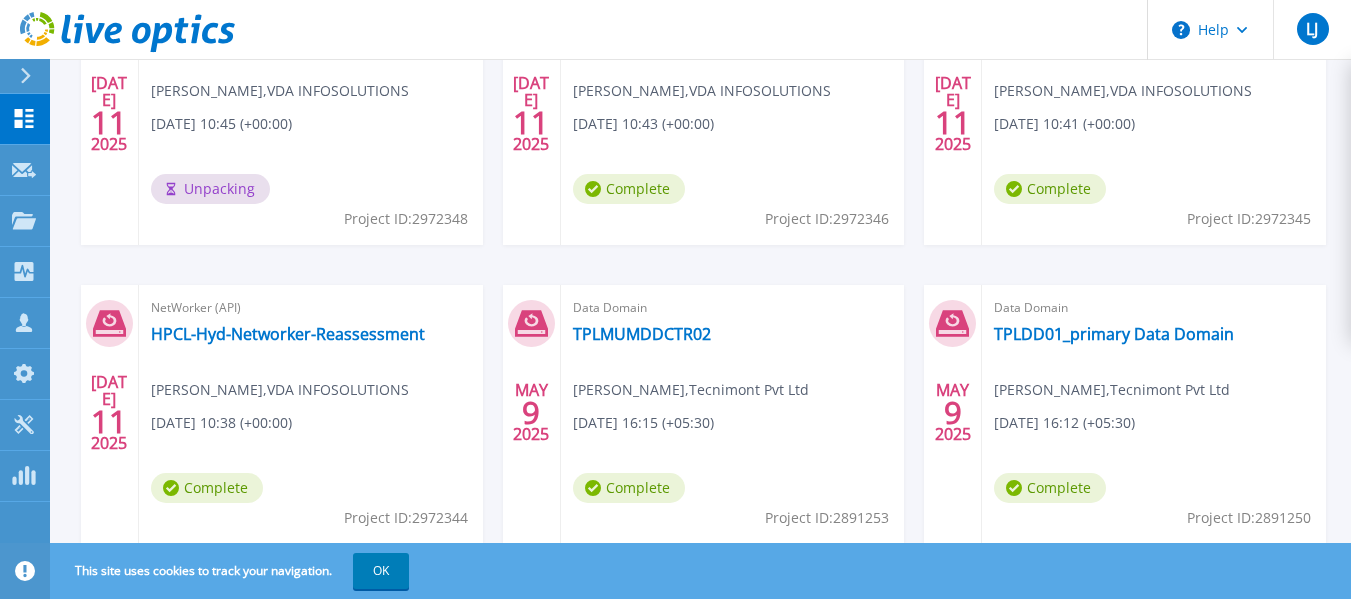 scroll, scrollTop: 459, scrollLeft: 0, axis: vertical 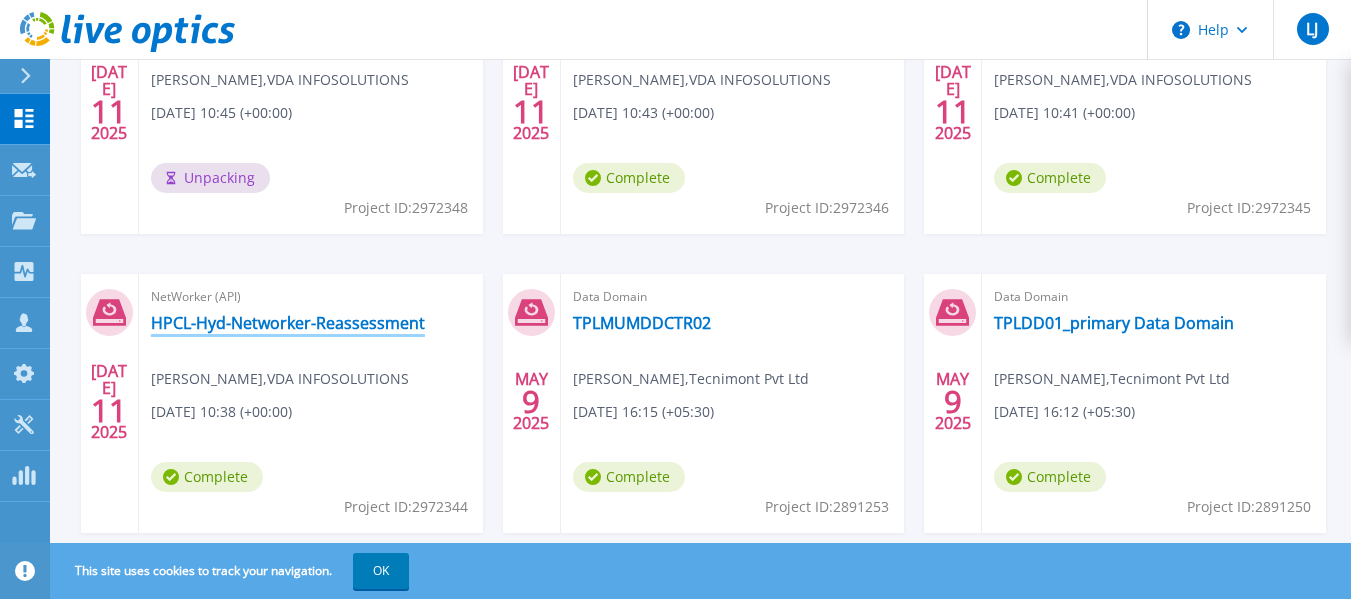 click on "HPCL-Hyd-Networker-Reassessment" at bounding box center [288, 323] 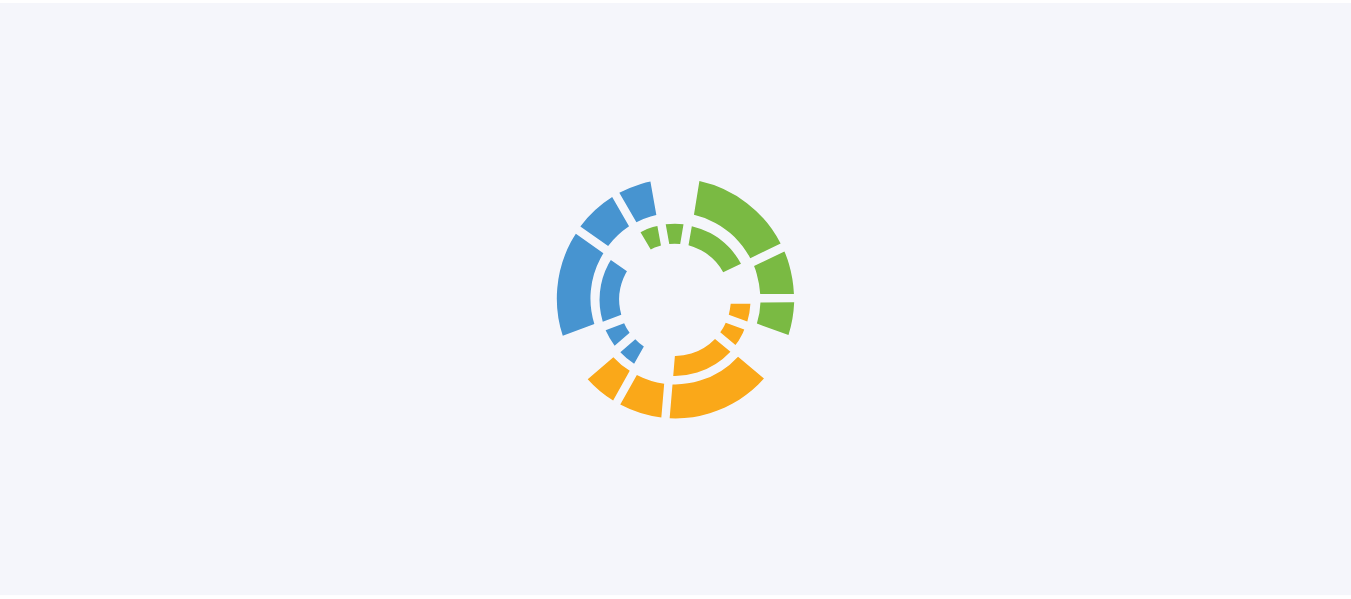 scroll, scrollTop: 0, scrollLeft: 0, axis: both 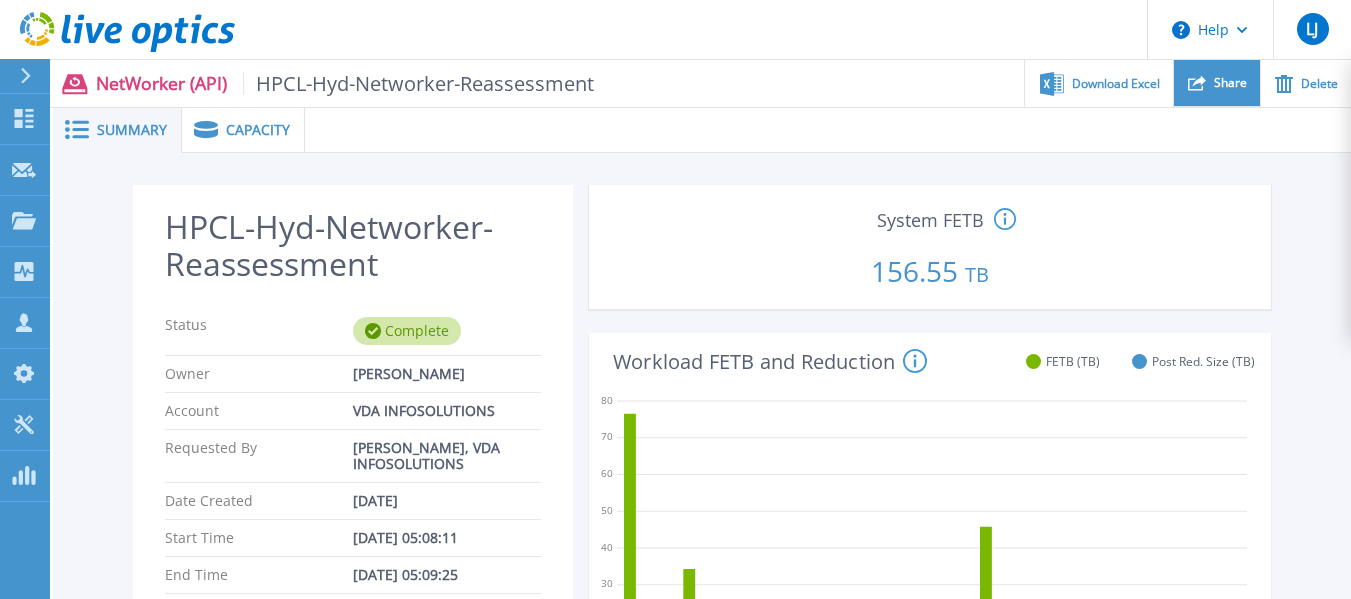 click on "Share" at bounding box center [1217, 83] 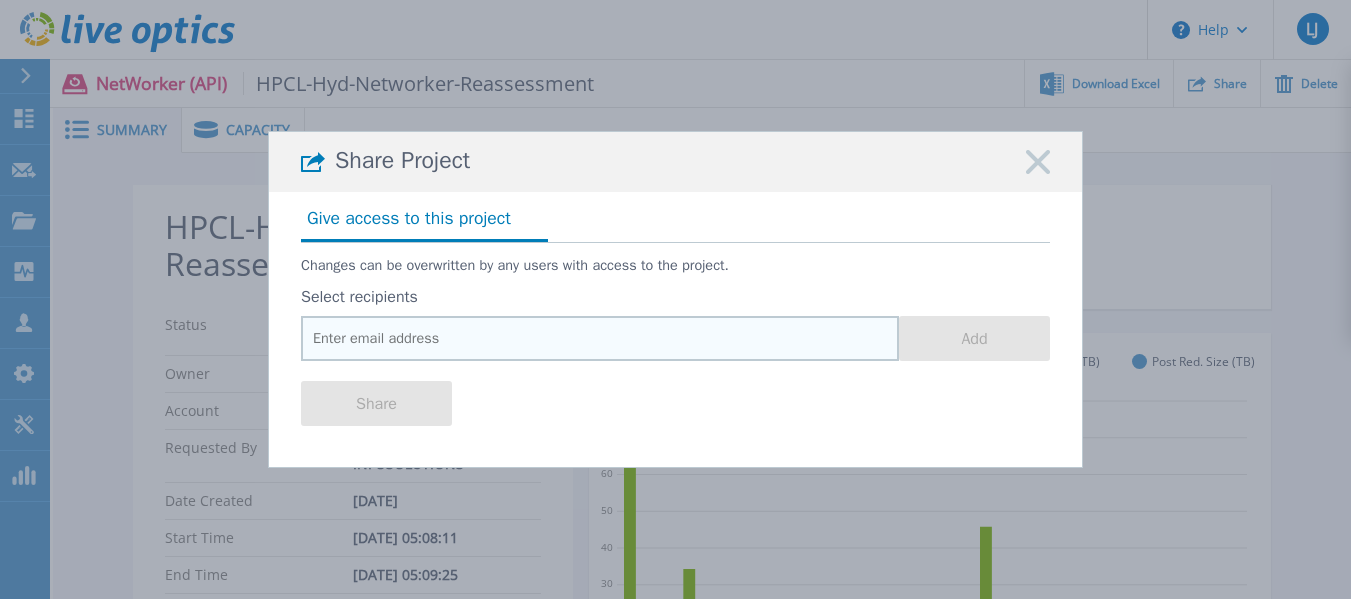click at bounding box center [600, 338] 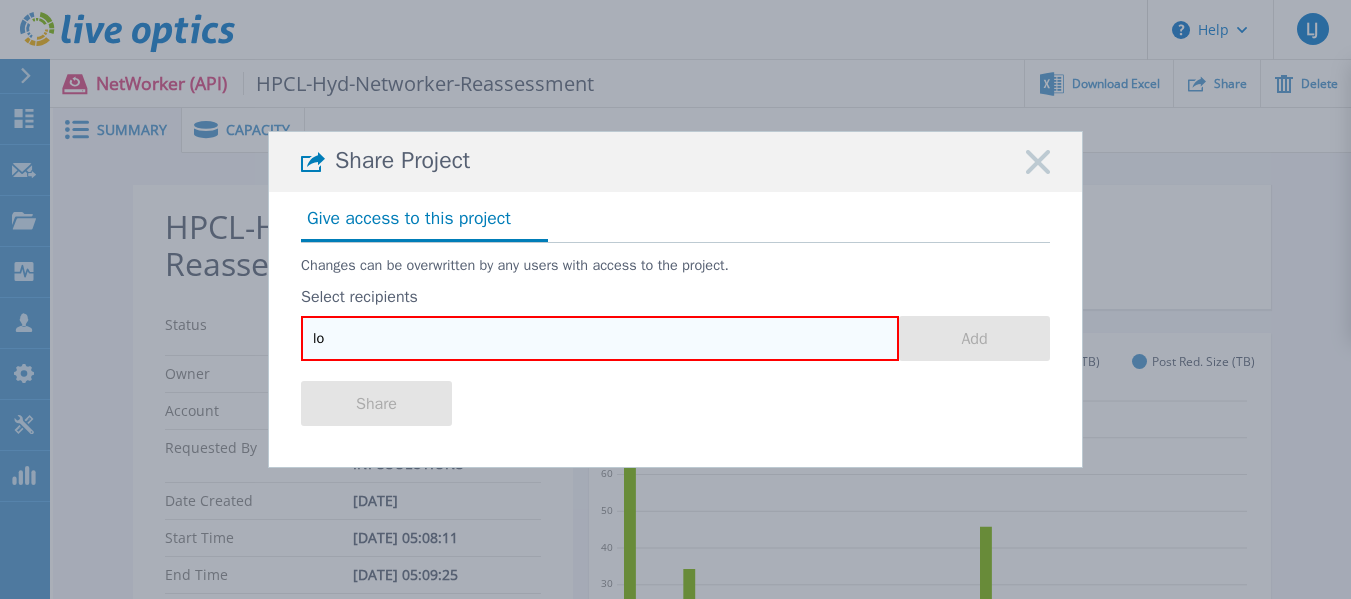 type on "l" 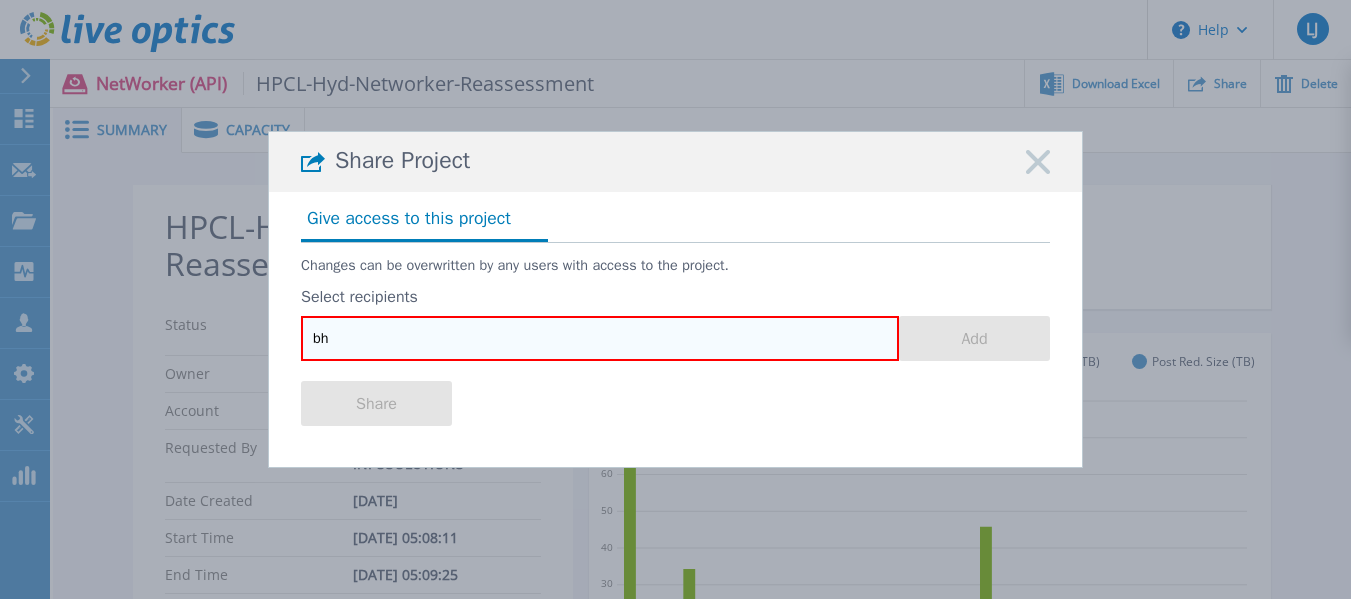 type on "b" 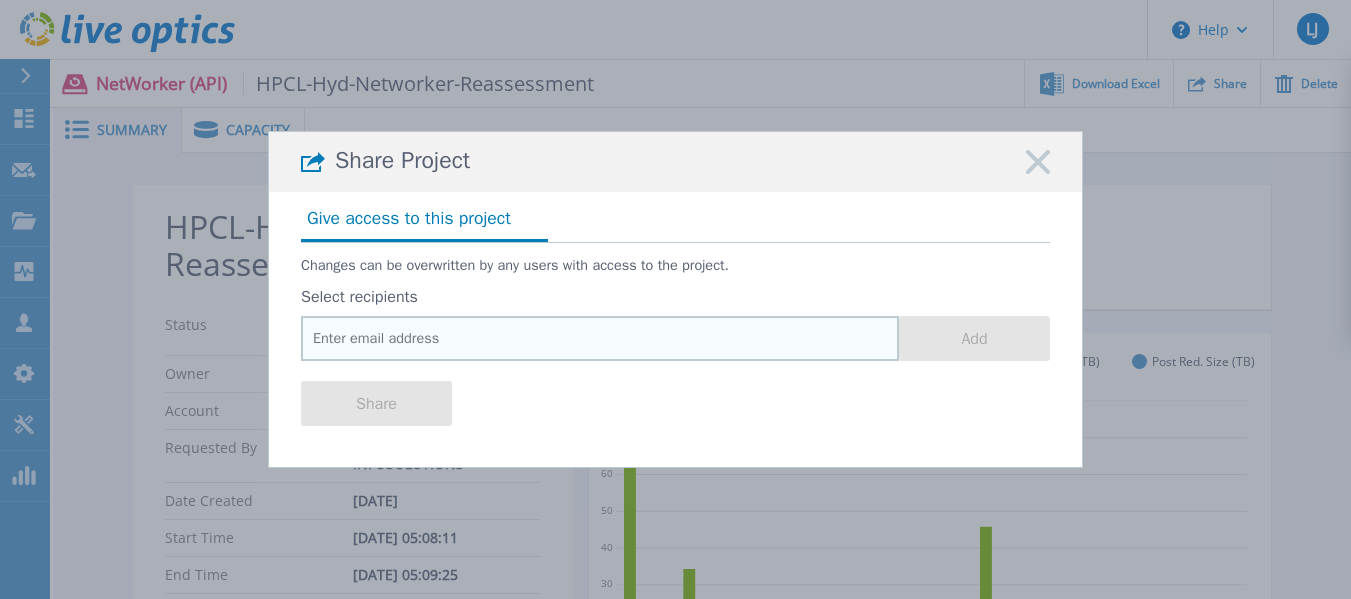 paste on "<bhavesh.goray@vdainfosolutions.com" 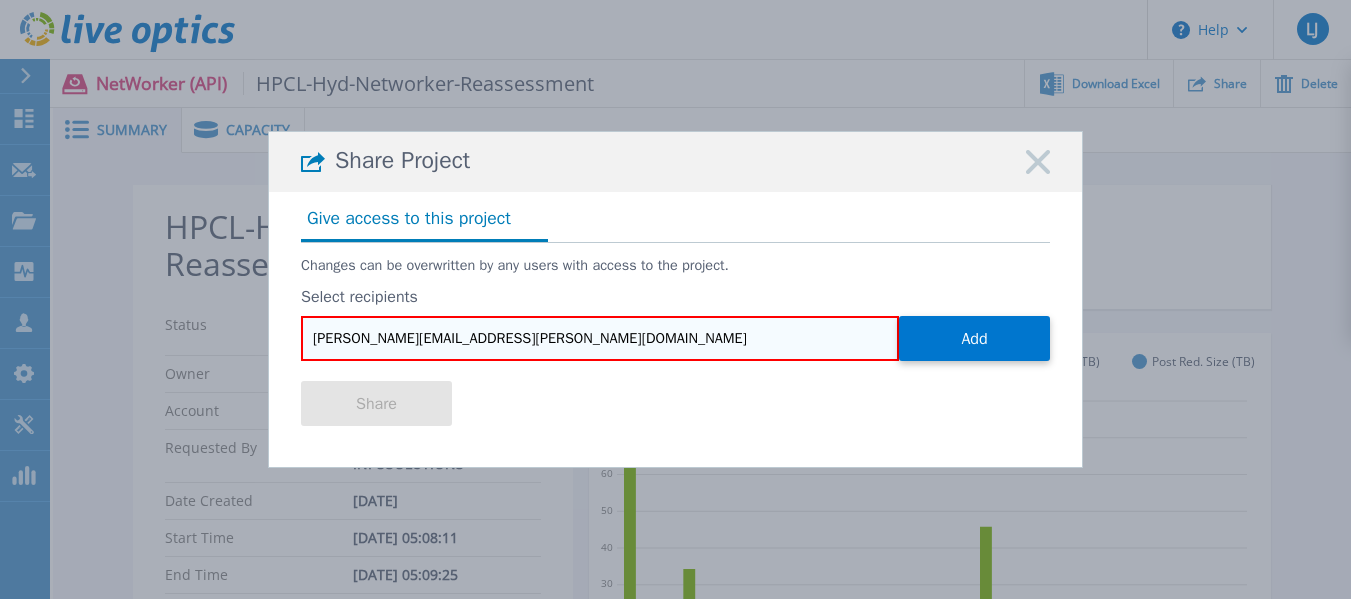 click on "bhavesh.goray@vdainfosolutions.com" at bounding box center [600, 338] 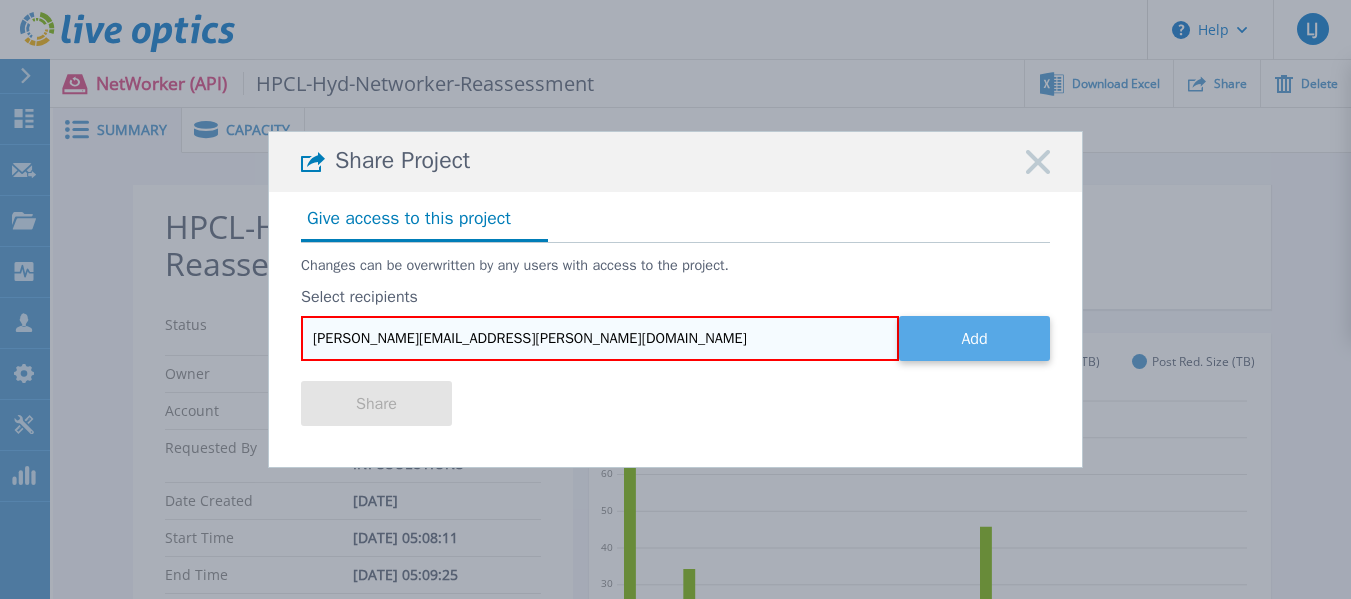 type on "bhavesh.goray@vdainfosolutions.com" 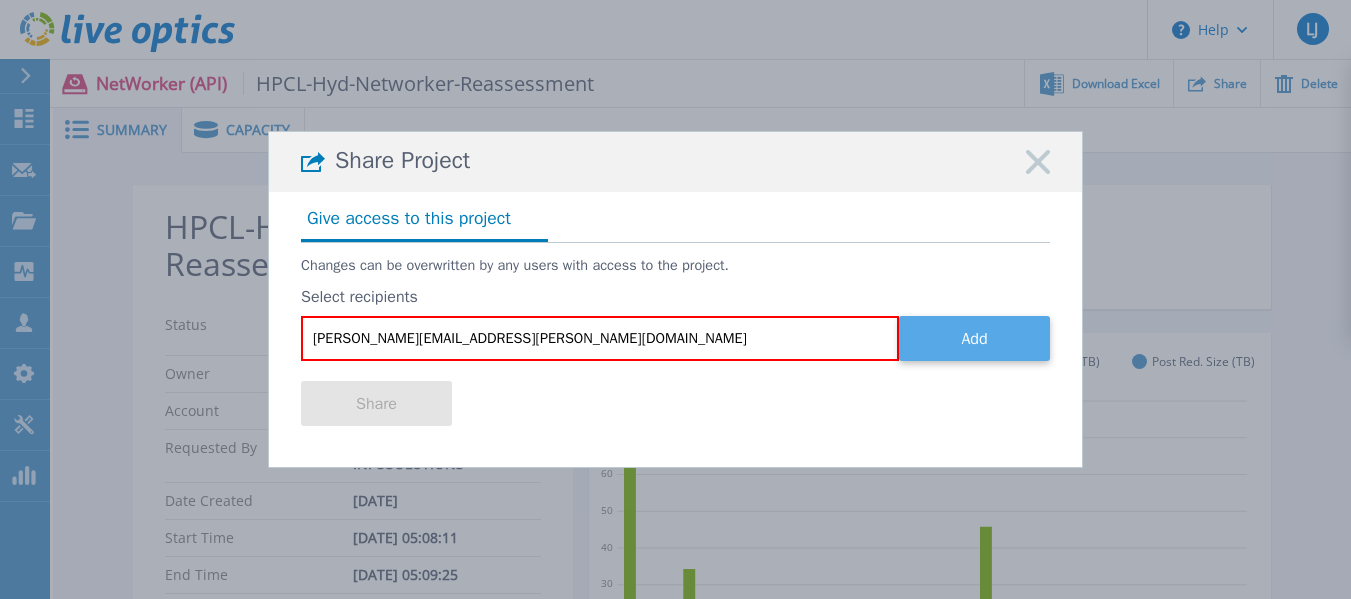 click on "Add" at bounding box center [974, 338] 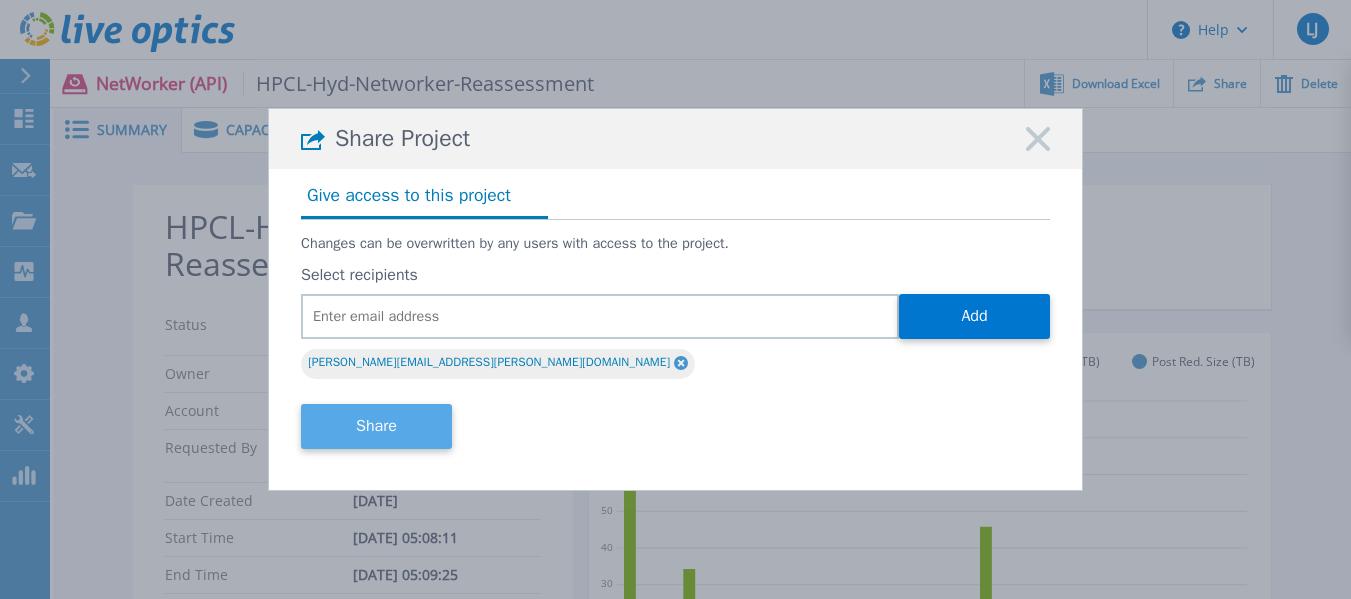 click on "Share" at bounding box center [376, 426] 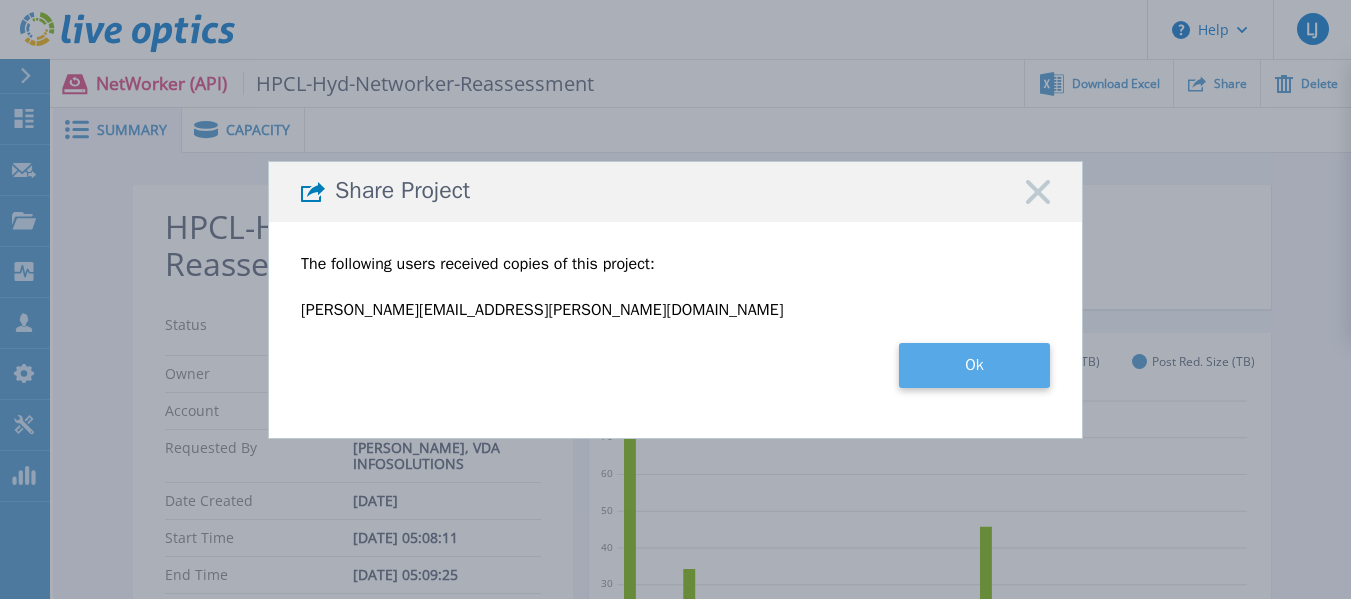 click on "Ok" at bounding box center [974, 365] 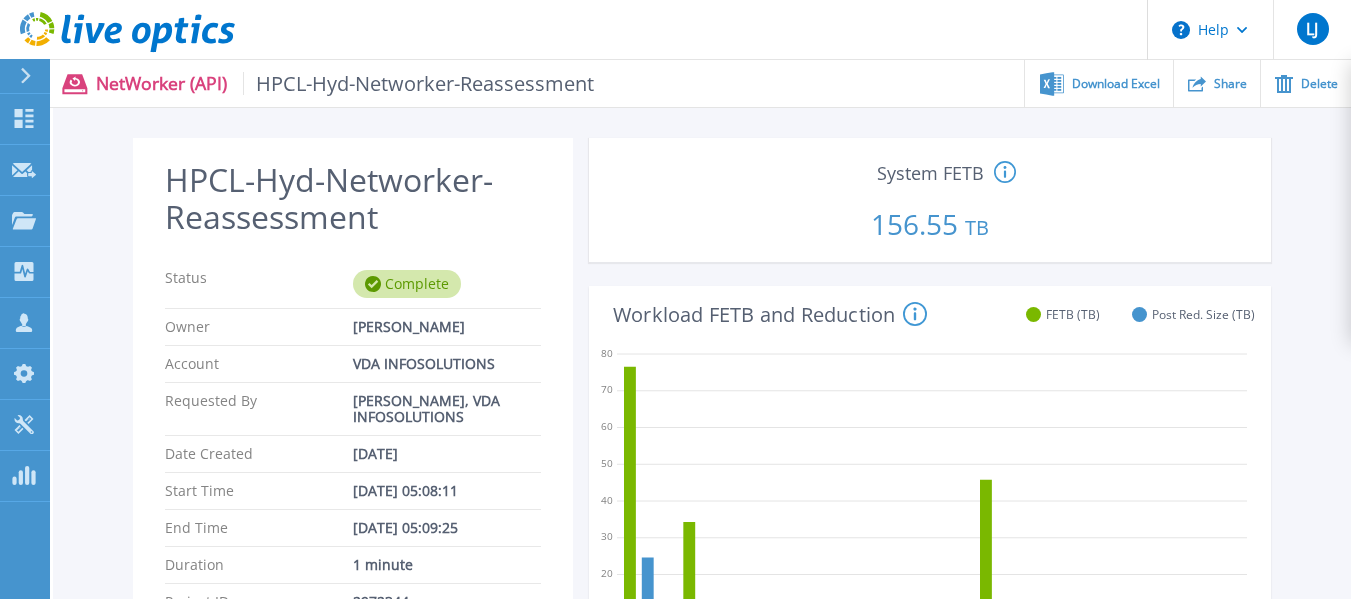 scroll, scrollTop: 0, scrollLeft: 0, axis: both 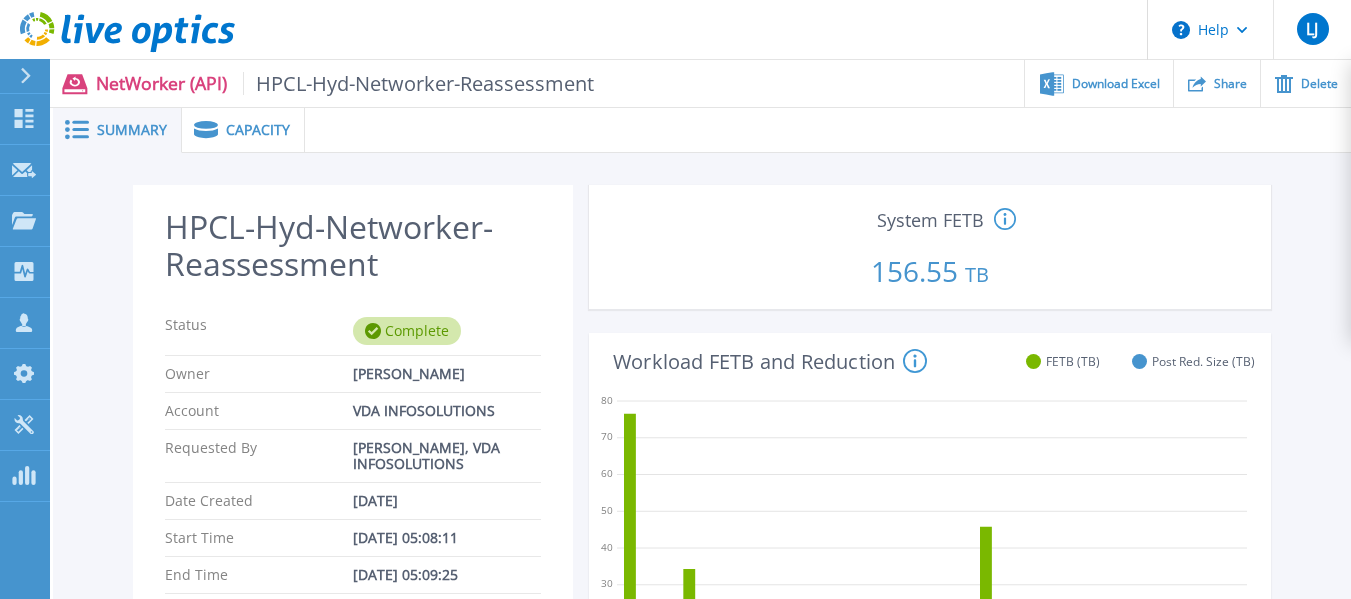 click on "Capacity" at bounding box center (258, 130) 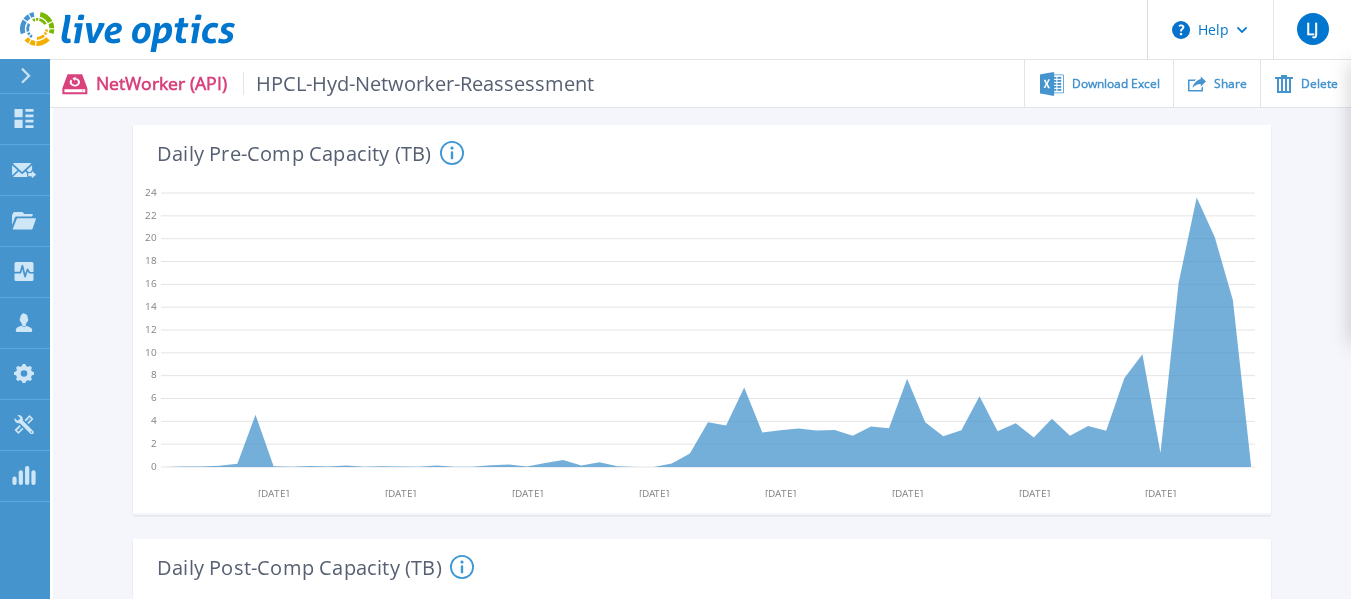 scroll, scrollTop: 0, scrollLeft: 0, axis: both 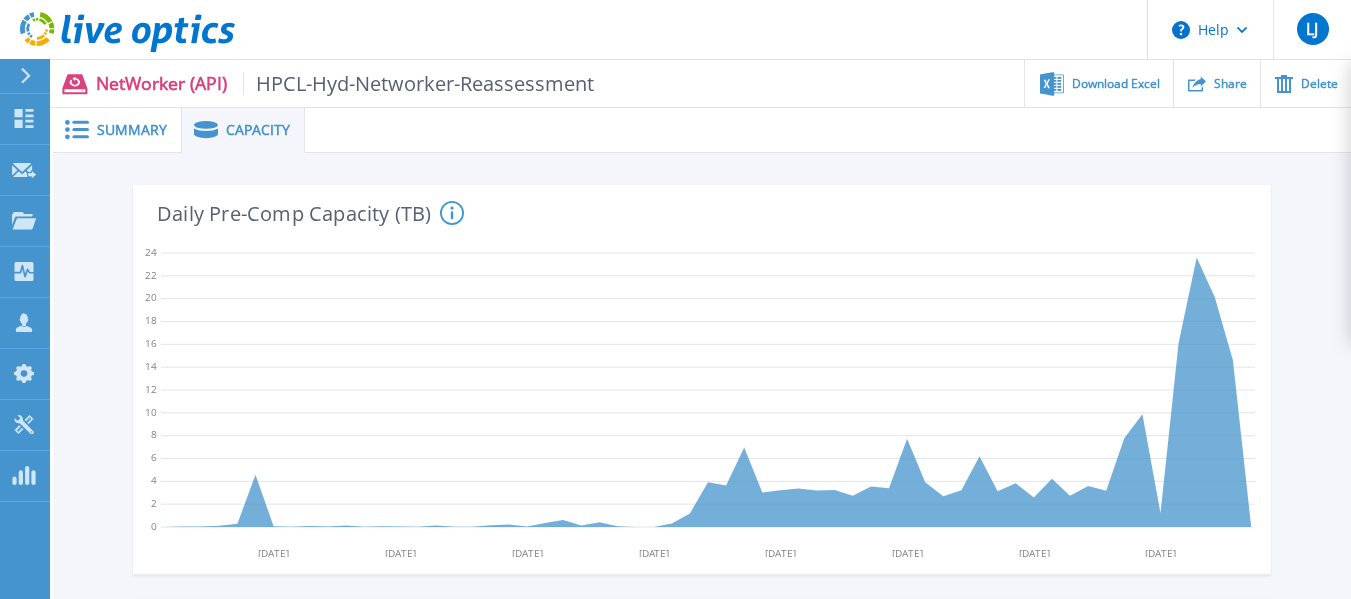click on "Summary" at bounding box center (132, 130) 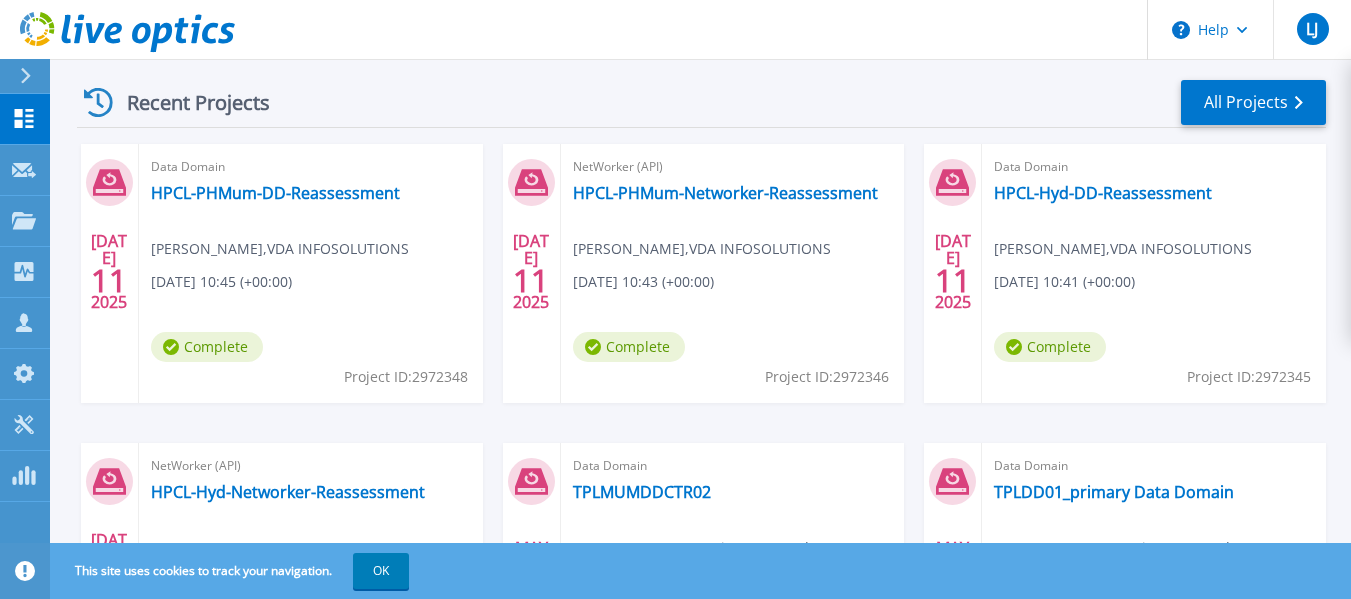 scroll, scrollTop: 289, scrollLeft: 0, axis: vertical 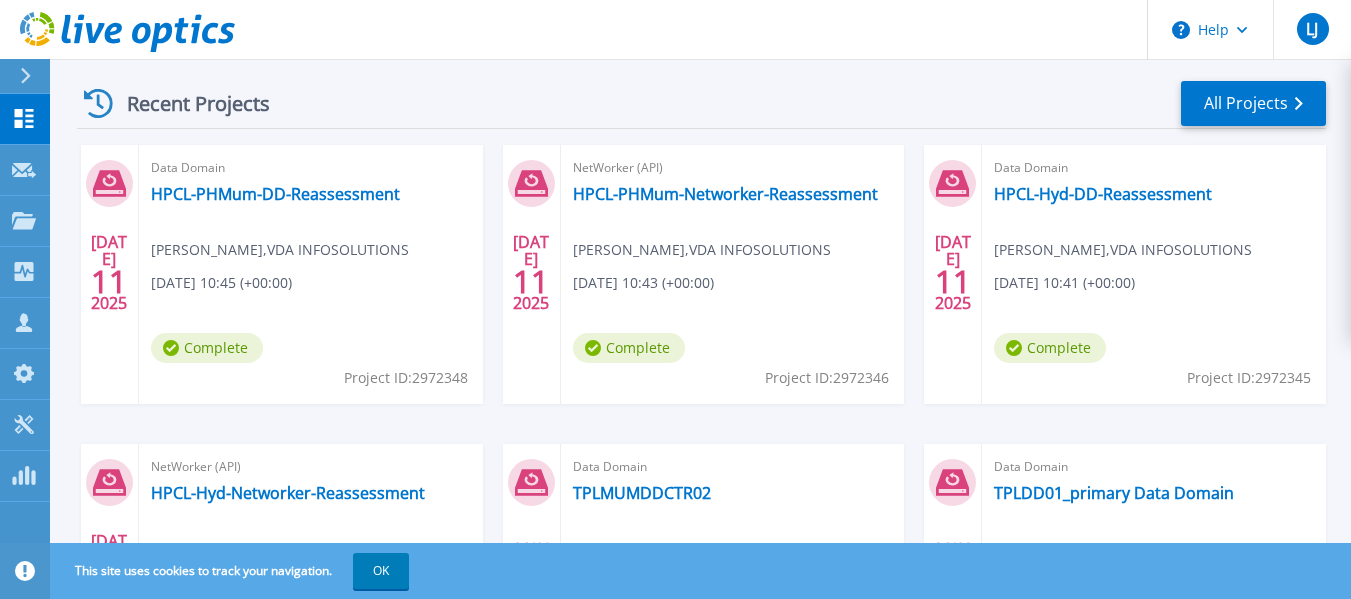drag, startPoint x: 1114, startPoint y: 192, endPoint x: 1062, endPoint y: 242, distance: 72.138756 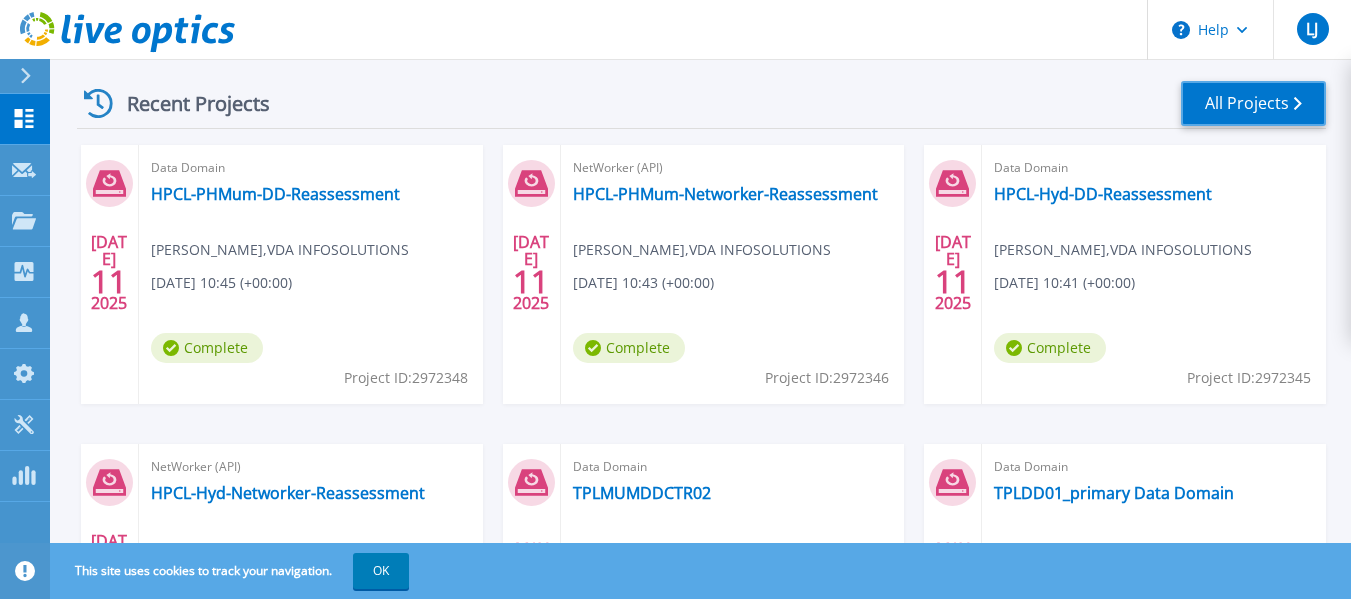 click on "All Projects" at bounding box center (1253, 103) 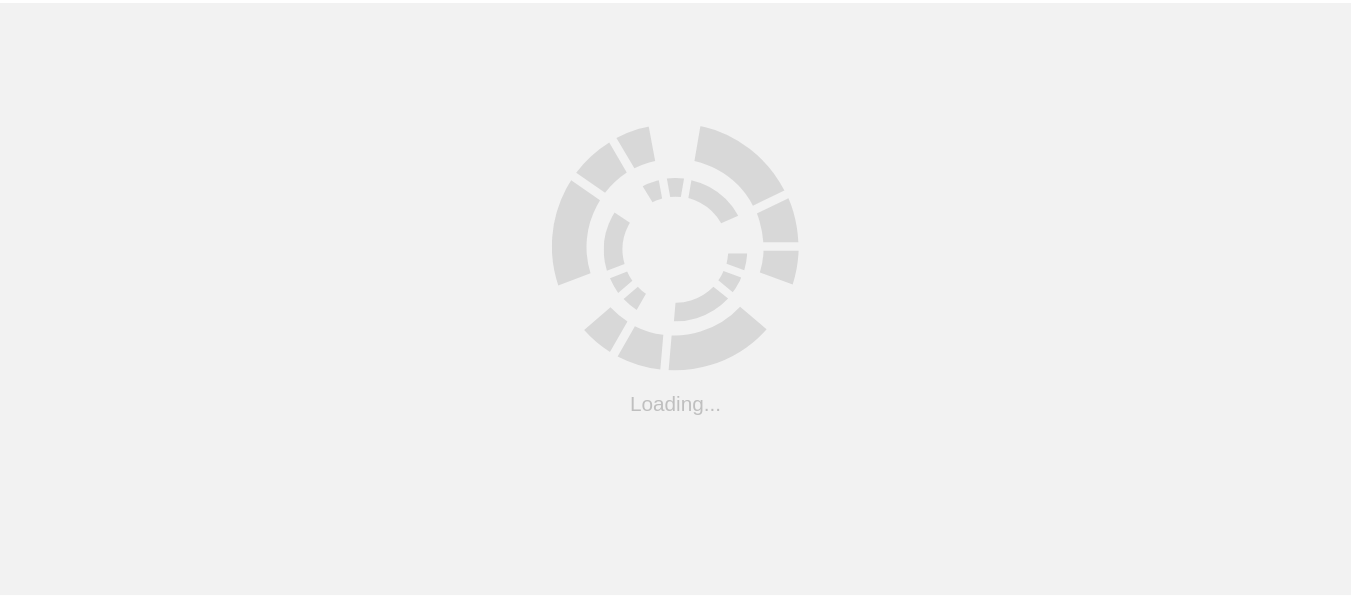 scroll, scrollTop: 0, scrollLeft: 0, axis: both 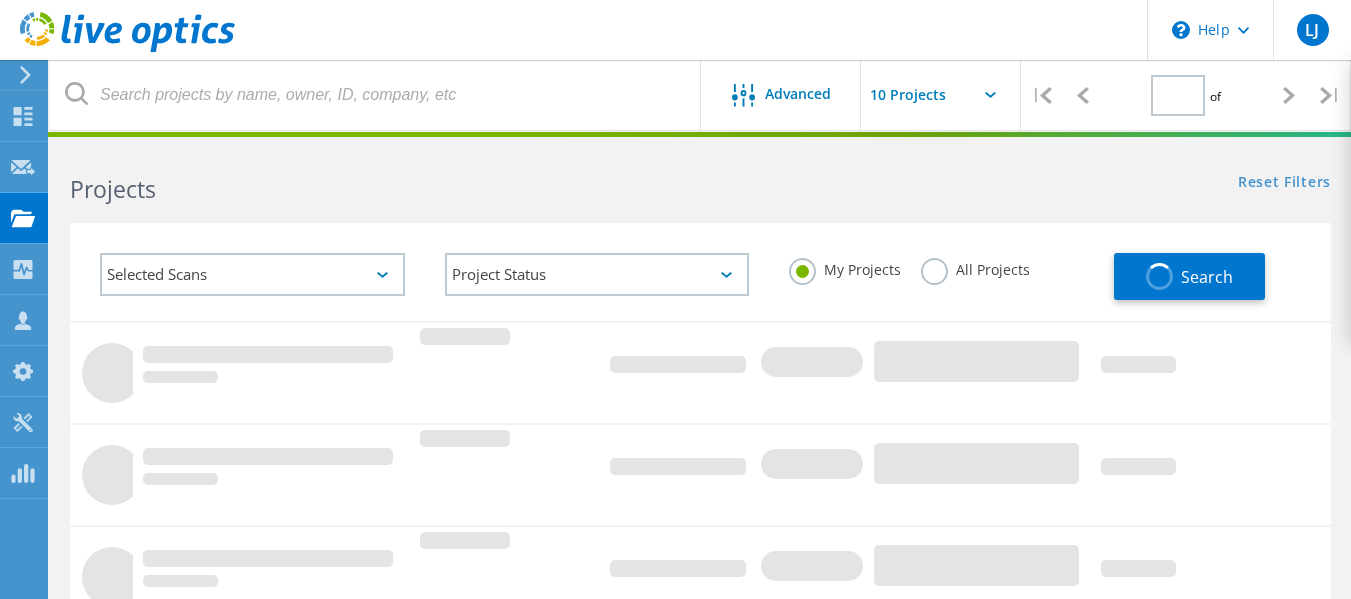type on "1" 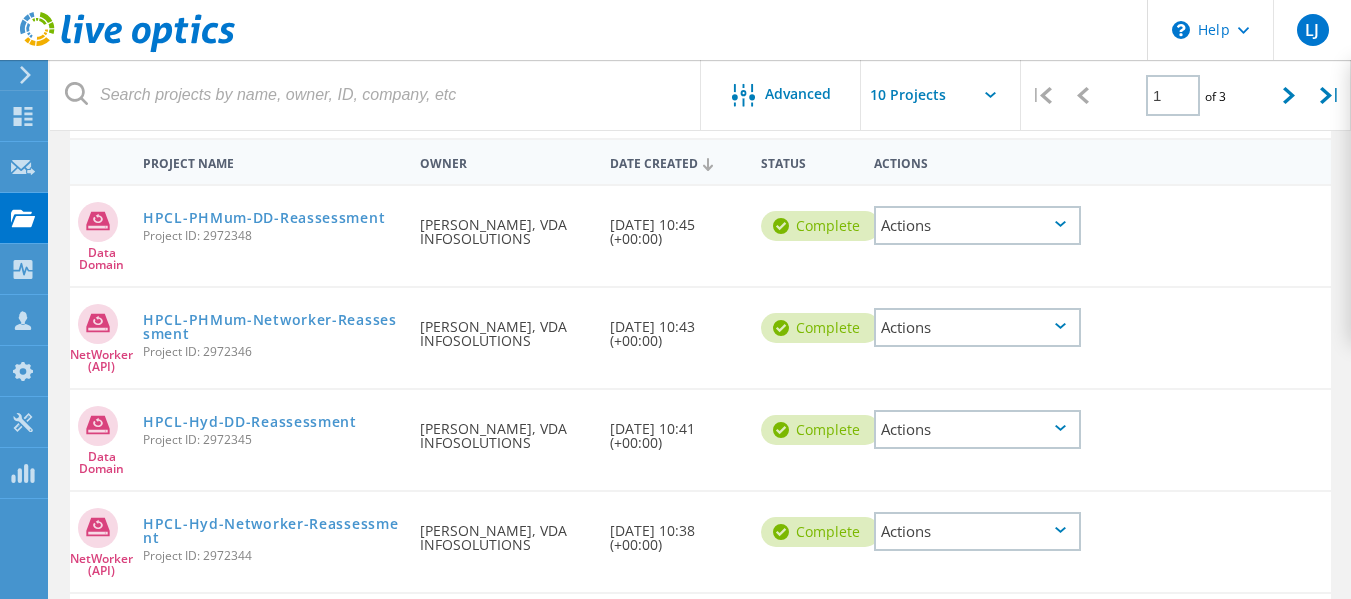 scroll, scrollTop: 181, scrollLeft: 0, axis: vertical 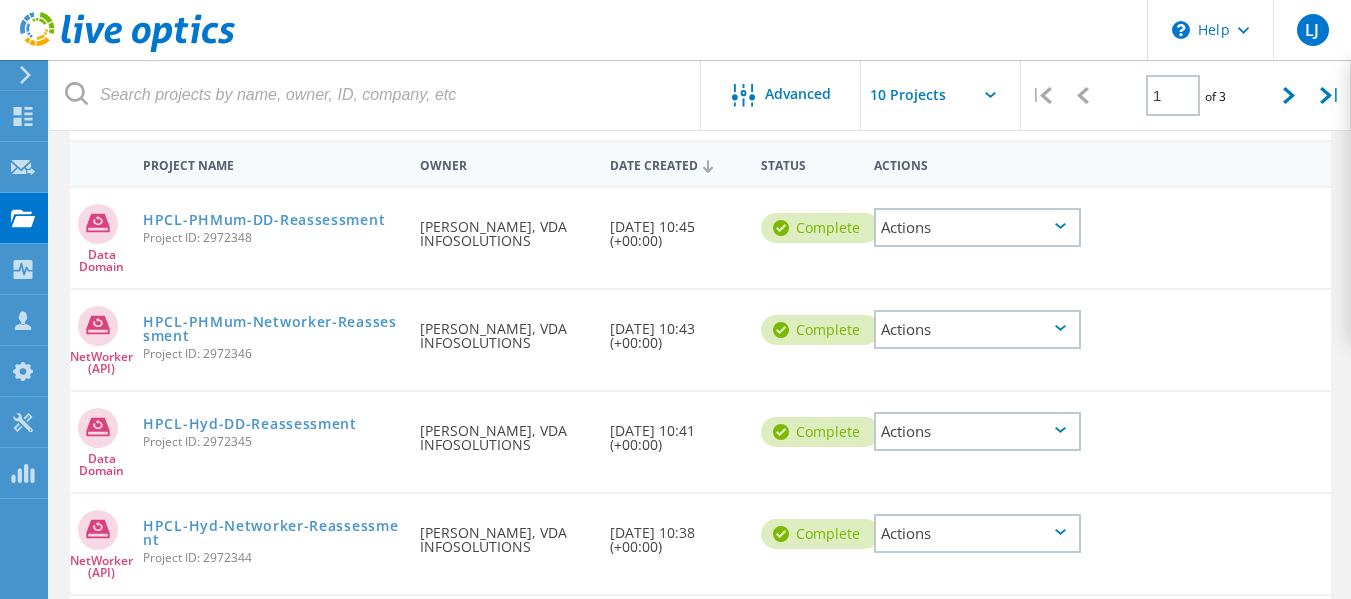click on "Actions" 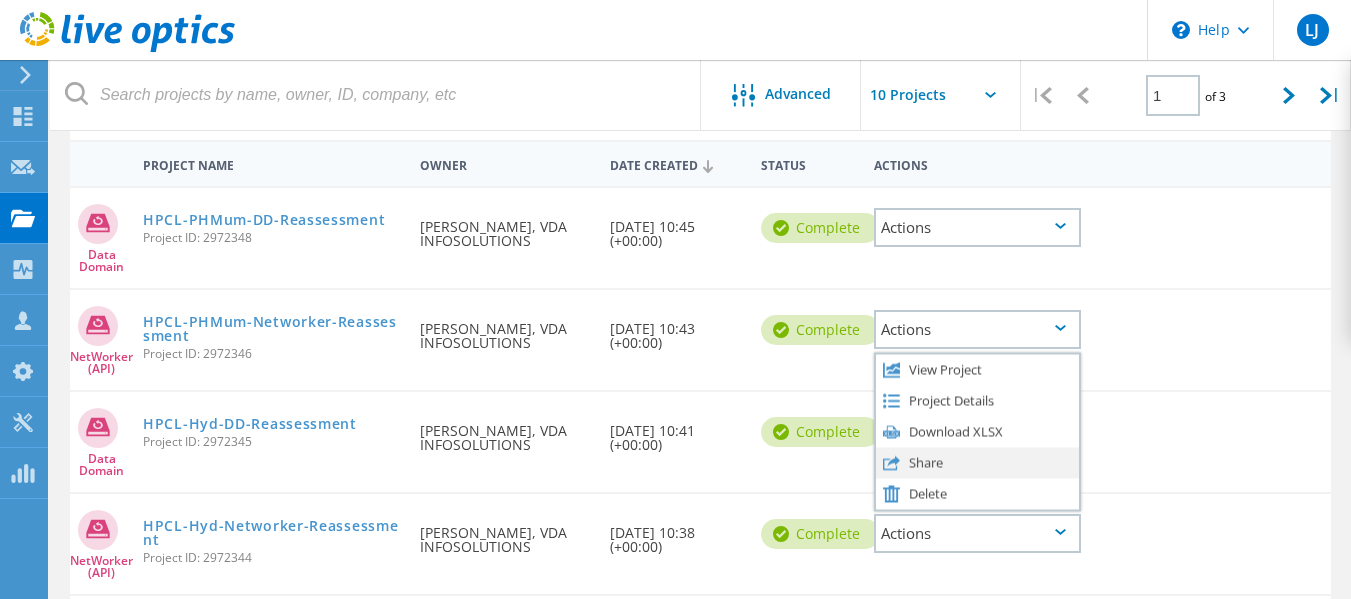 click on "Share" 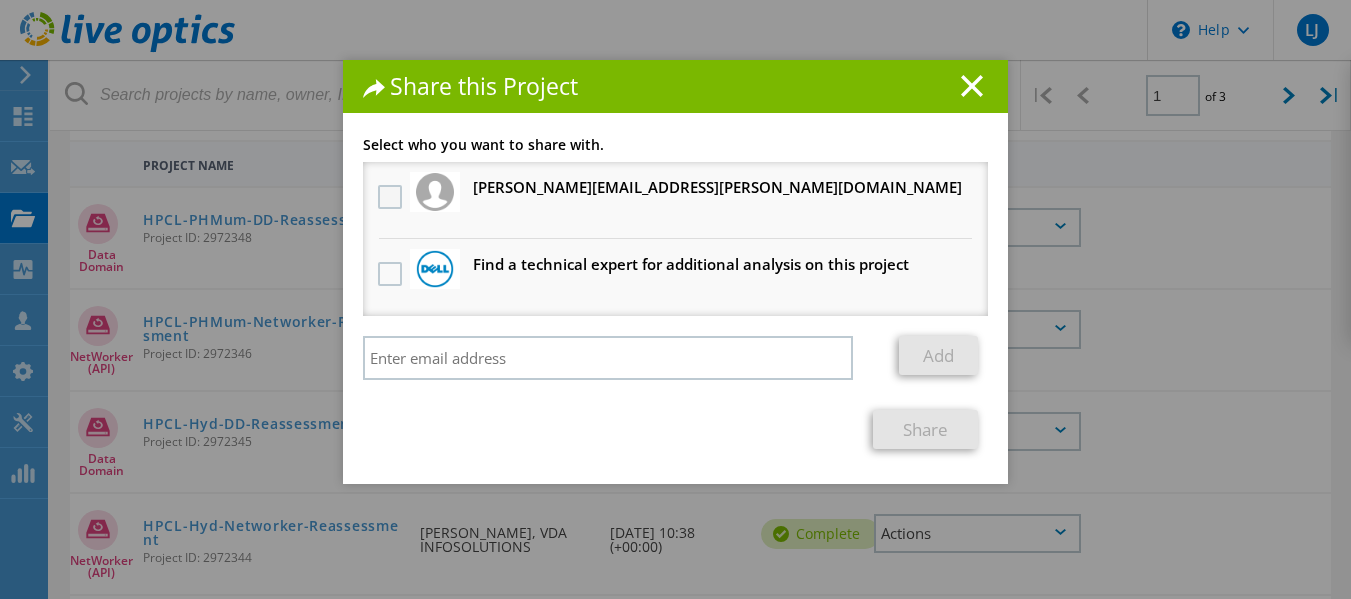 click at bounding box center [392, 197] 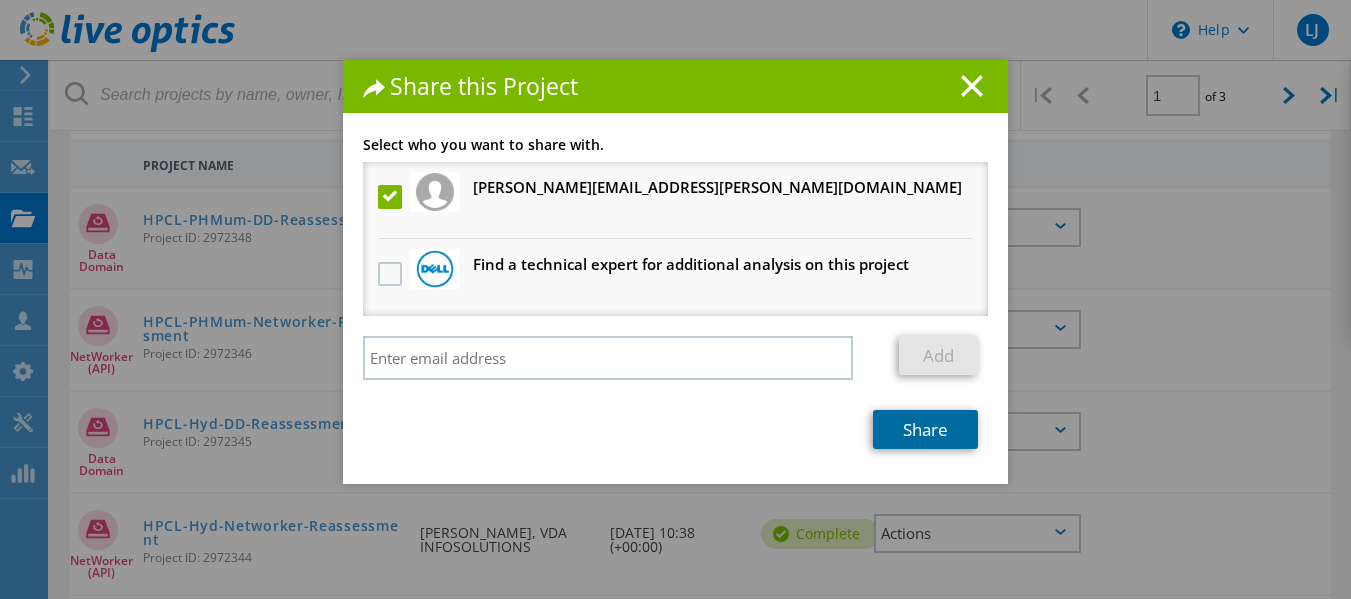click on "Share" at bounding box center (925, 429) 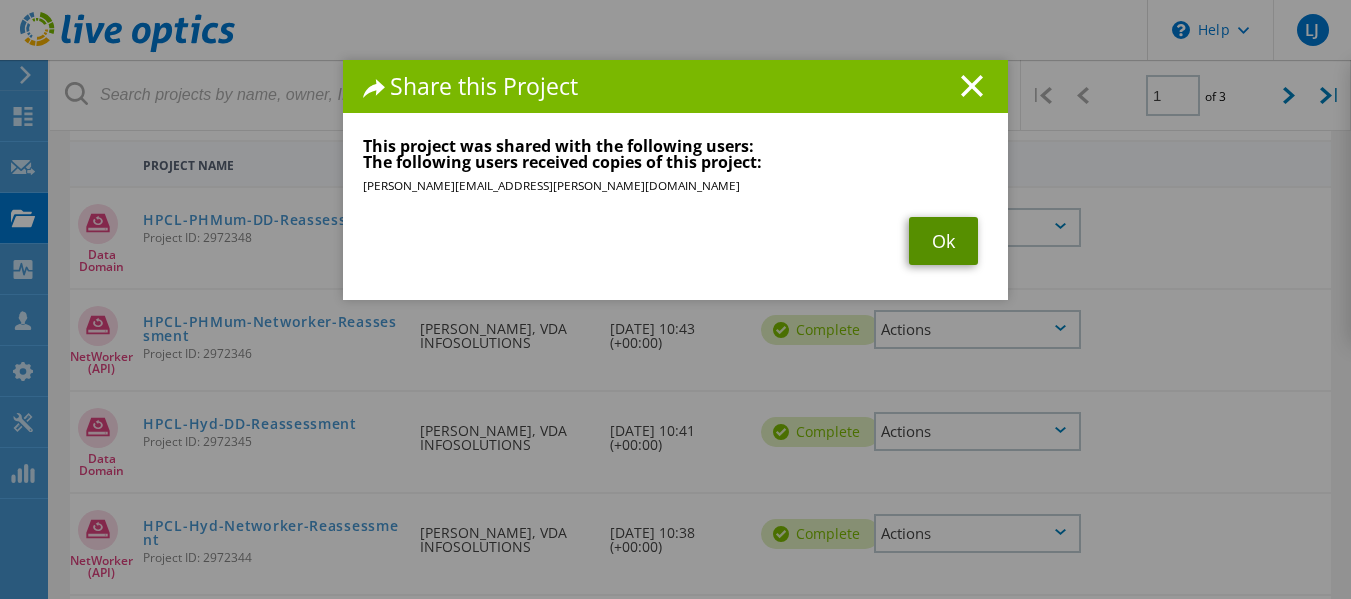 click on "Ok" at bounding box center (943, 241) 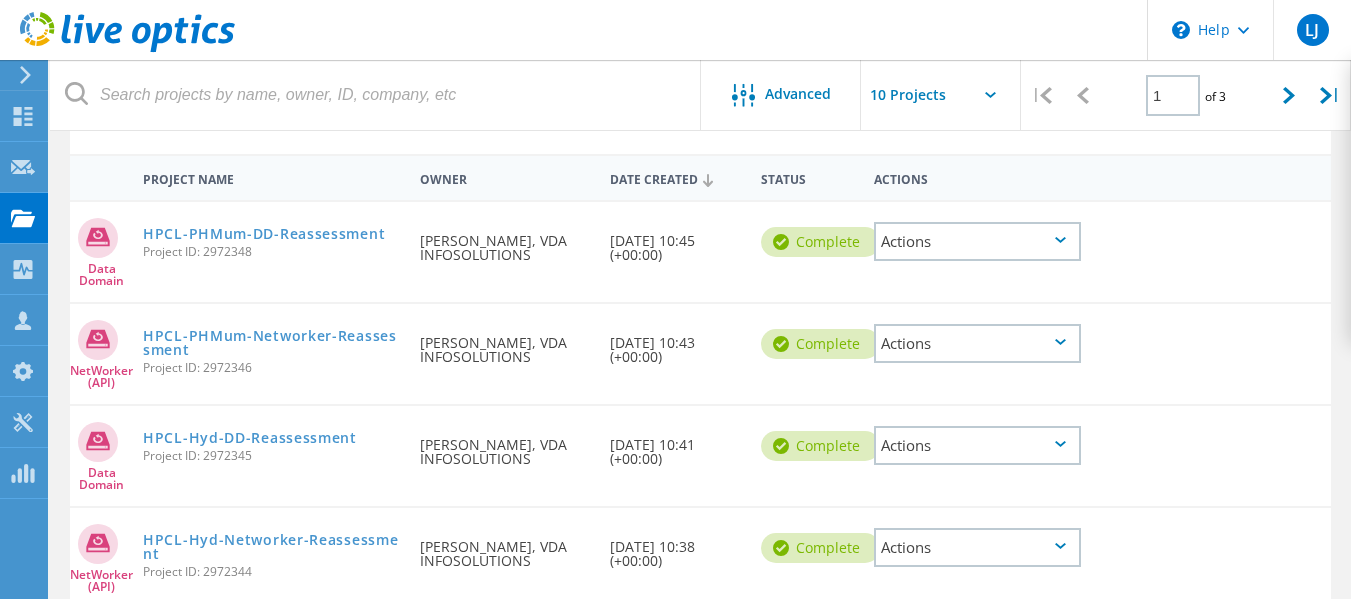 scroll, scrollTop: 166, scrollLeft: 0, axis: vertical 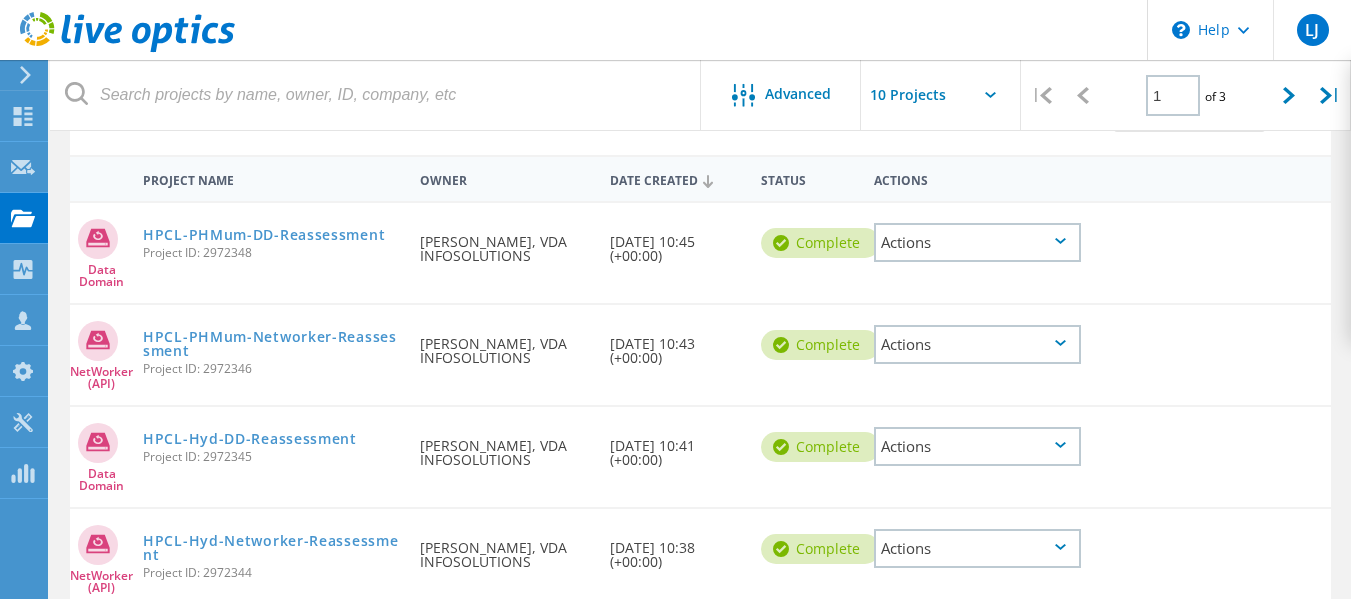 click on "Actions" 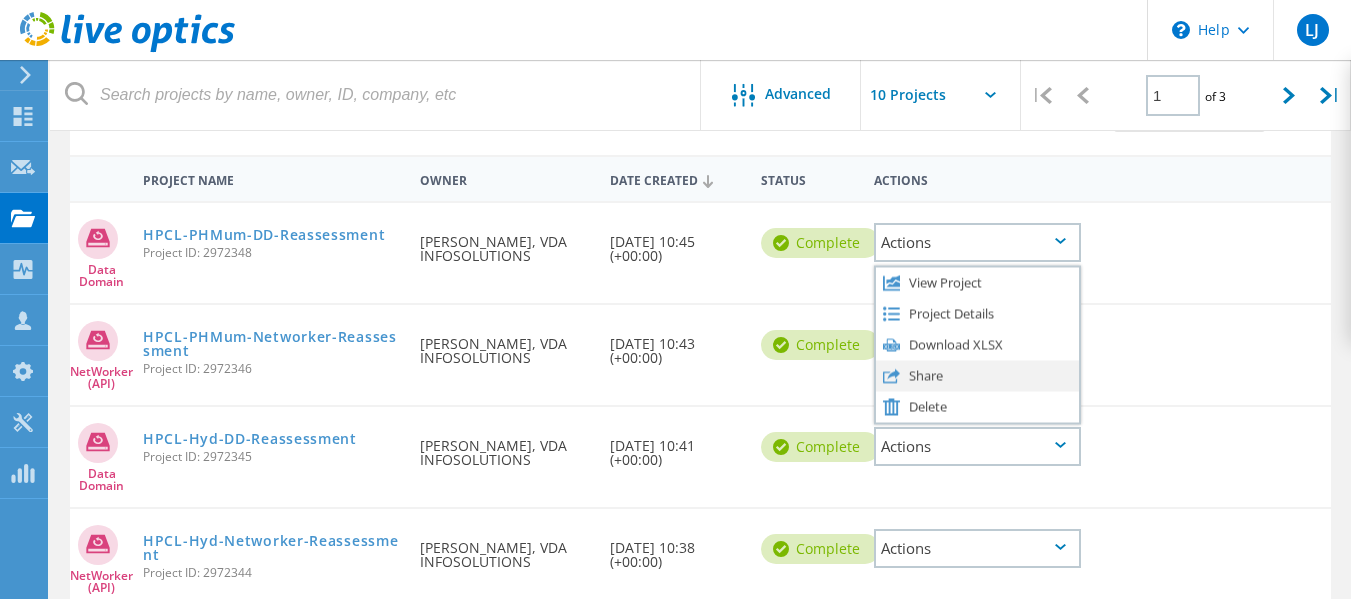 click on "Share" 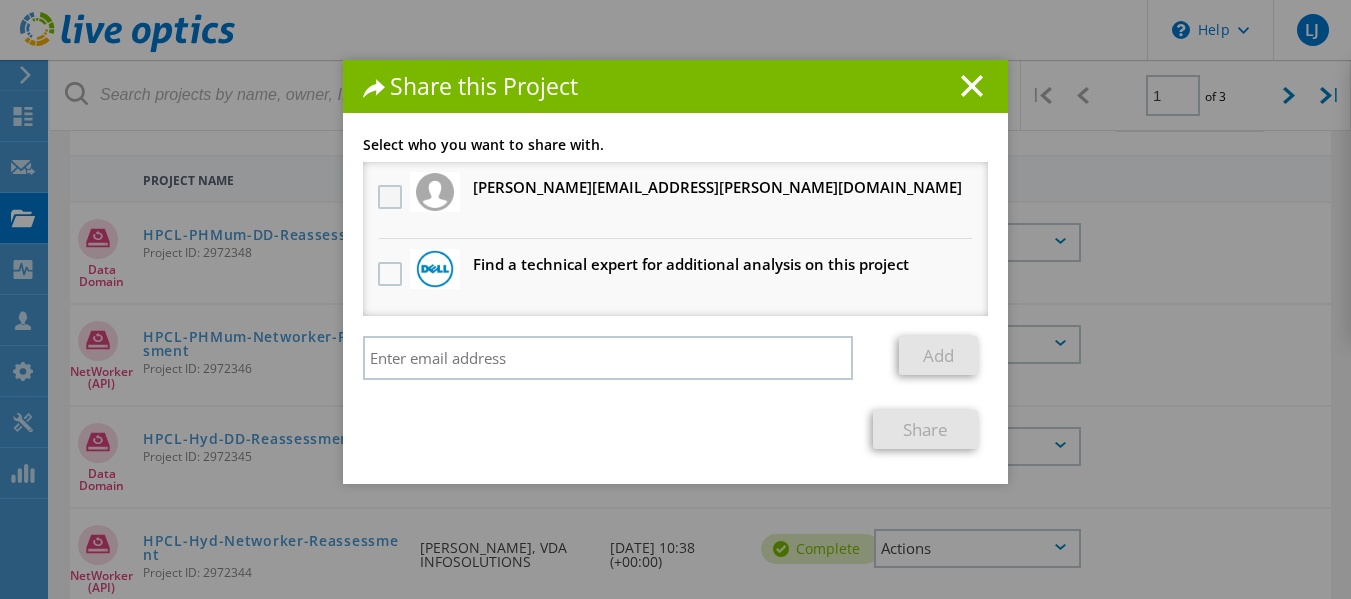 click at bounding box center (392, 197) 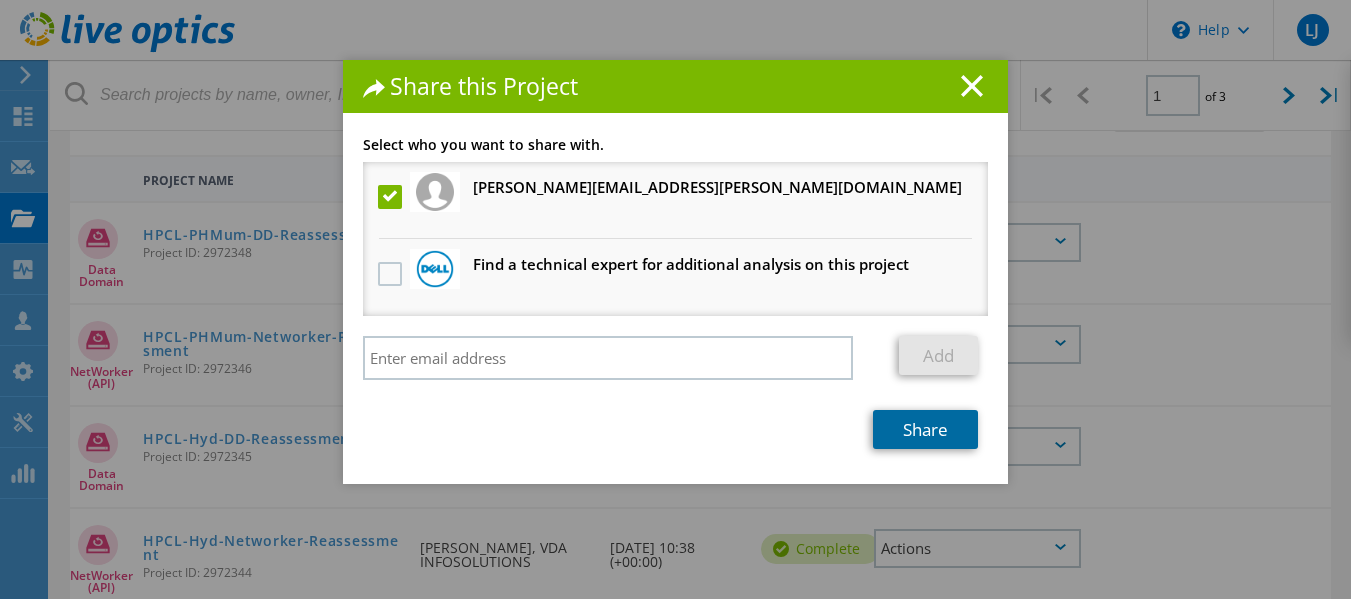 click on "Share" at bounding box center [925, 429] 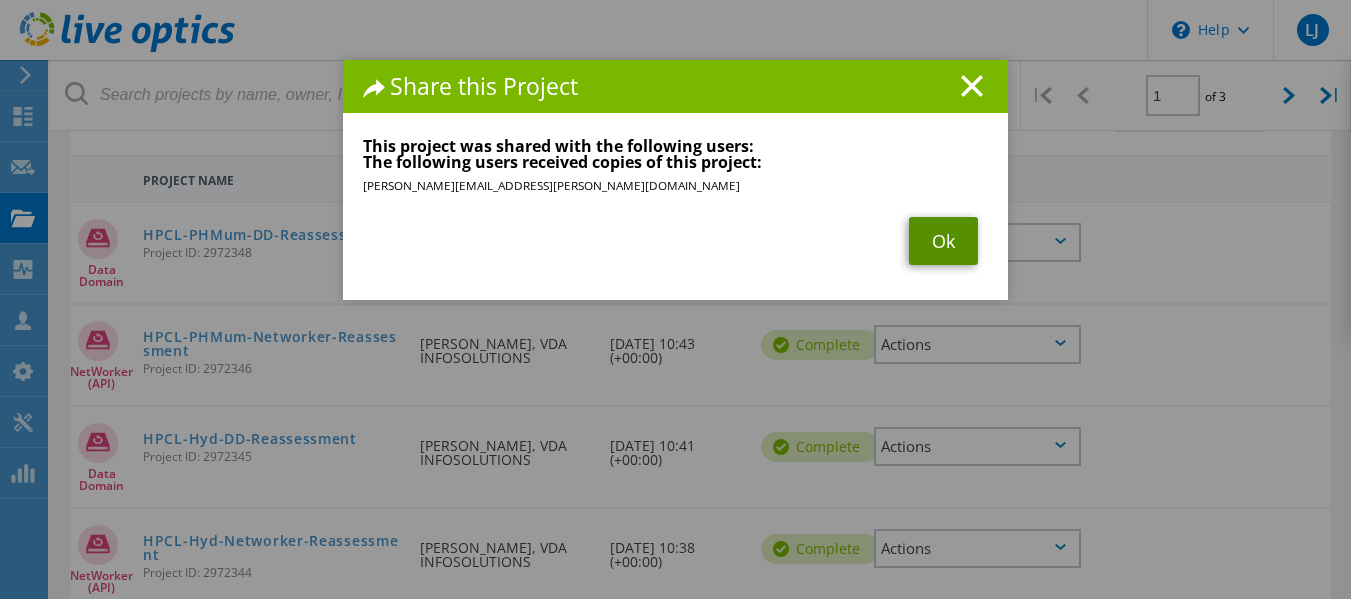 click on "Ok" at bounding box center (943, 241) 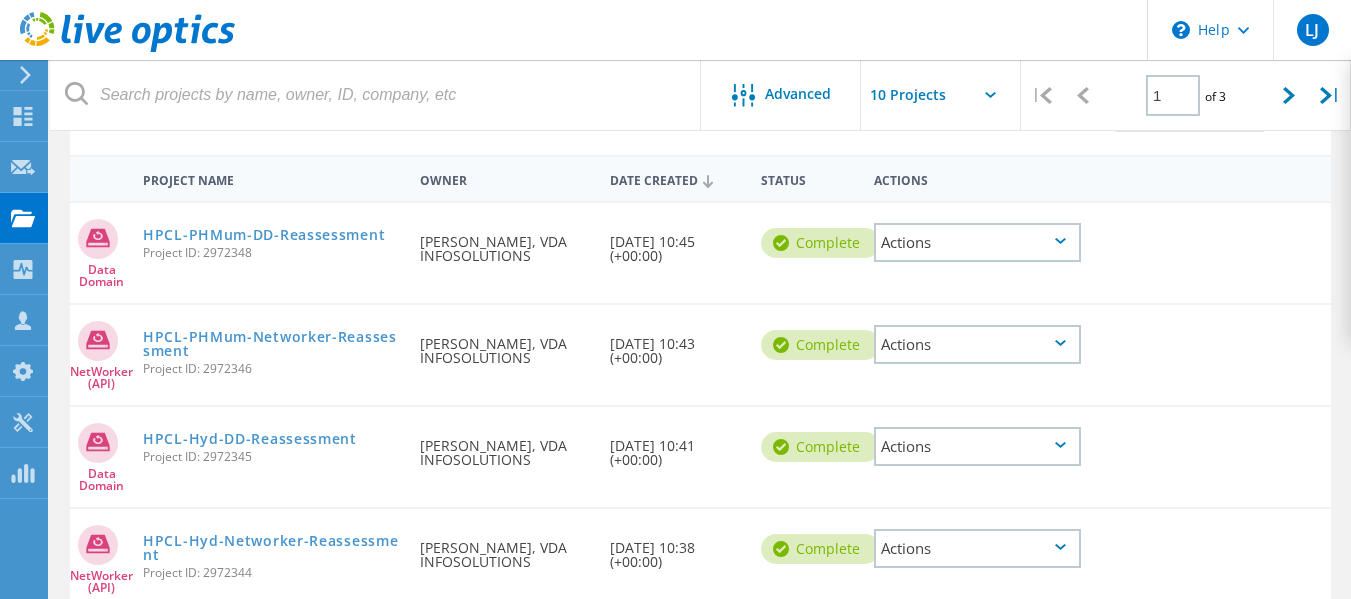 click on "Actions" 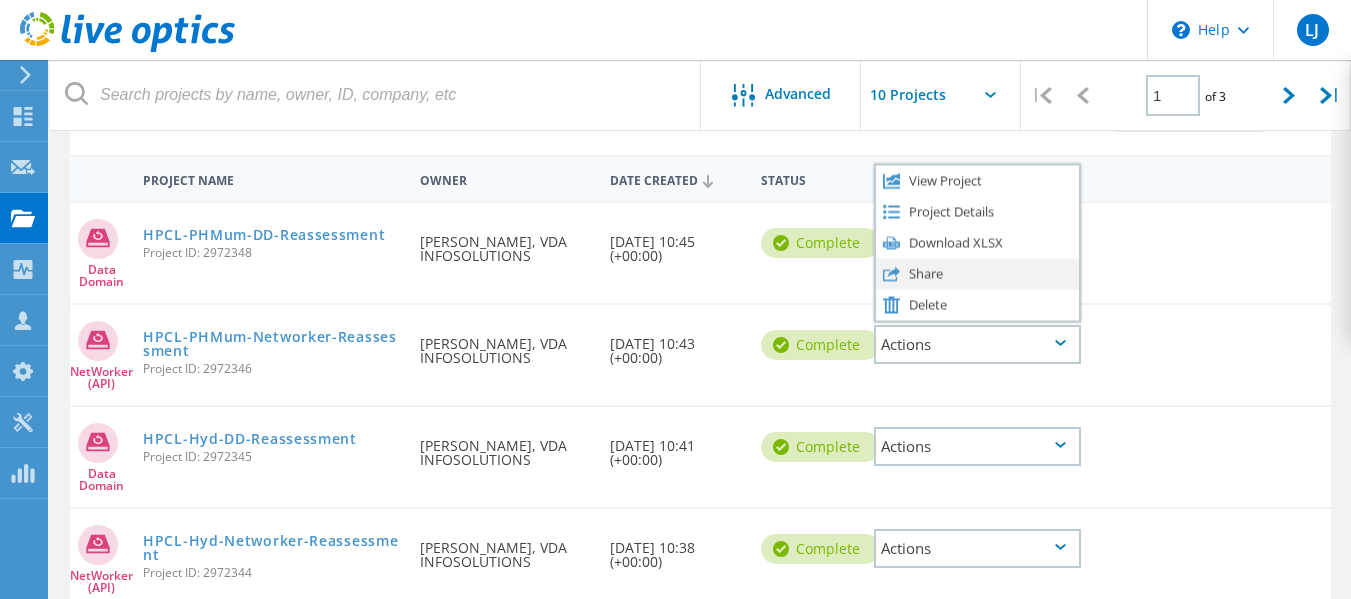 click on "Share" 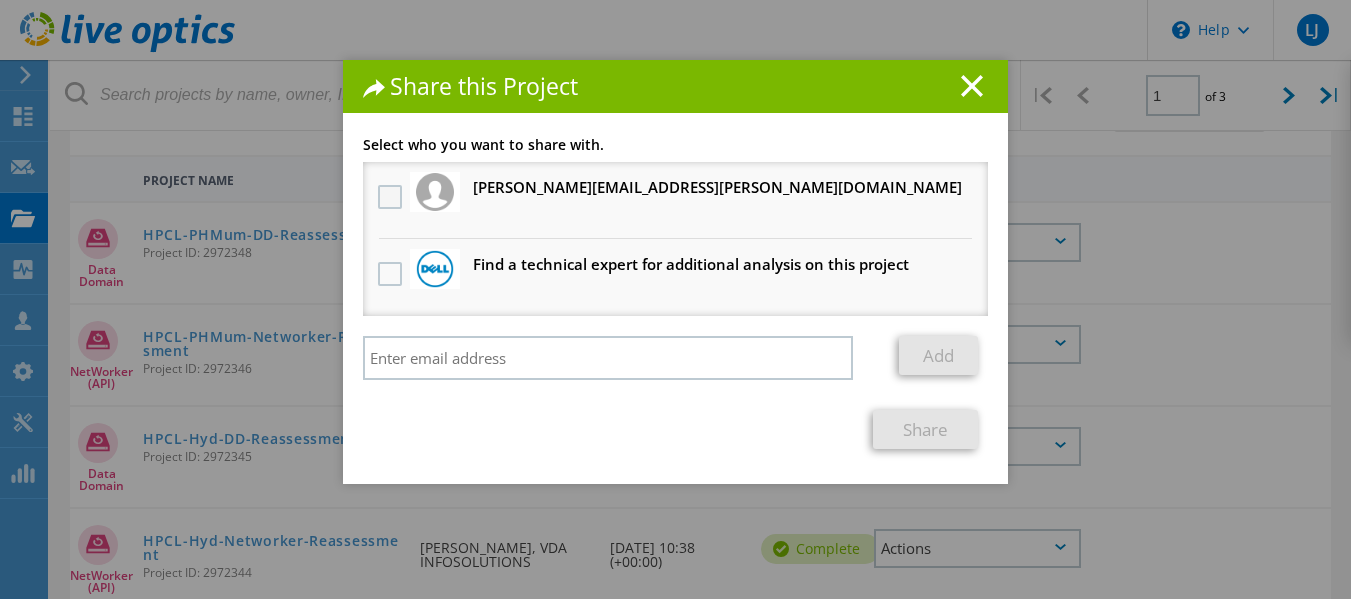 click at bounding box center [392, 197] 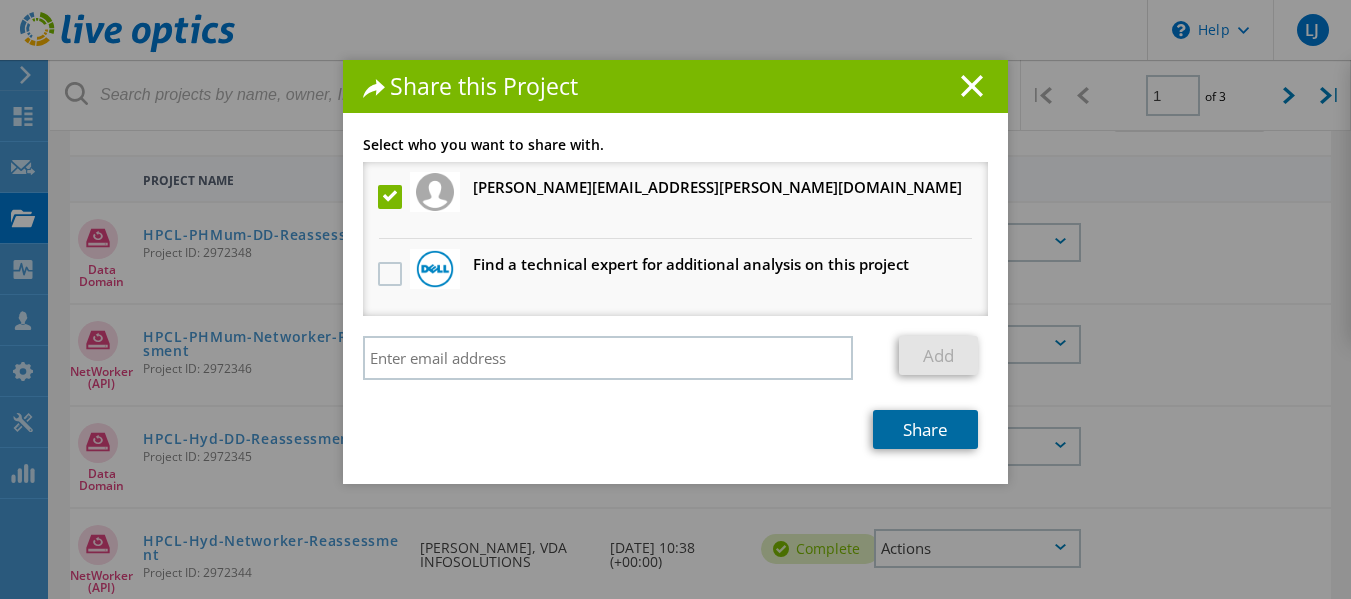 click on "Share" at bounding box center (925, 429) 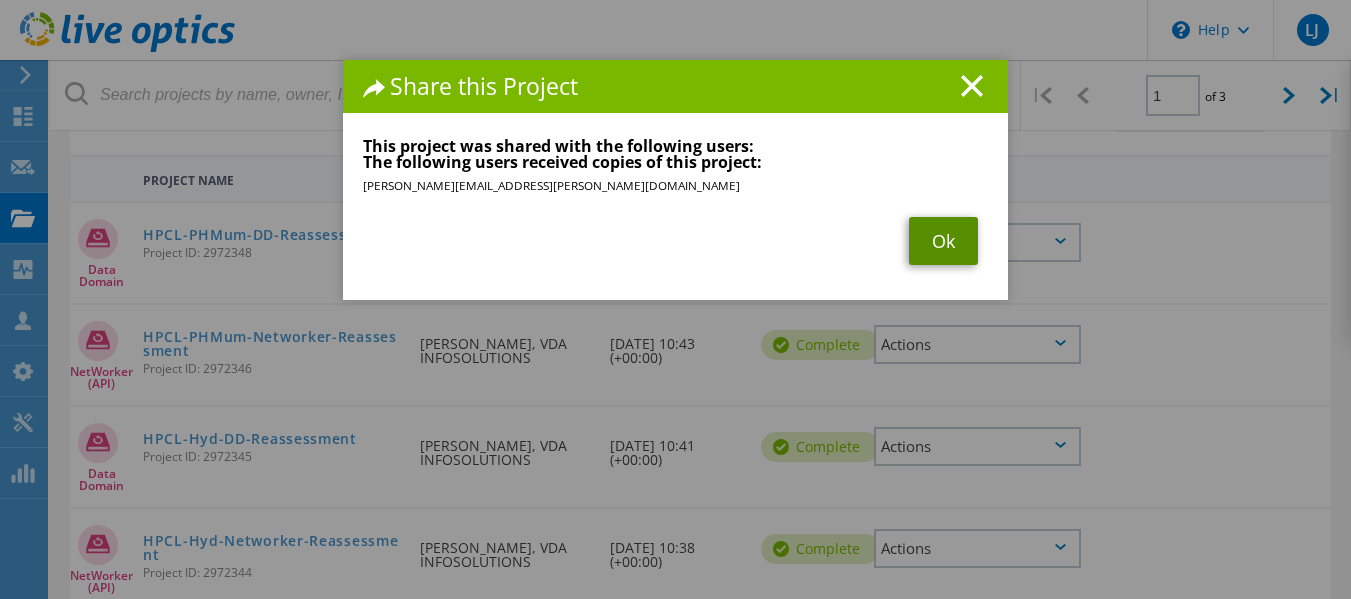 click on "Ok" at bounding box center [943, 241] 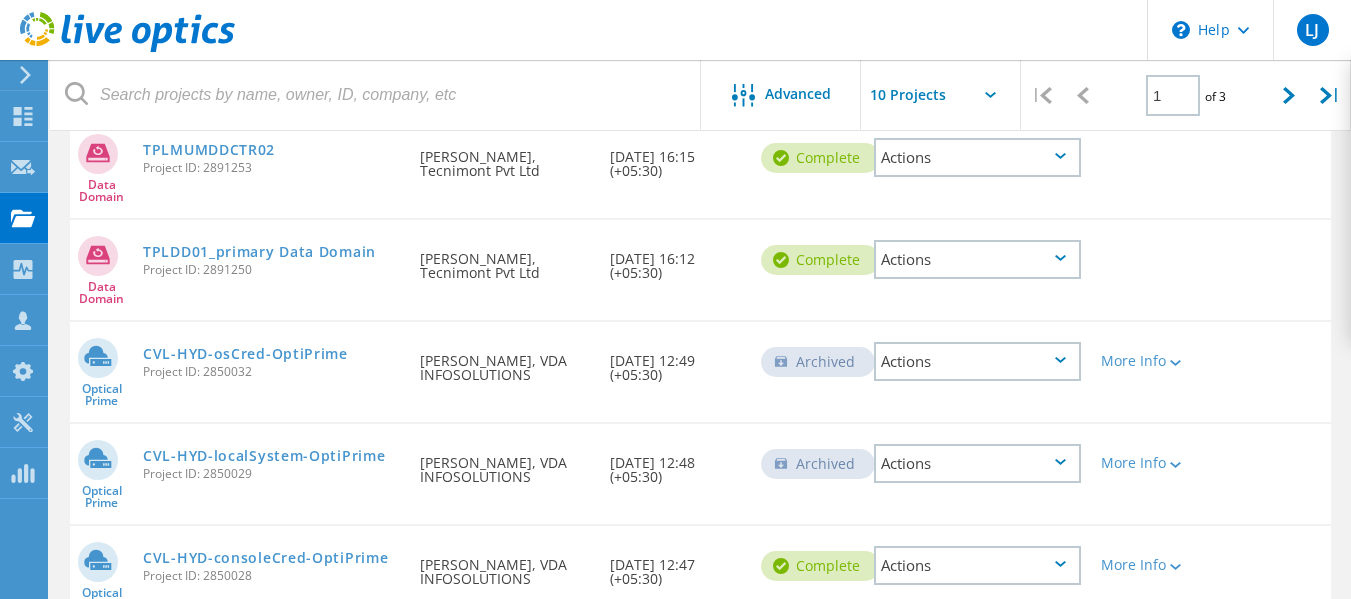 scroll, scrollTop: 868, scrollLeft: 0, axis: vertical 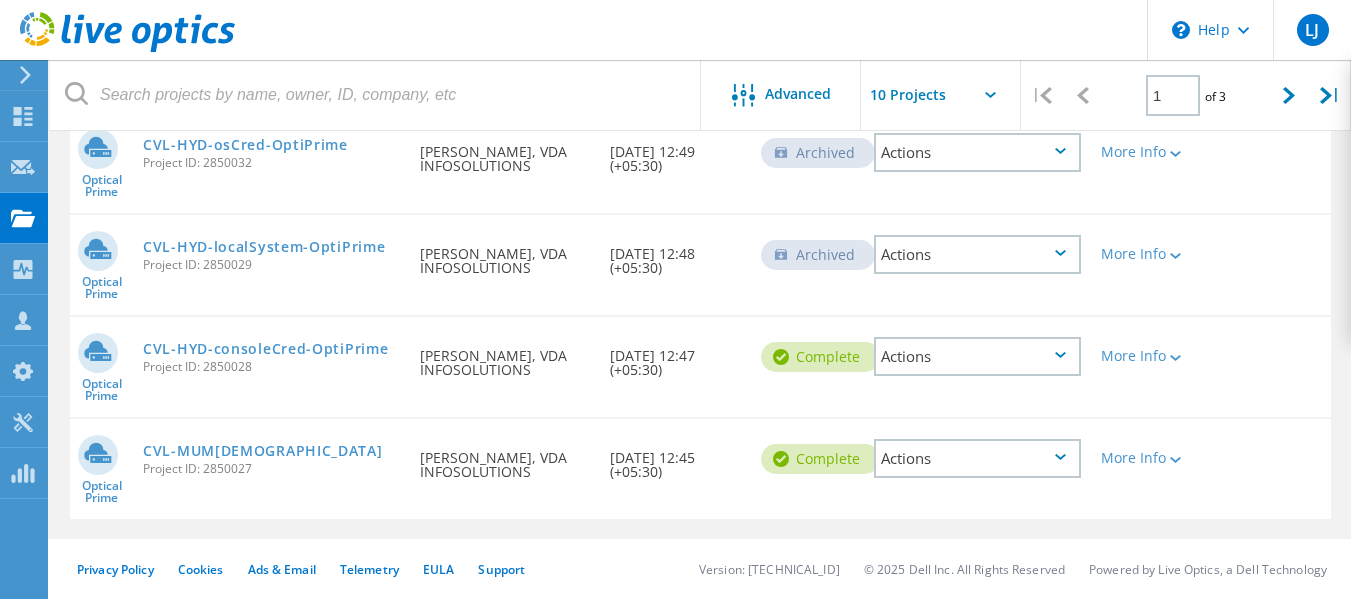 click 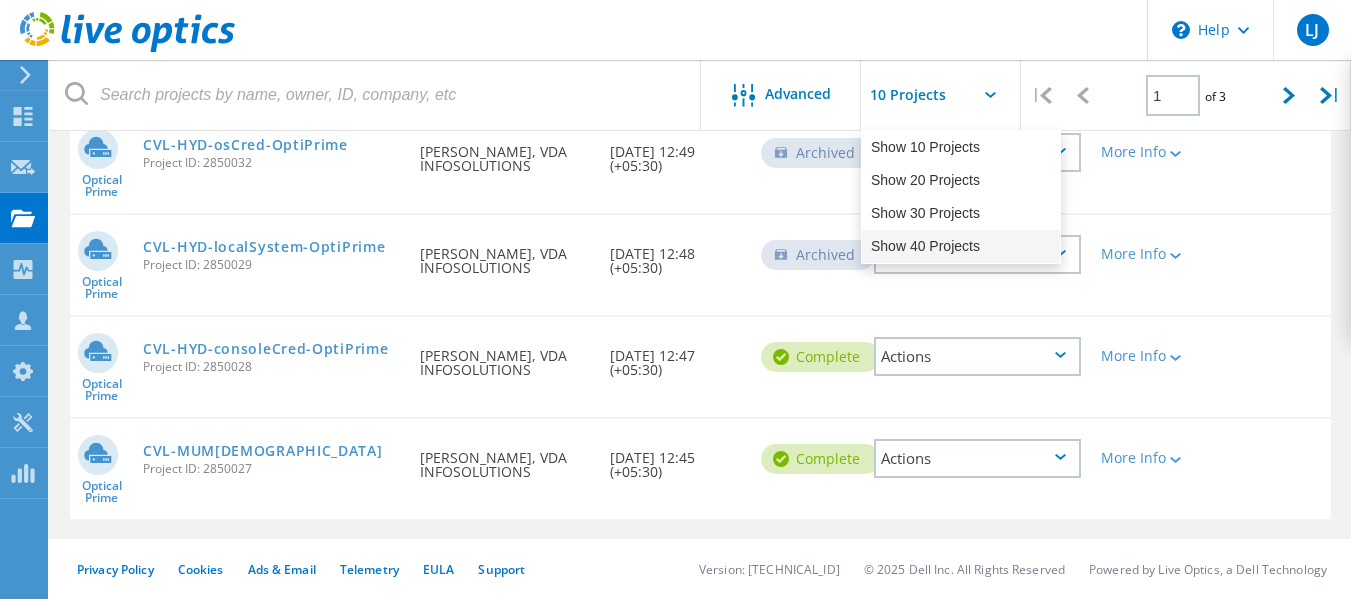 click on "Show 40 Projects" at bounding box center (961, 246) 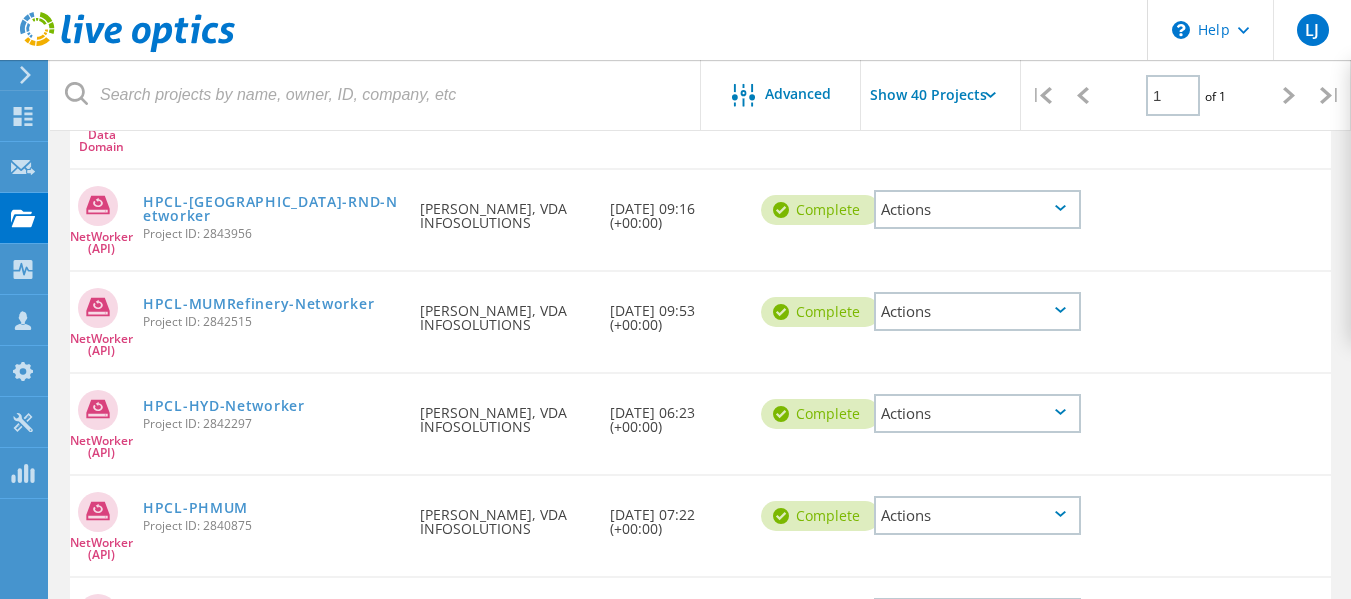 scroll, scrollTop: 1833, scrollLeft: 0, axis: vertical 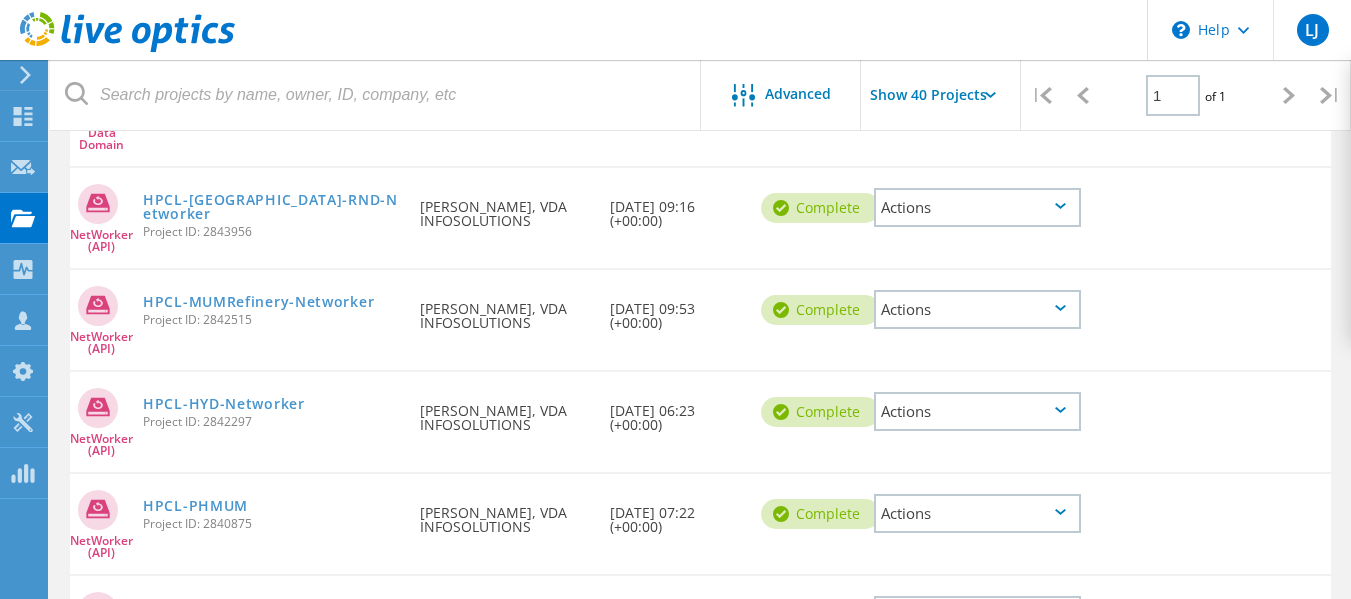 click on "Actions" 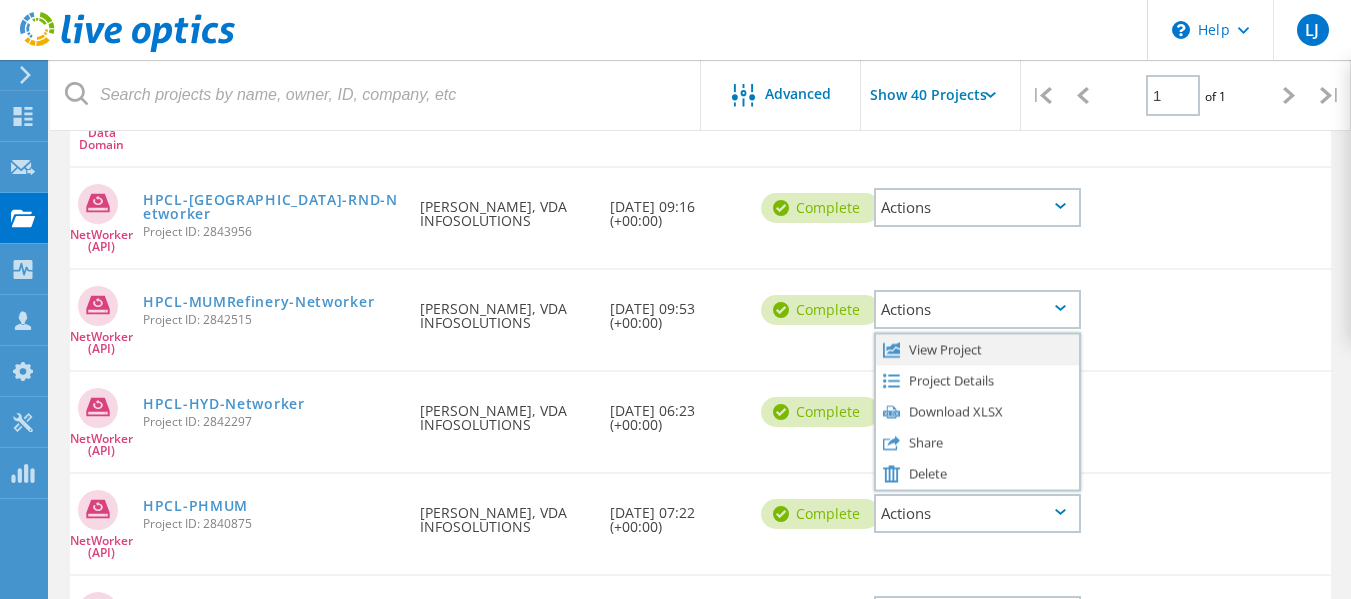 click on "View Project" 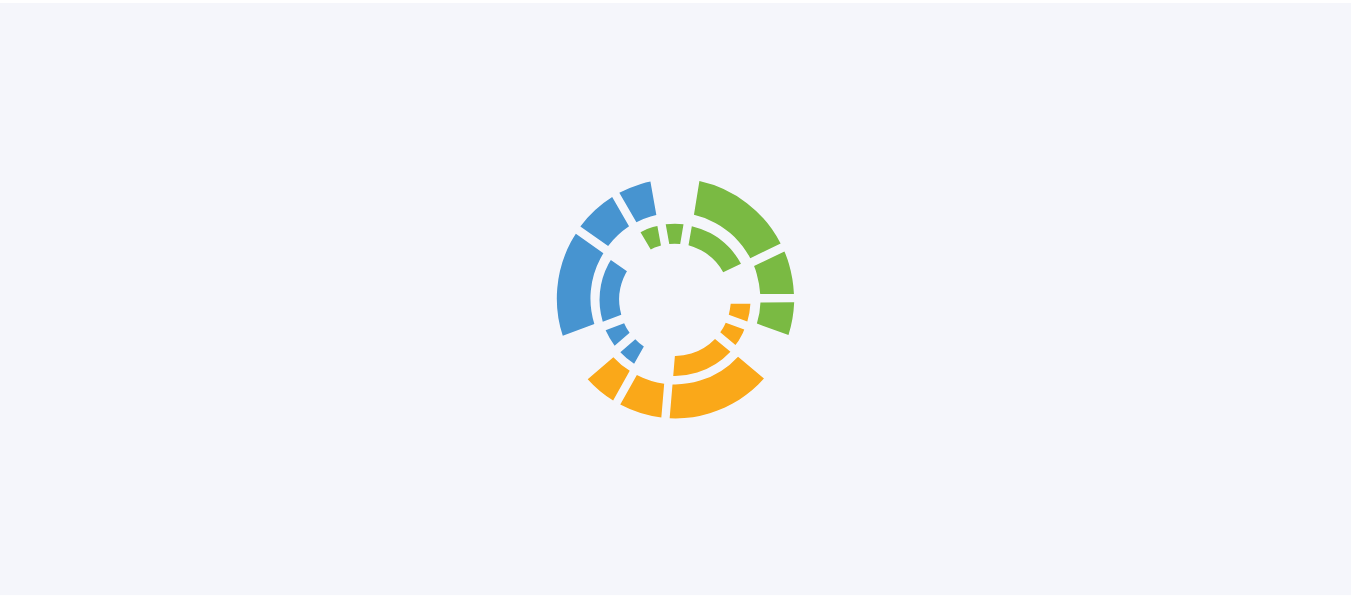 scroll, scrollTop: 0, scrollLeft: 0, axis: both 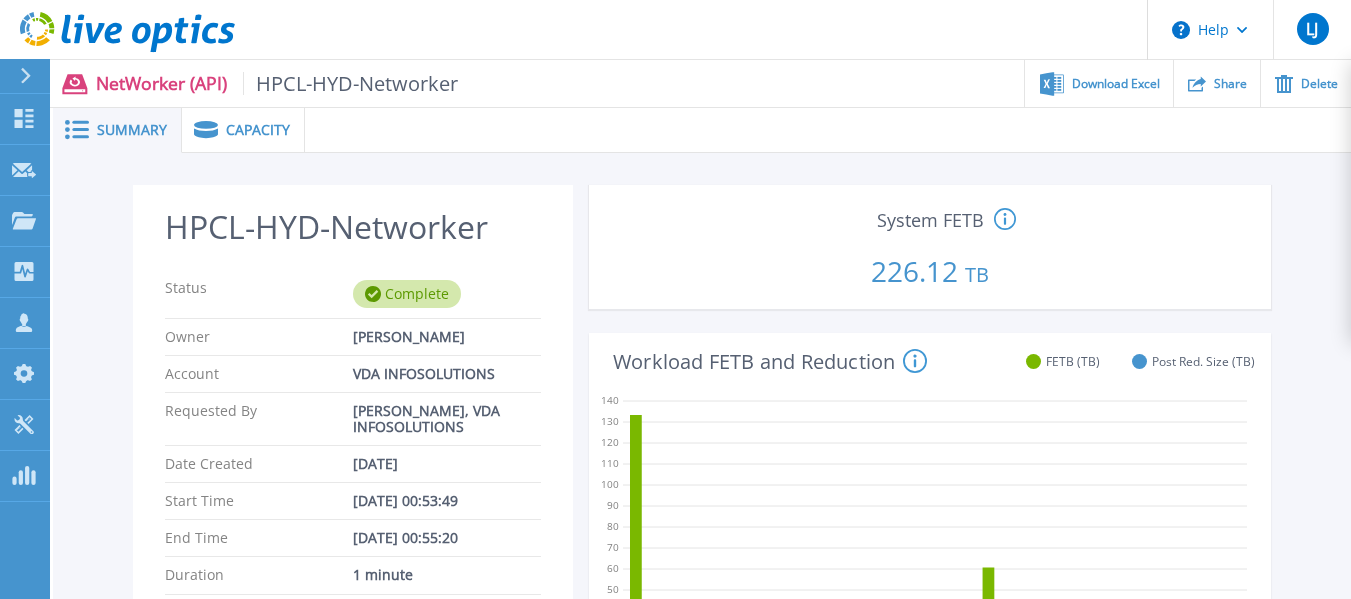 click 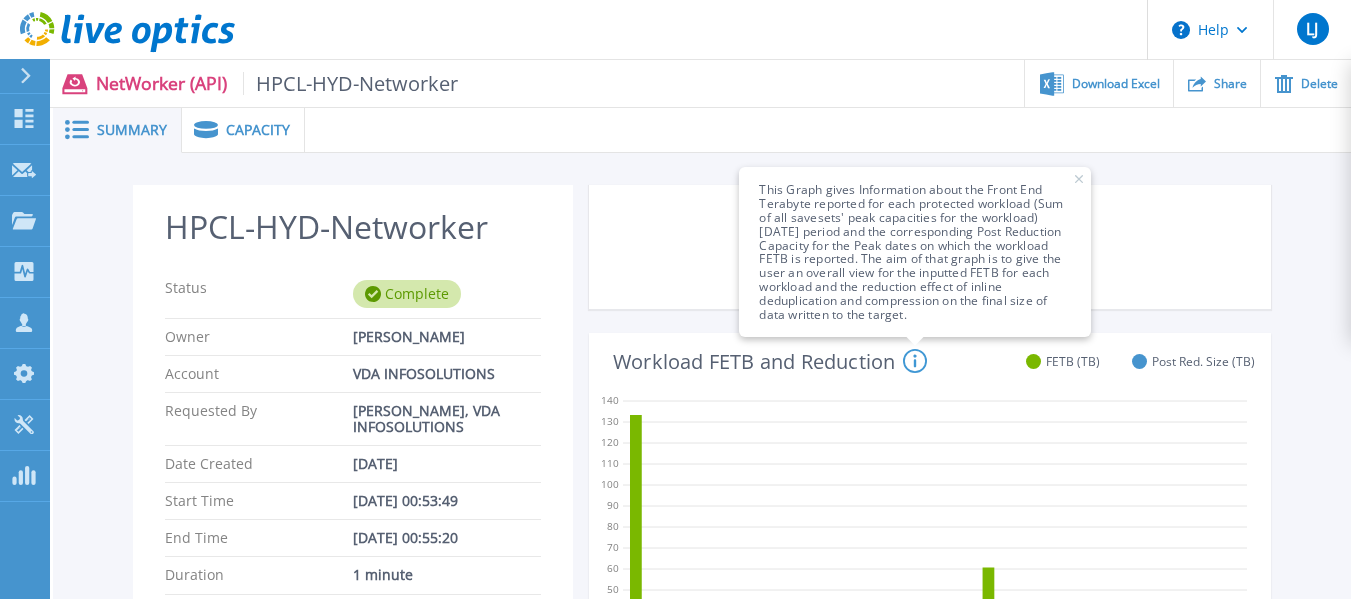 click 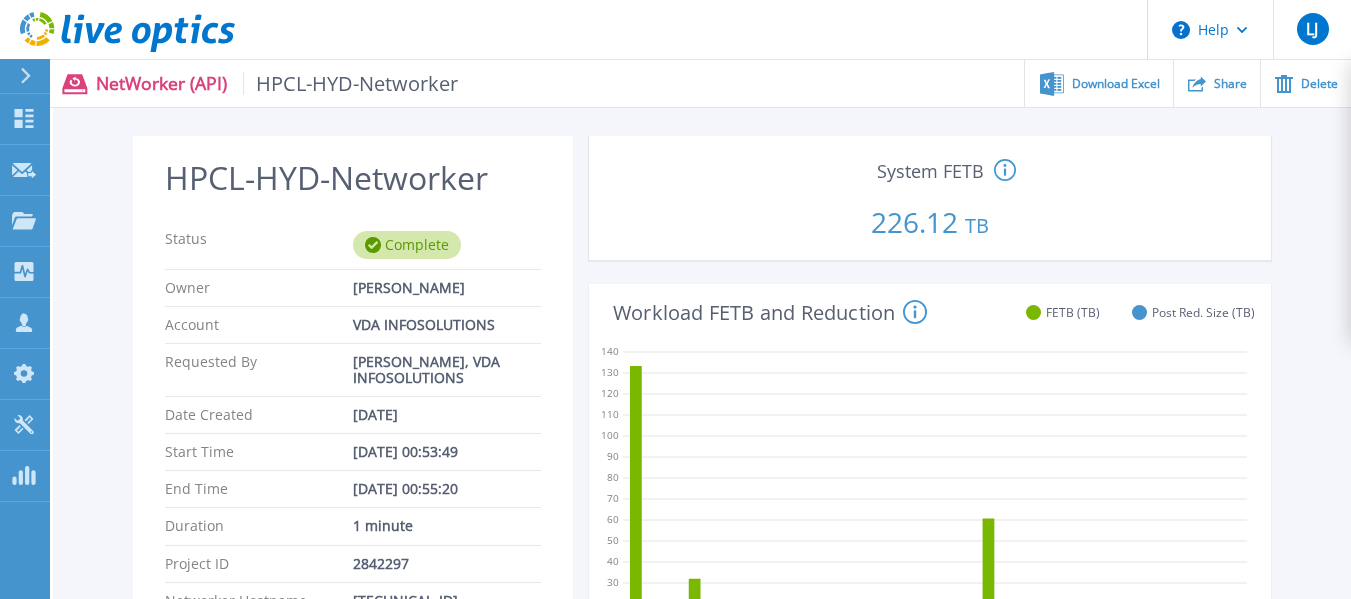 scroll, scrollTop: 0, scrollLeft: 0, axis: both 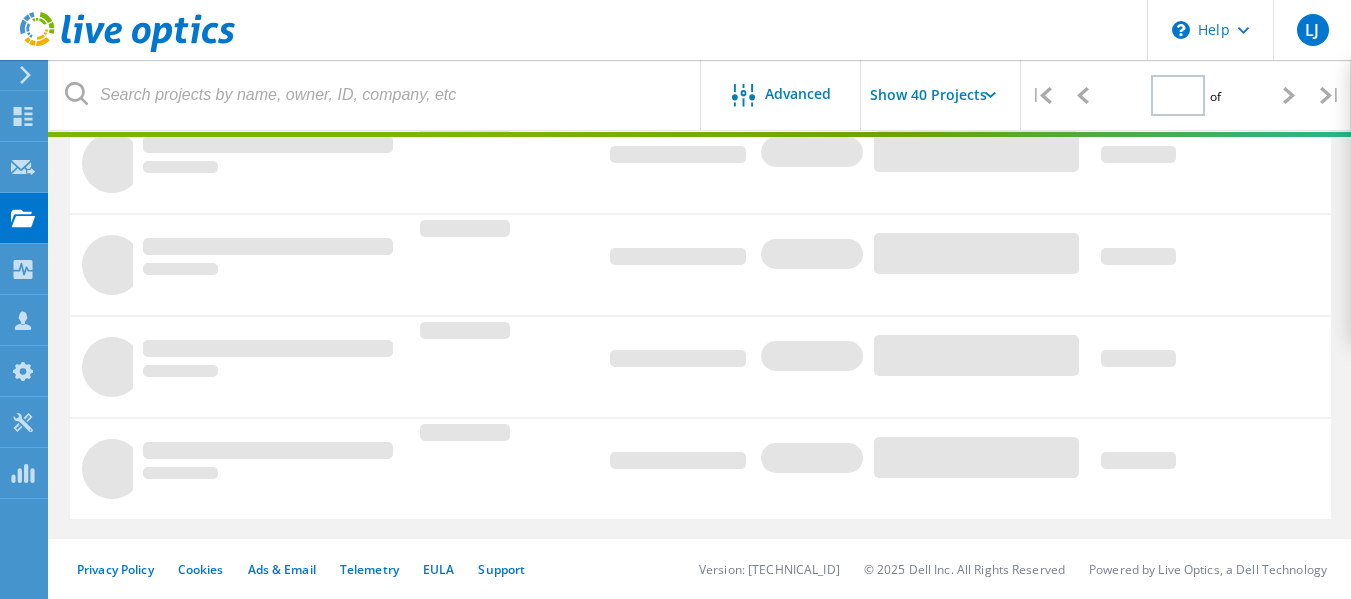 type on "1" 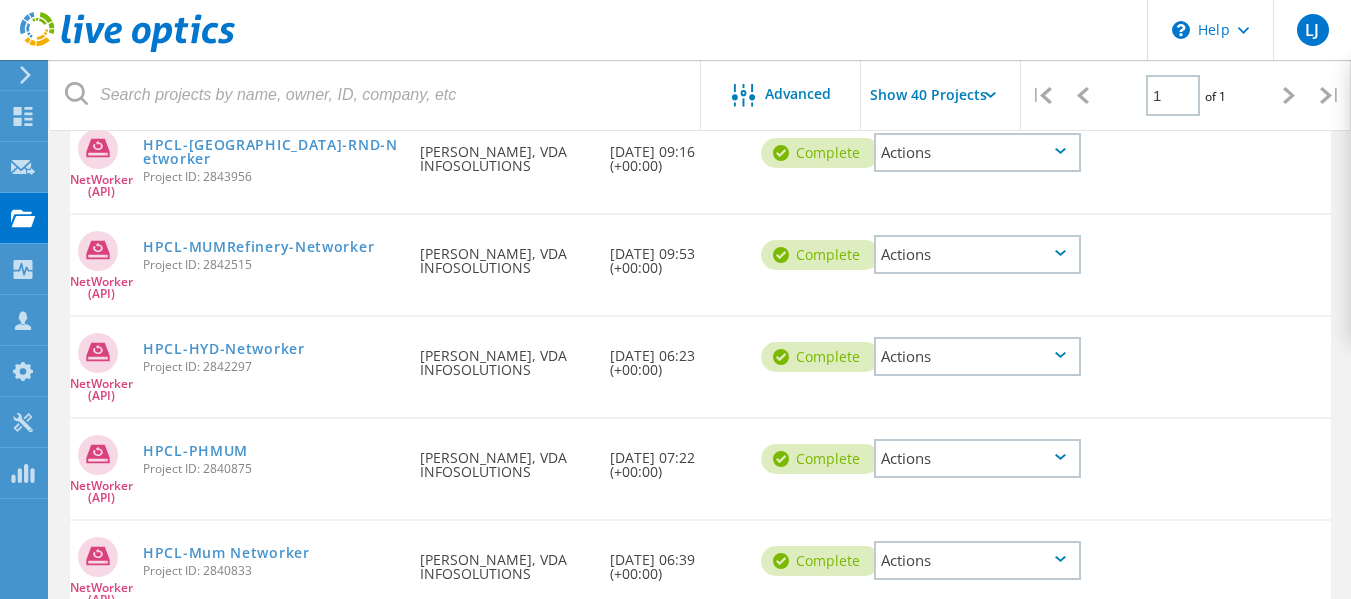 scroll, scrollTop: 1887, scrollLeft: 0, axis: vertical 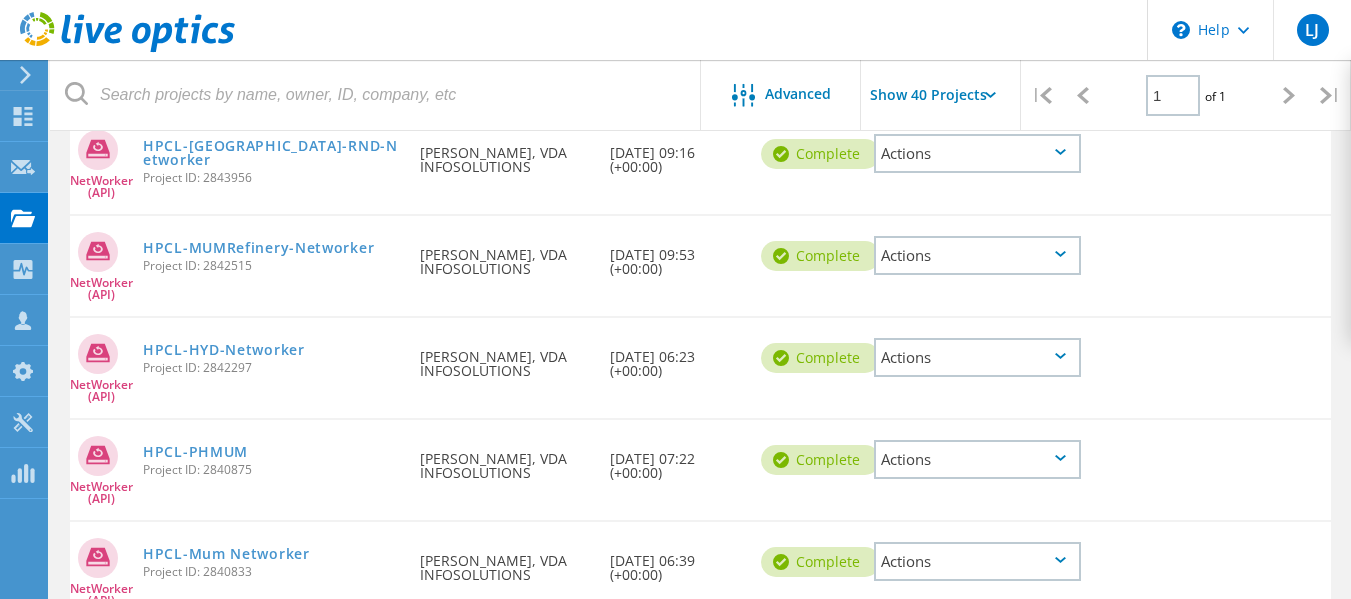 click on "Date Created  [DATE] 06:23 (+00:00)" 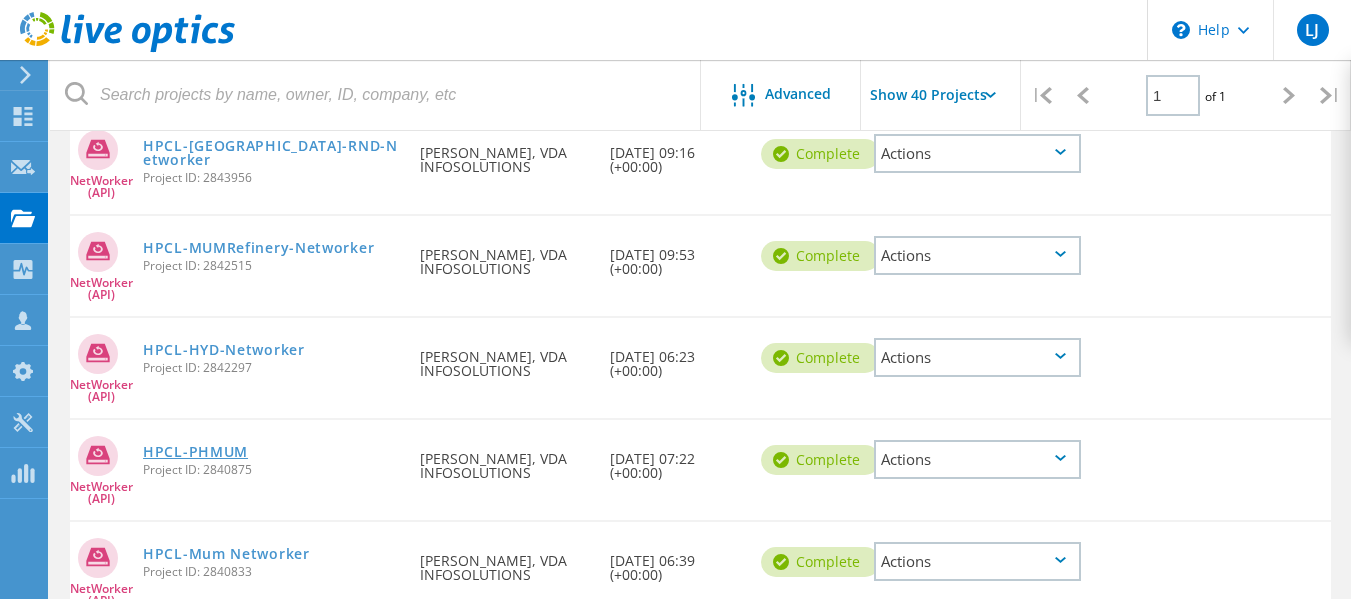 click on "HPCL-PHMUM" 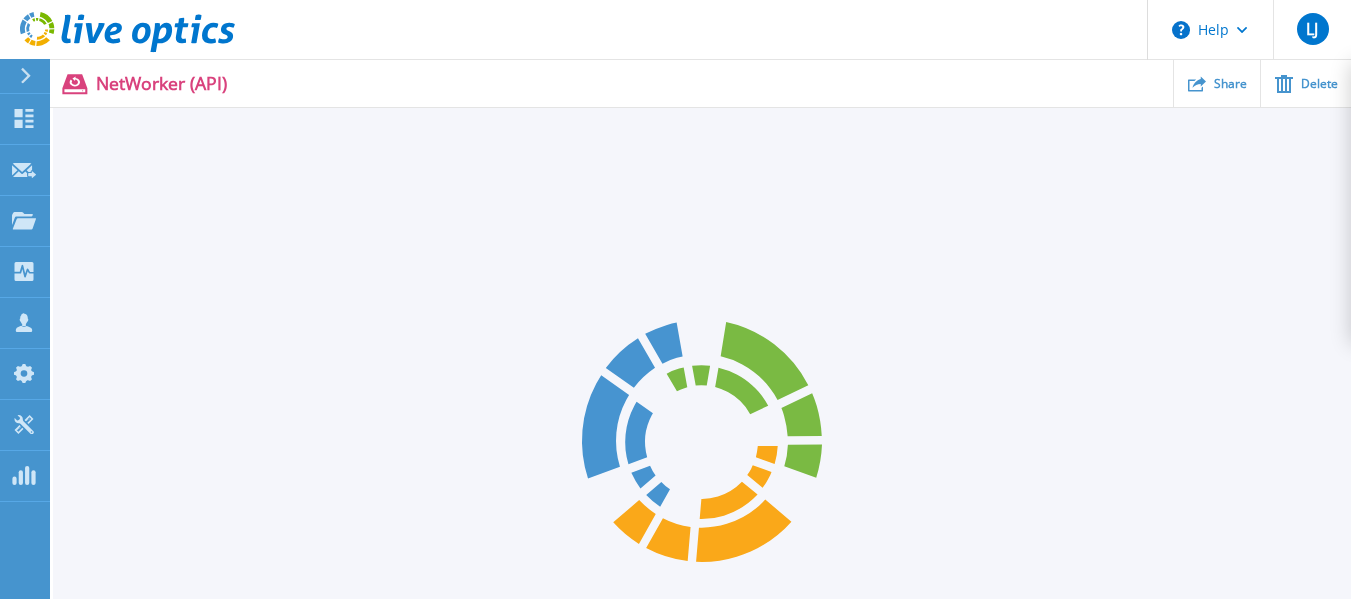 scroll, scrollTop: 0, scrollLeft: 0, axis: both 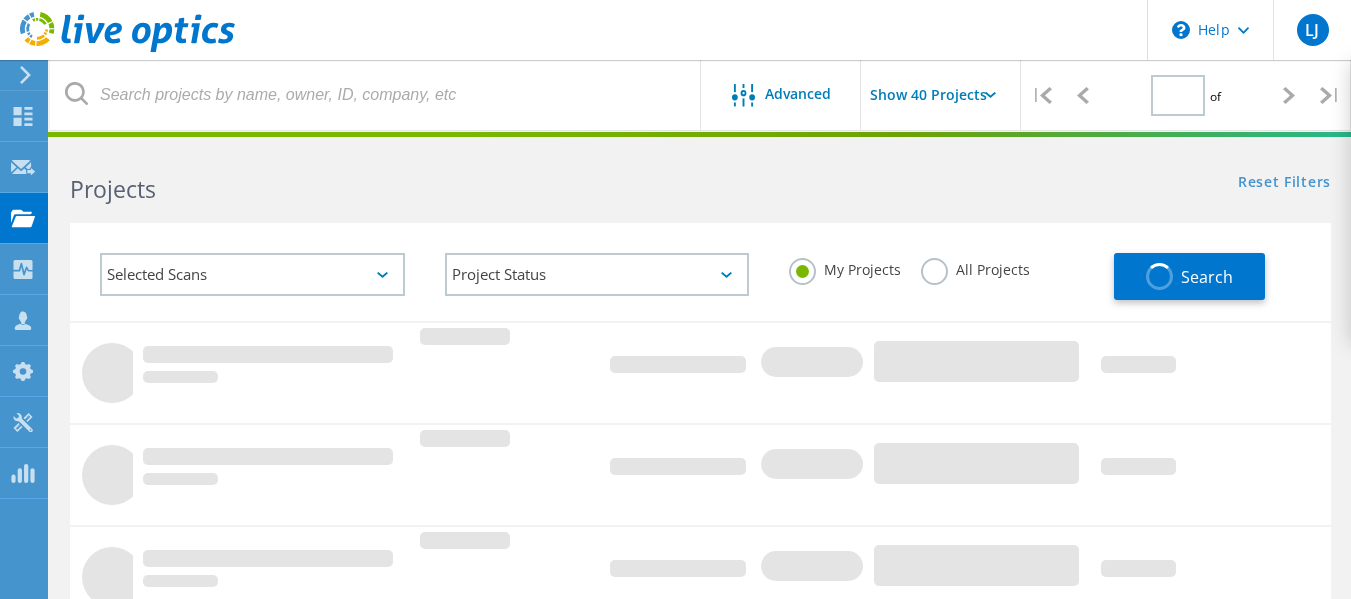 type on "1" 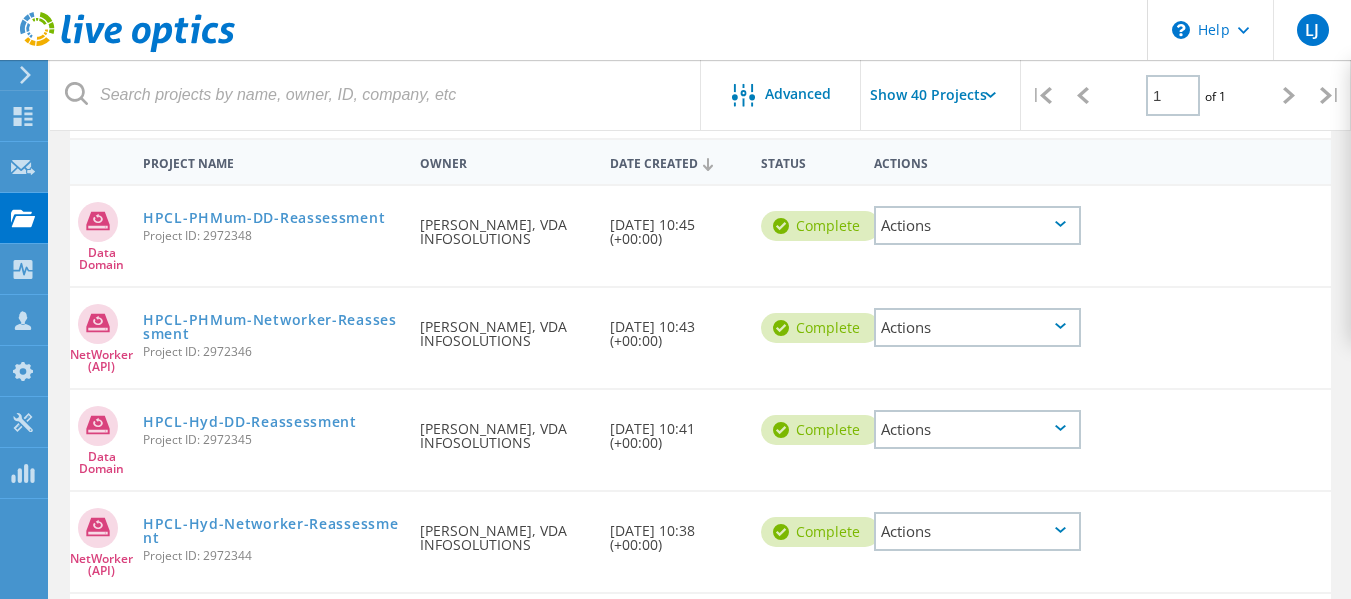 scroll, scrollTop: 184, scrollLeft: 0, axis: vertical 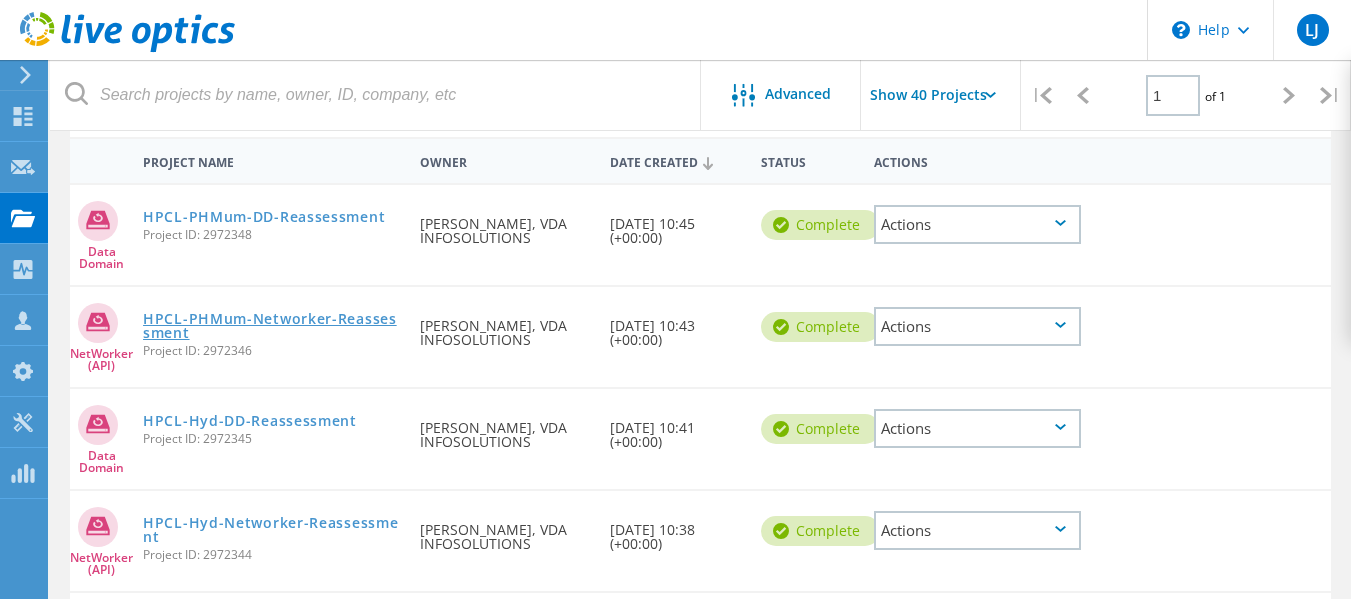 click on "HPCL-PHMum-Networker-Reassessment" 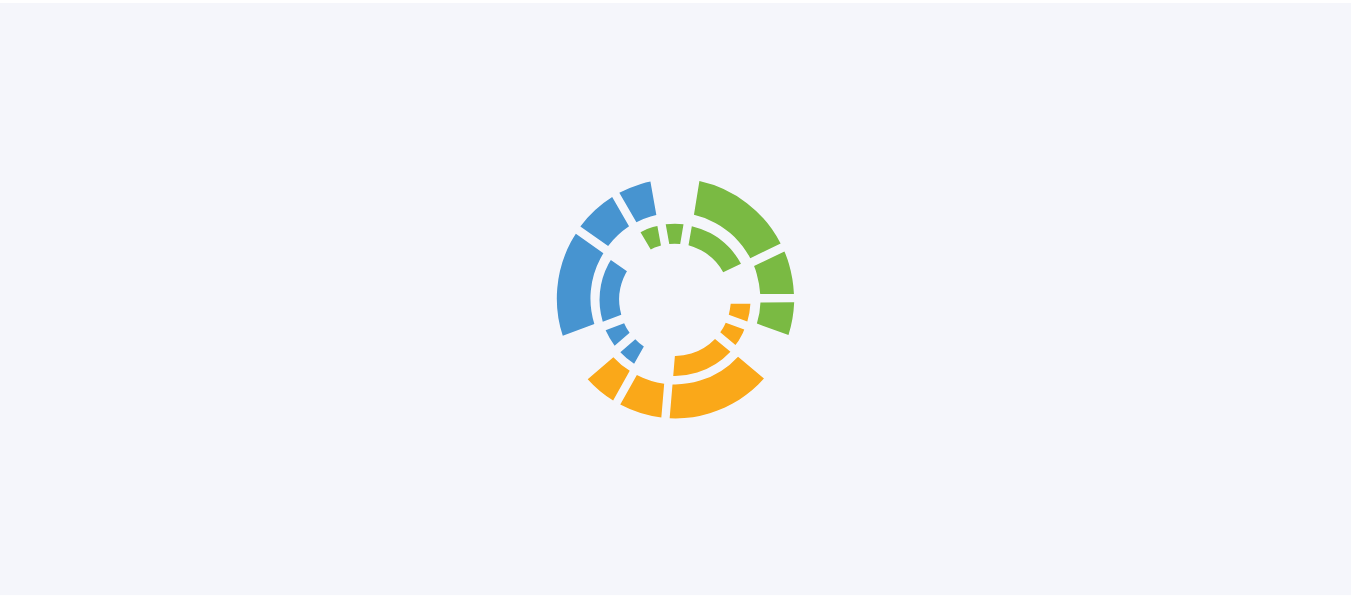 scroll, scrollTop: 0, scrollLeft: 0, axis: both 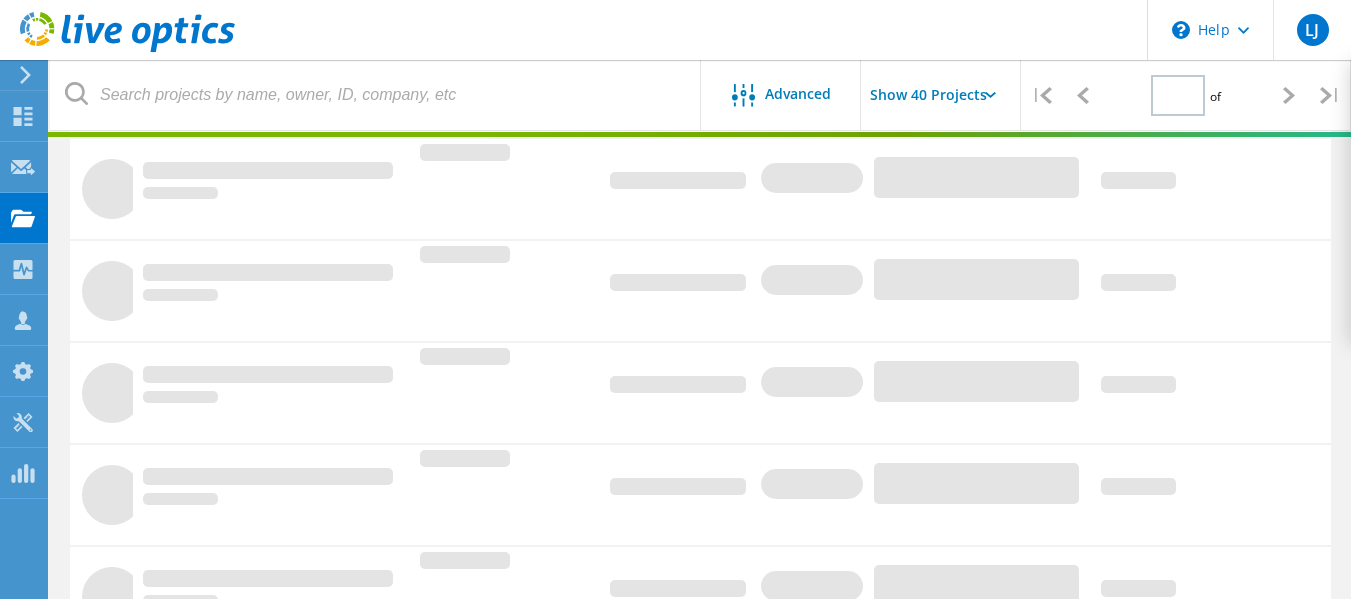 type on "1" 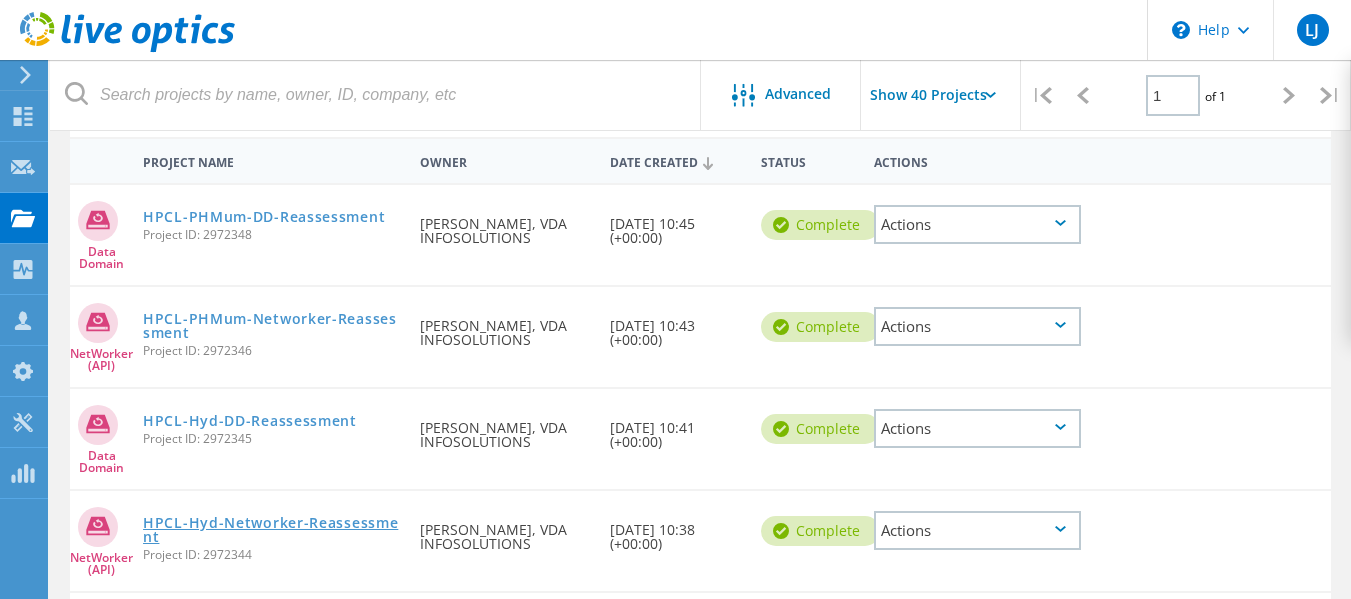 click on "HPCL-Hyd-Networker-Reassessment" 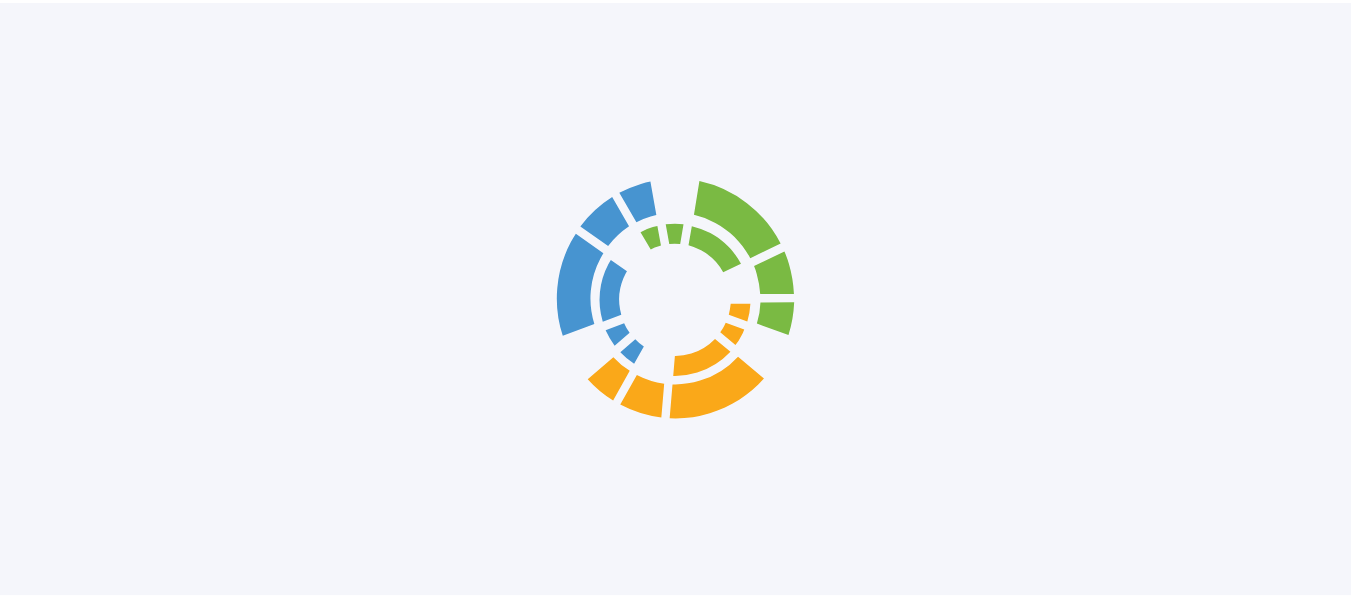 scroll, scrollTop: 0, scrollLeft: 0, axis: both 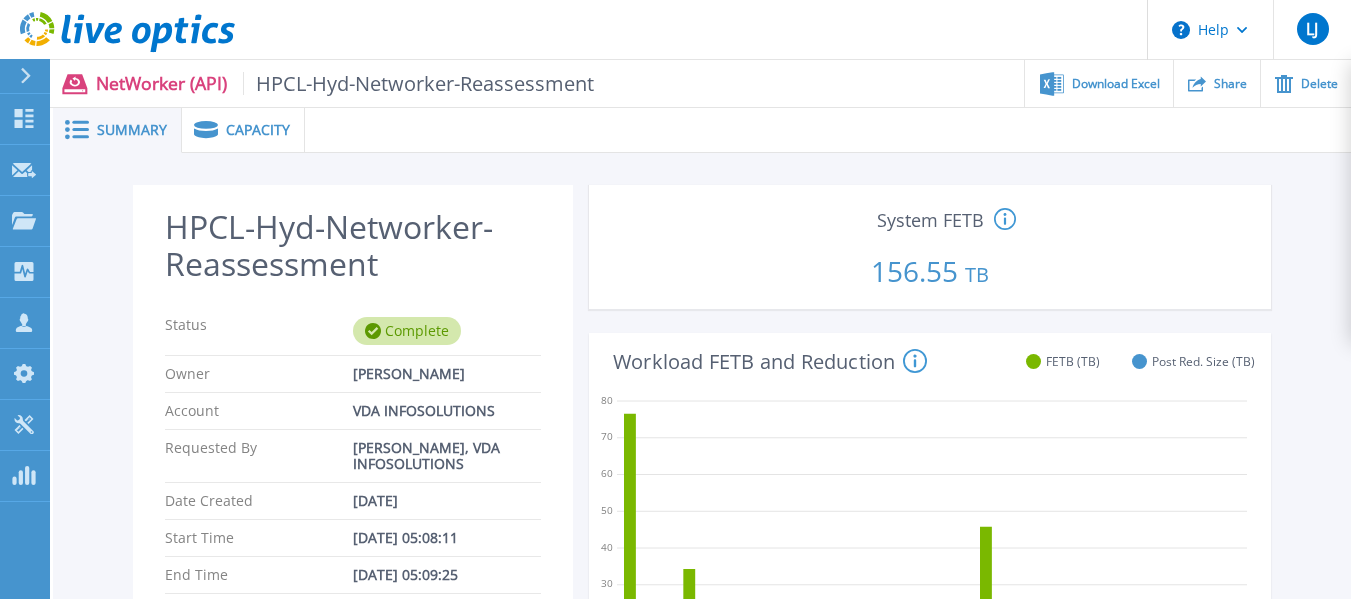 click 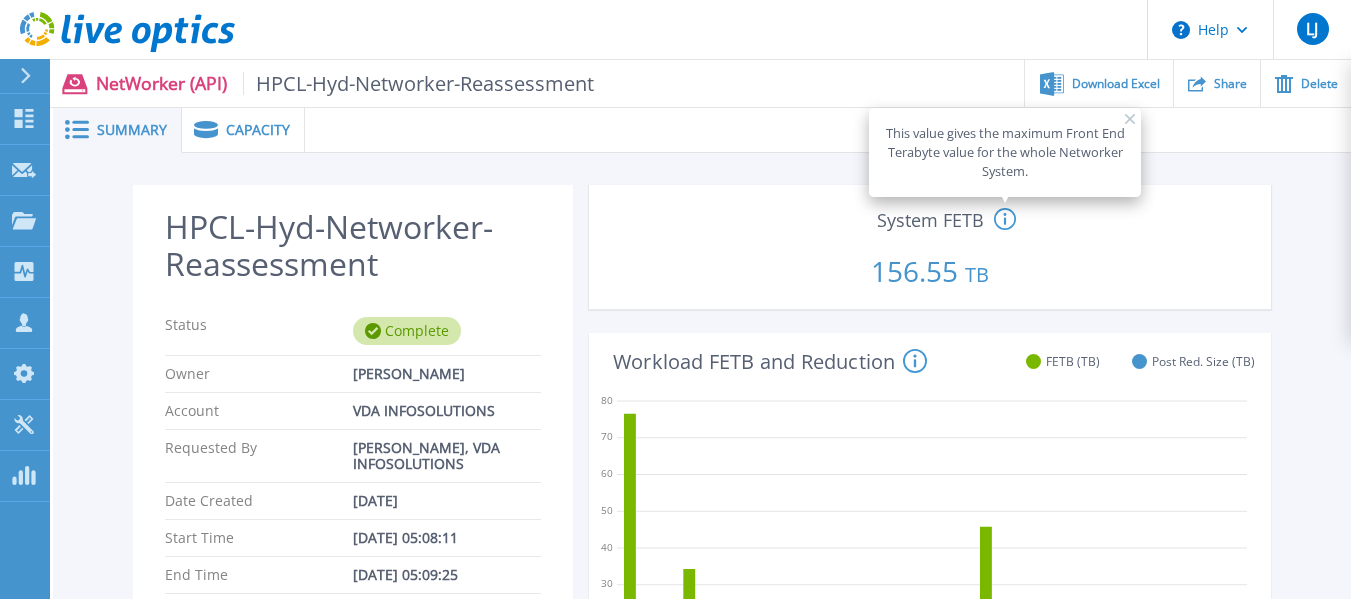 click 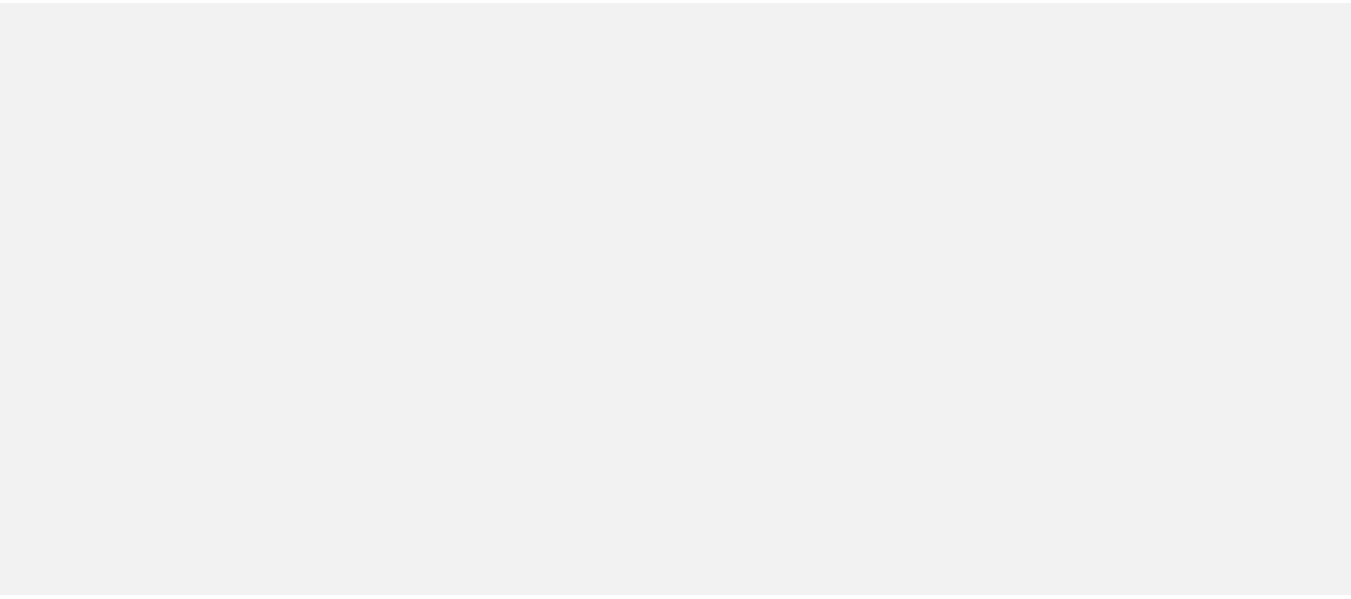 scroll, scrollTop: 0, scrollLeft: 0, axis: both 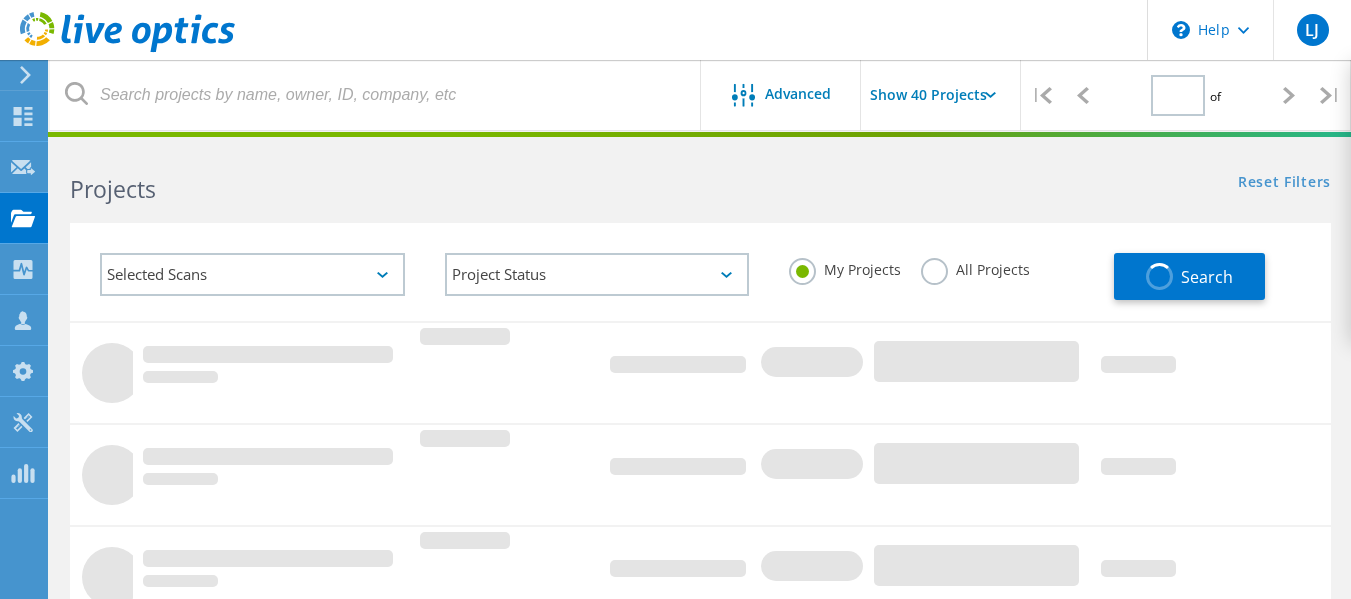 type on "1" 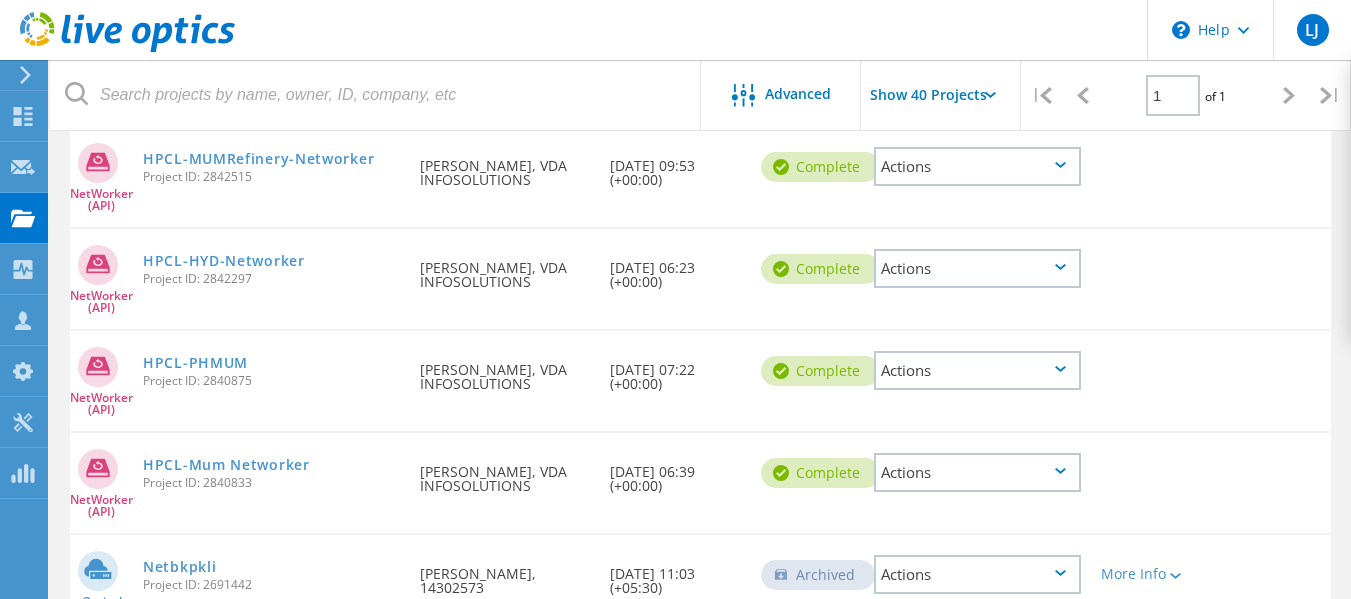 scroll, scrollTop: 1977, scrollLeft: 0, axis: vertical 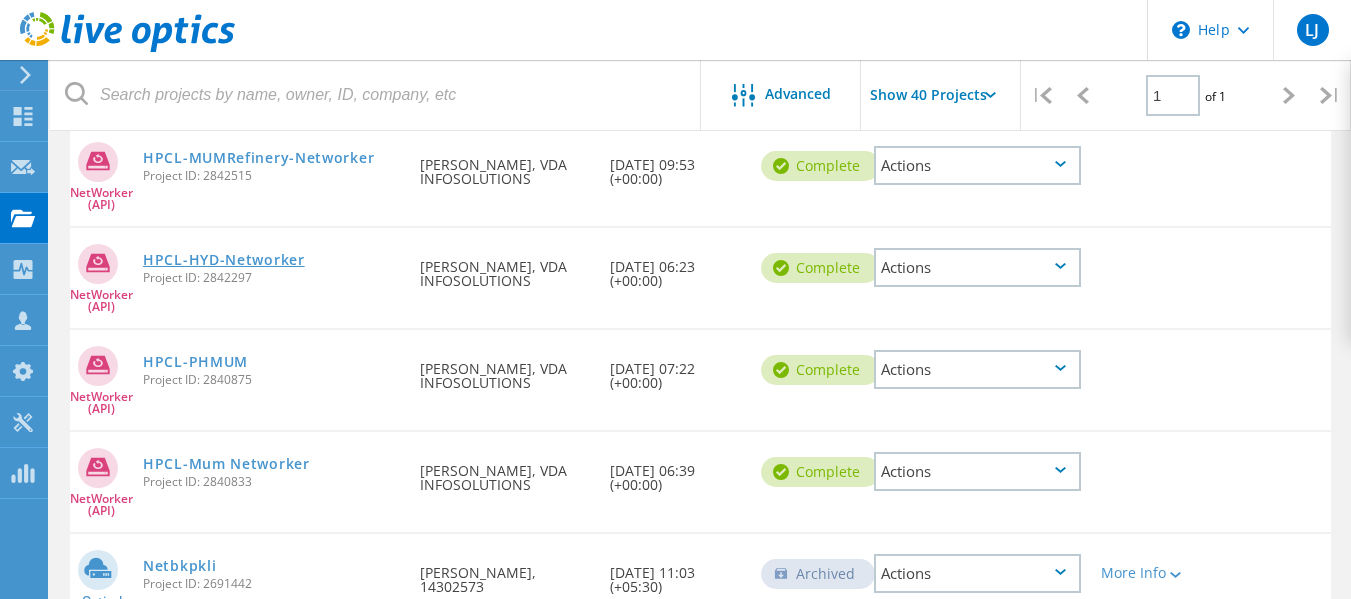 click on "HPCL-HYD-Networker" 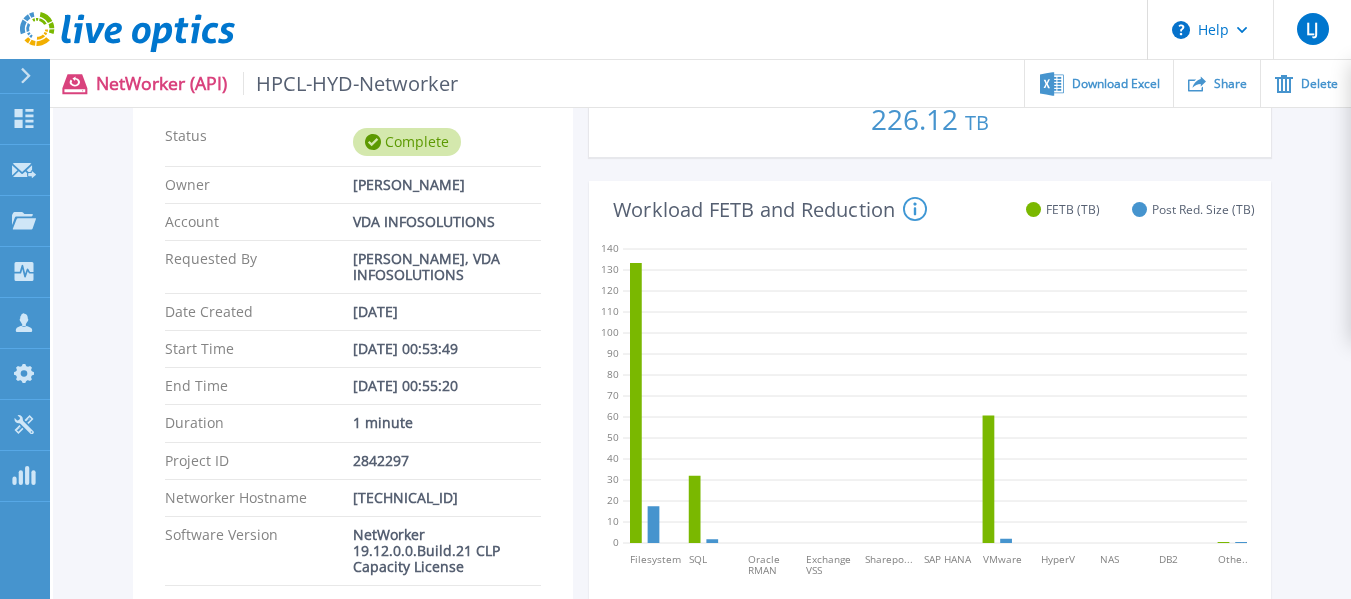 scroll, scrollTop: 0, scrollLeft: 0, axis: both 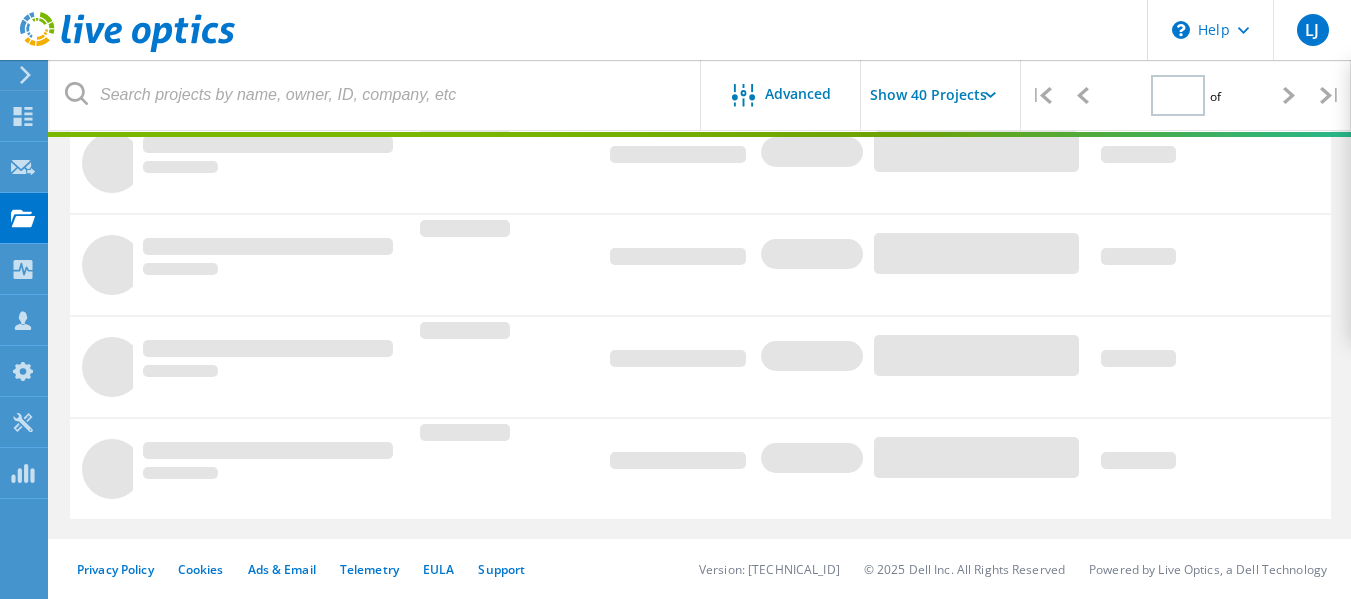type on "1" 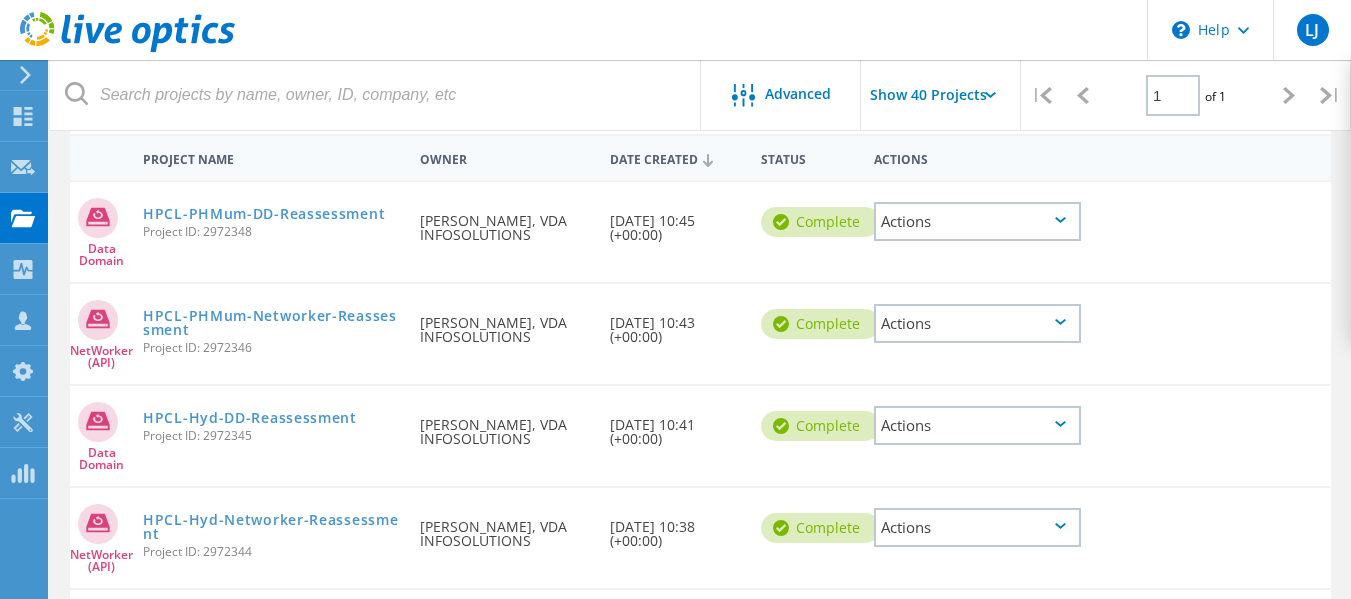 scroll, scrollTop: 186, scrollLeft: 0, axis: vertical 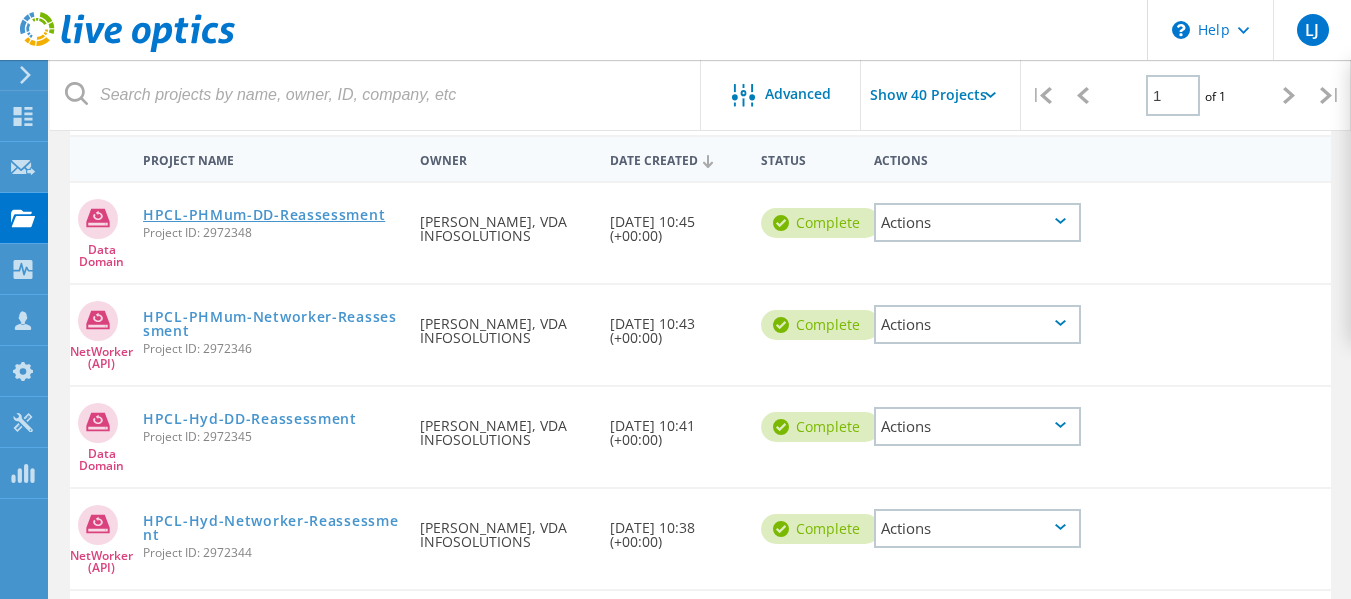 click on "HPCL-PHMum-DD-Reassessment" 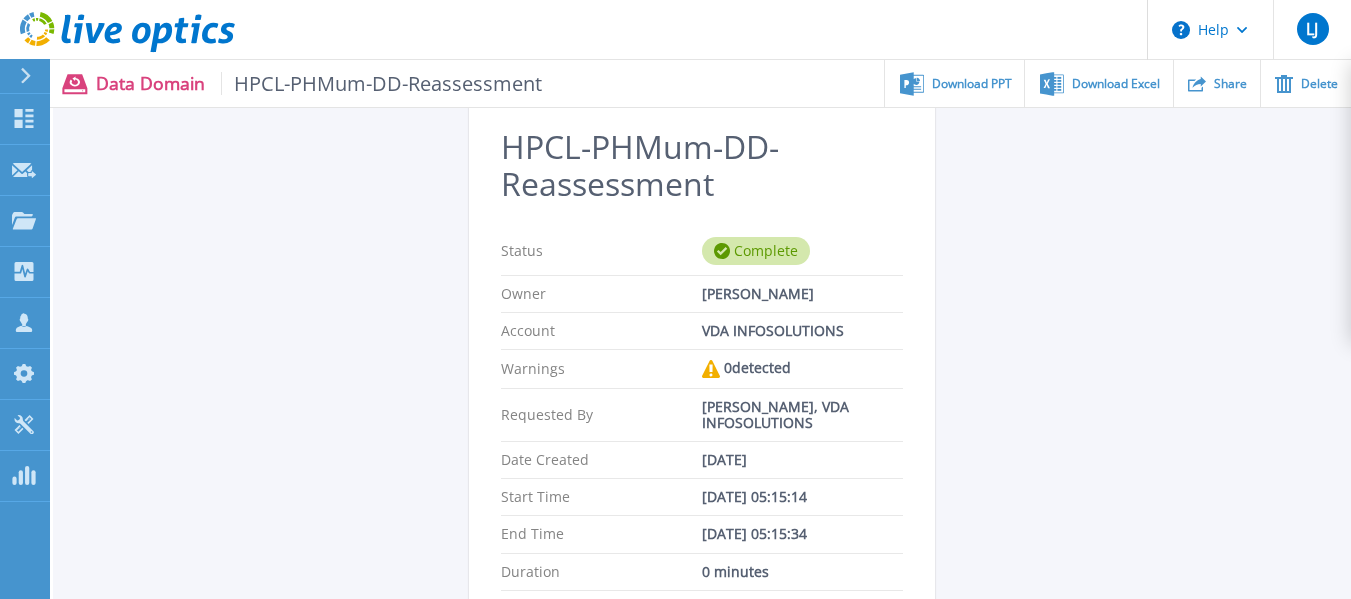 scroll, scrollTop: 0, scrollLeft: 0, axis: both 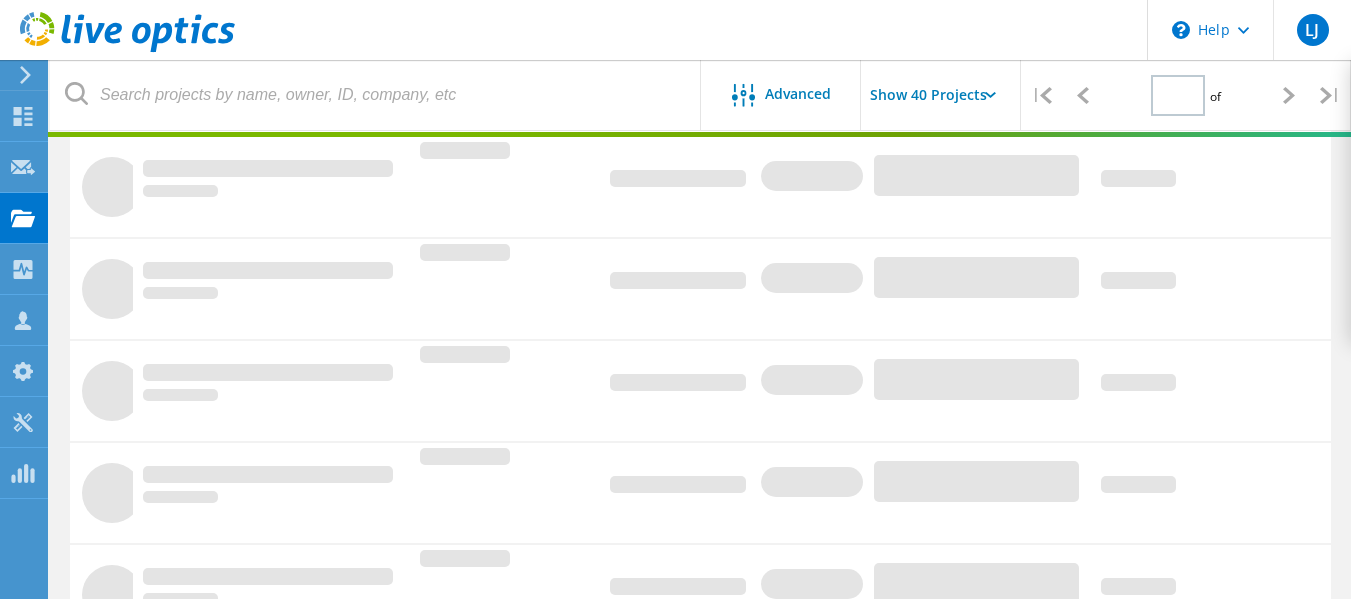 type on "1" 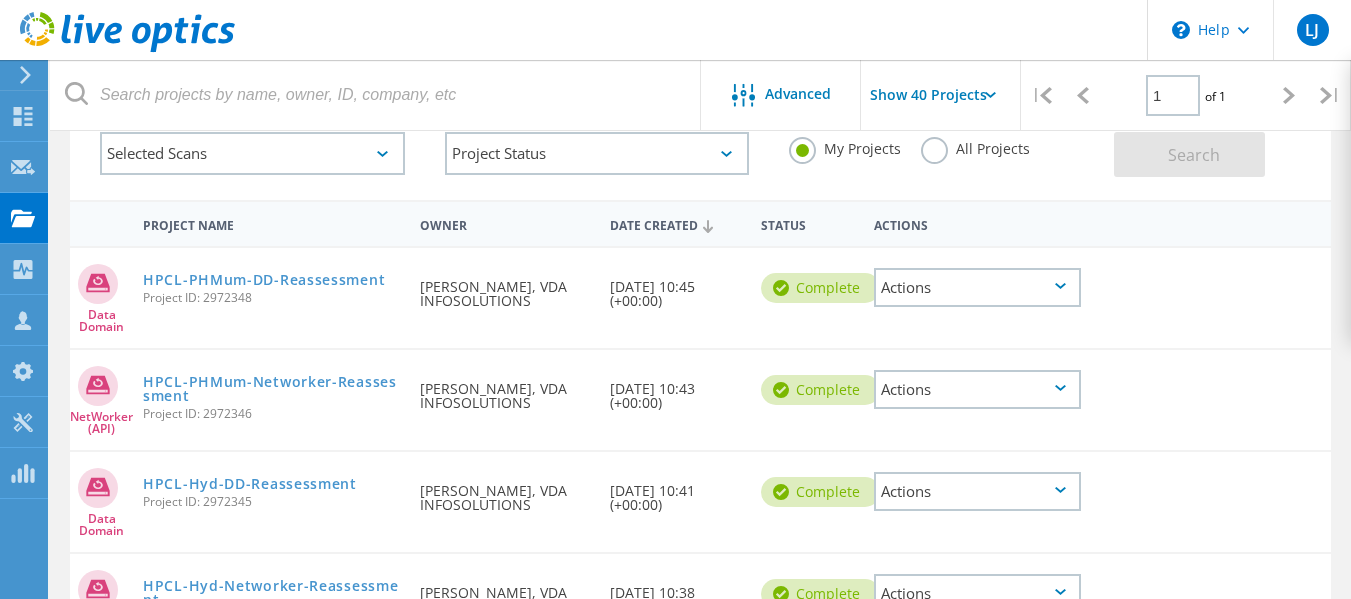 scroll, scrollTop: 120, scrollLeft: 0, axis: vertical 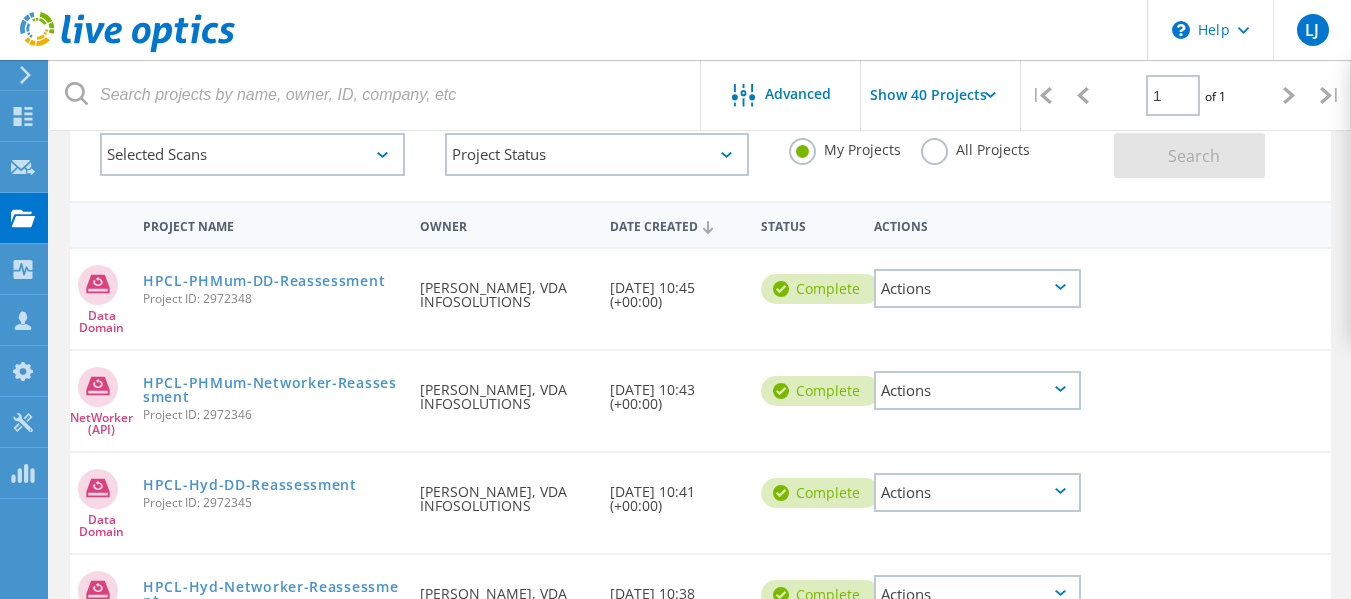 click on "Actions" 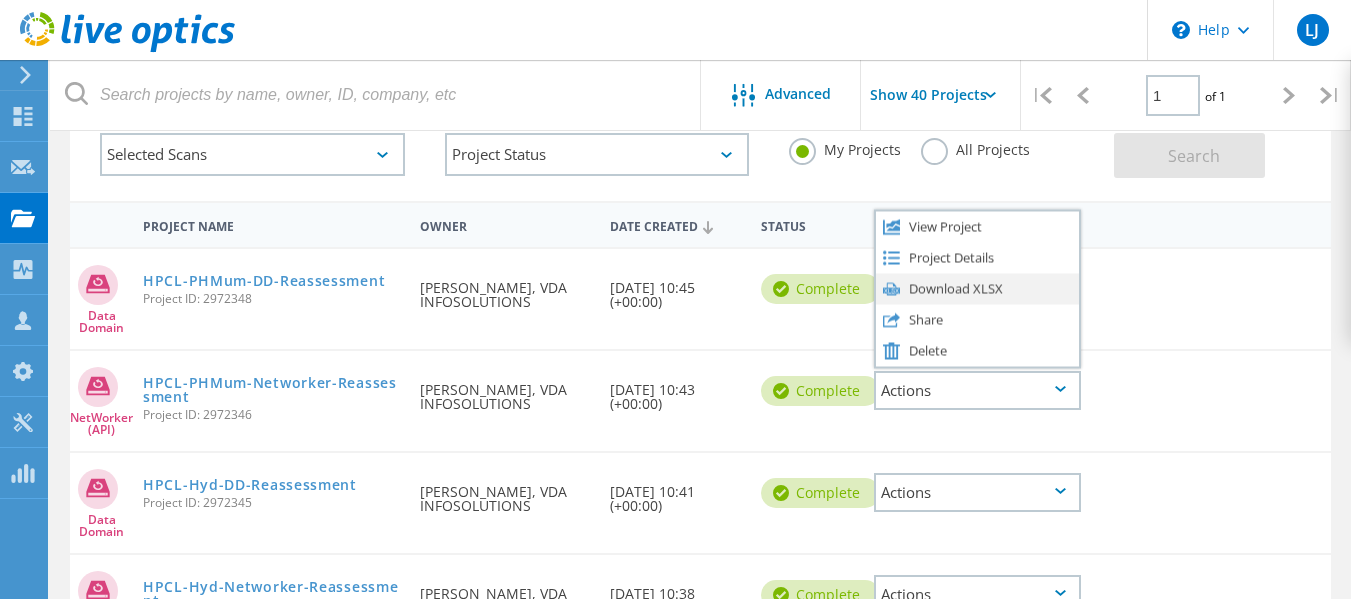 click on "Download XLSX" 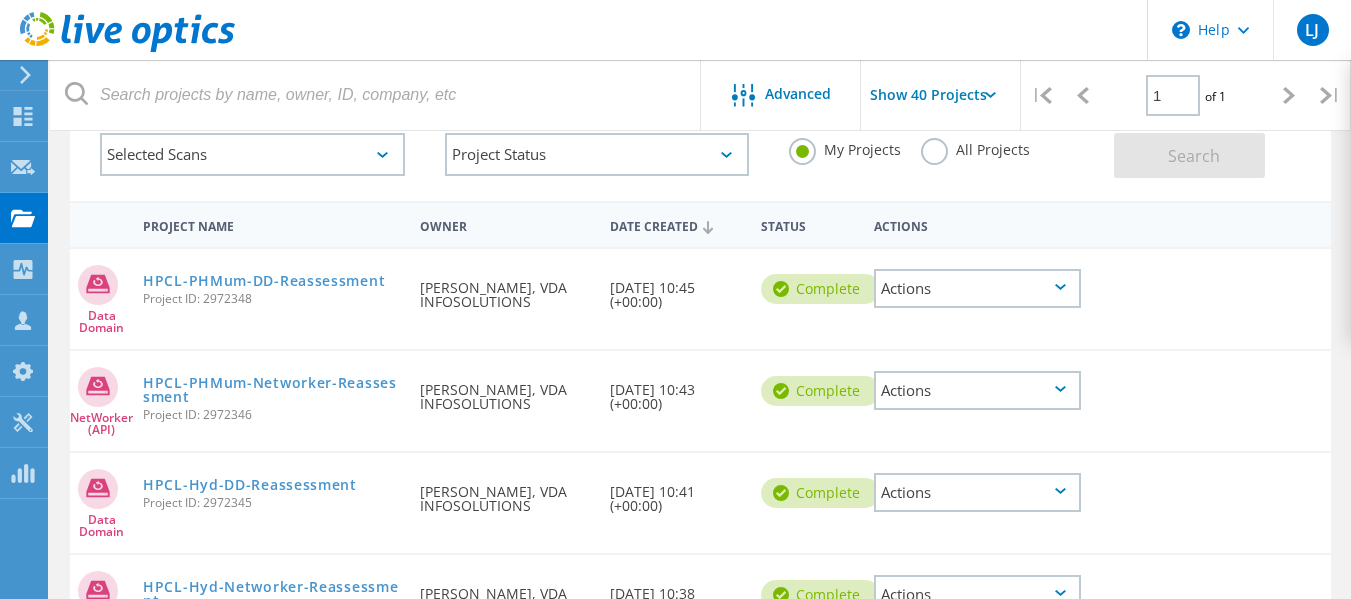 click on "Actions" 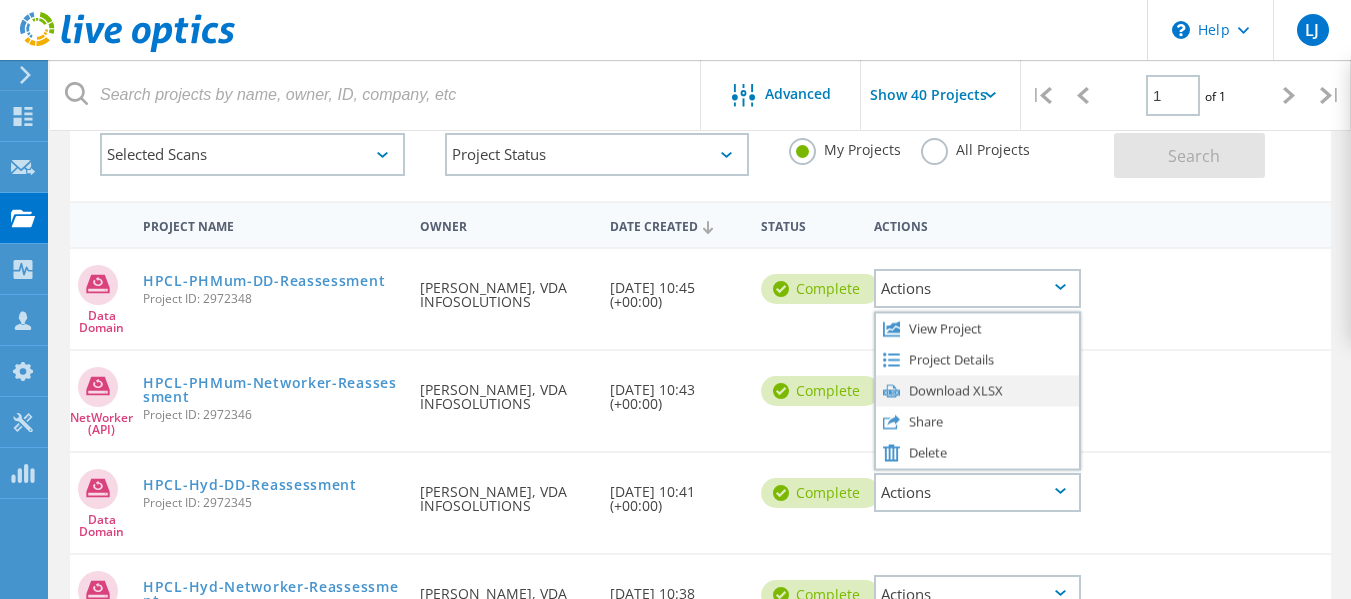 click on "Download XLSX" 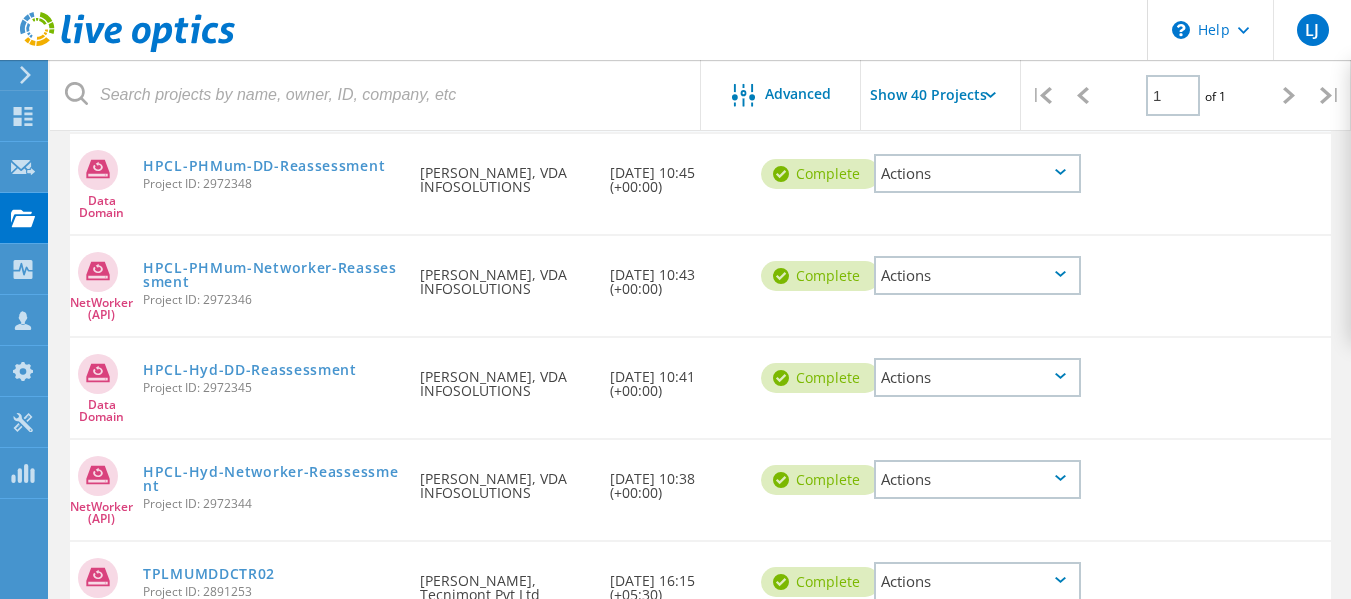 scroll, scrollTop: 236, scrollLeft: 0, axis: vertical 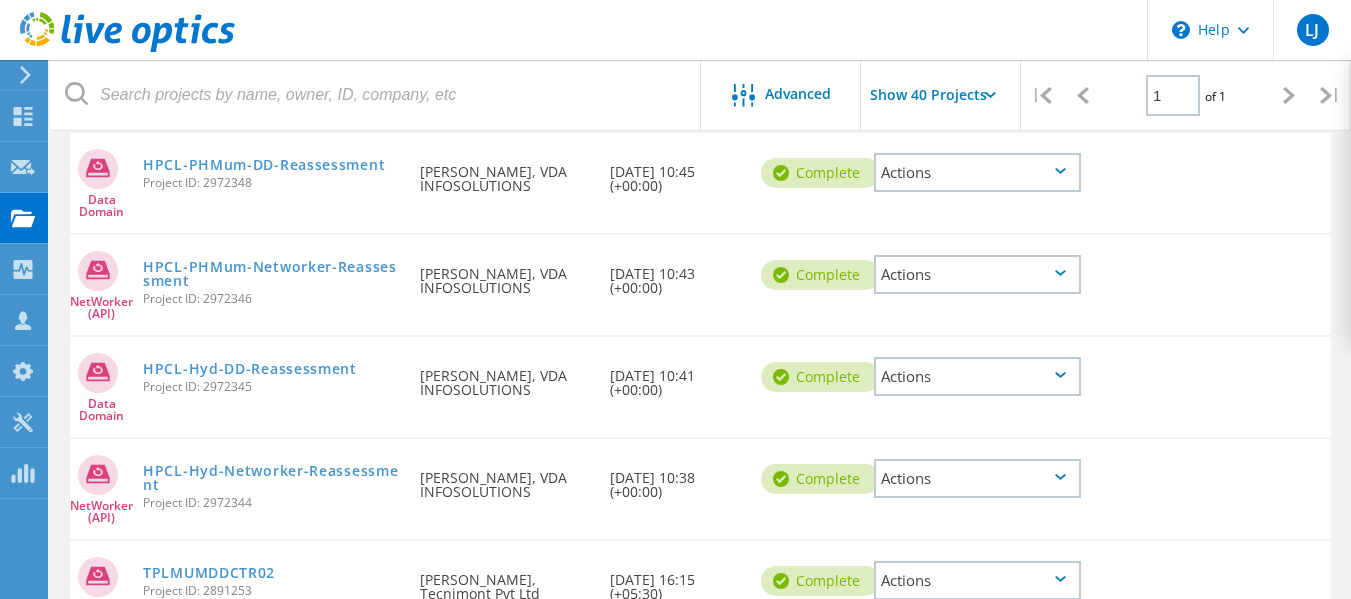 click on "Actions" 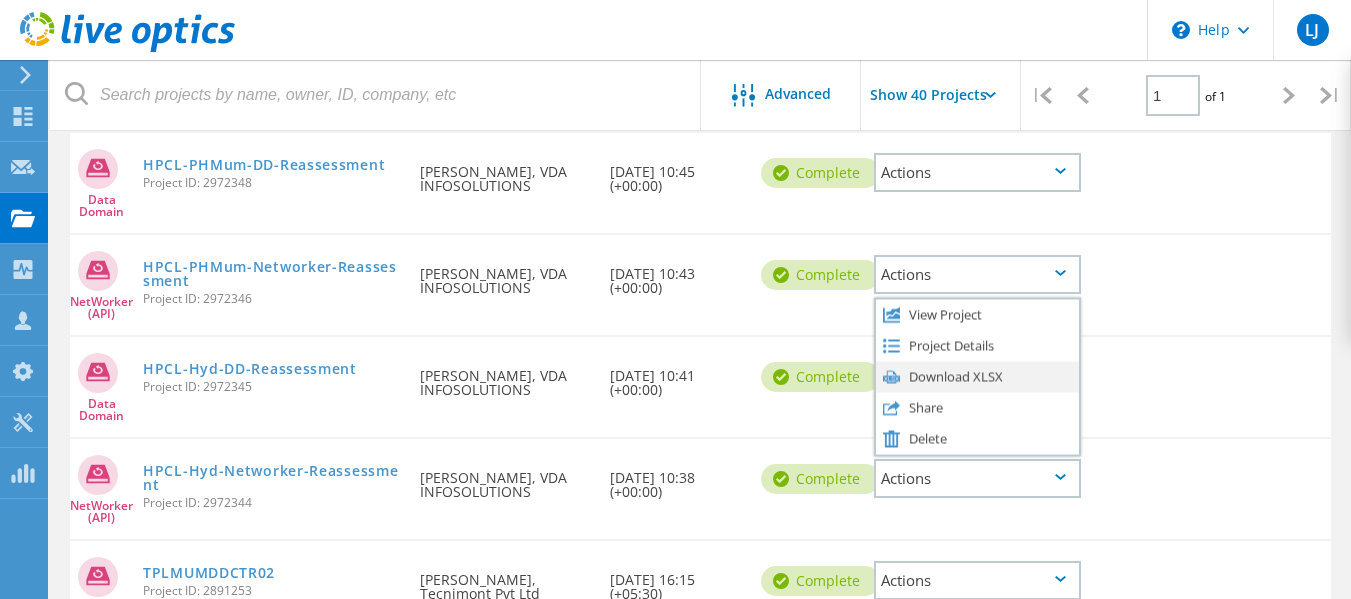 click on "Download XLSX" 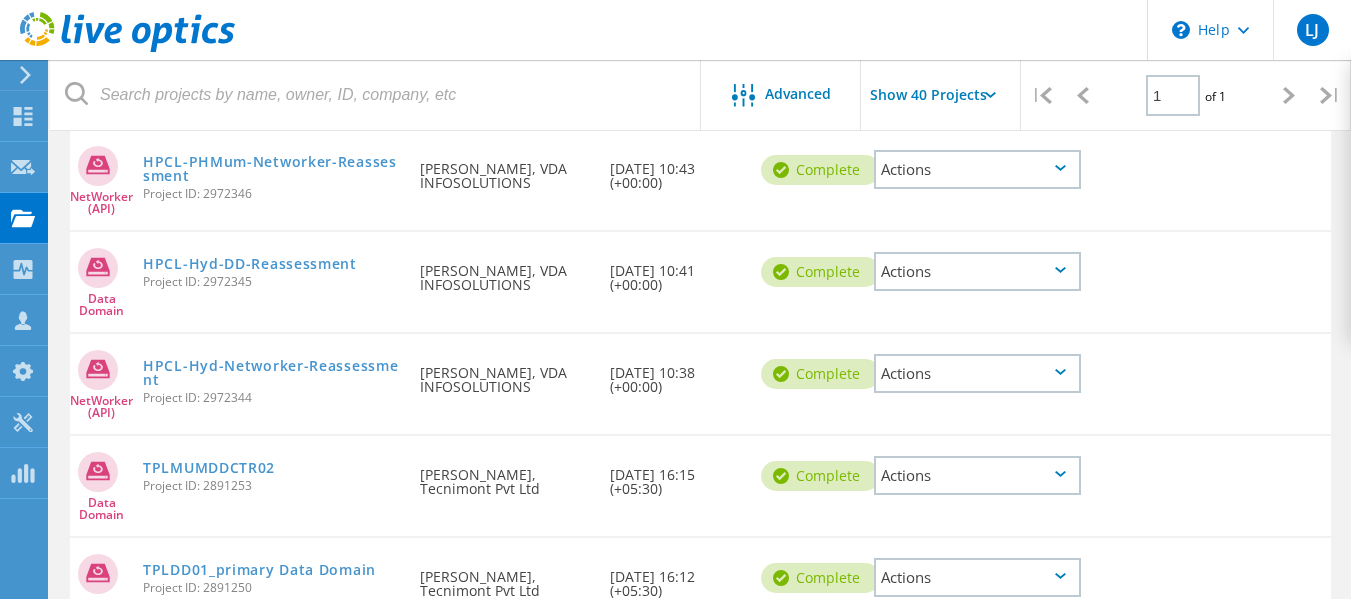 scroll, scrollTop: 344, scrollLeft: 0, axis: vertical 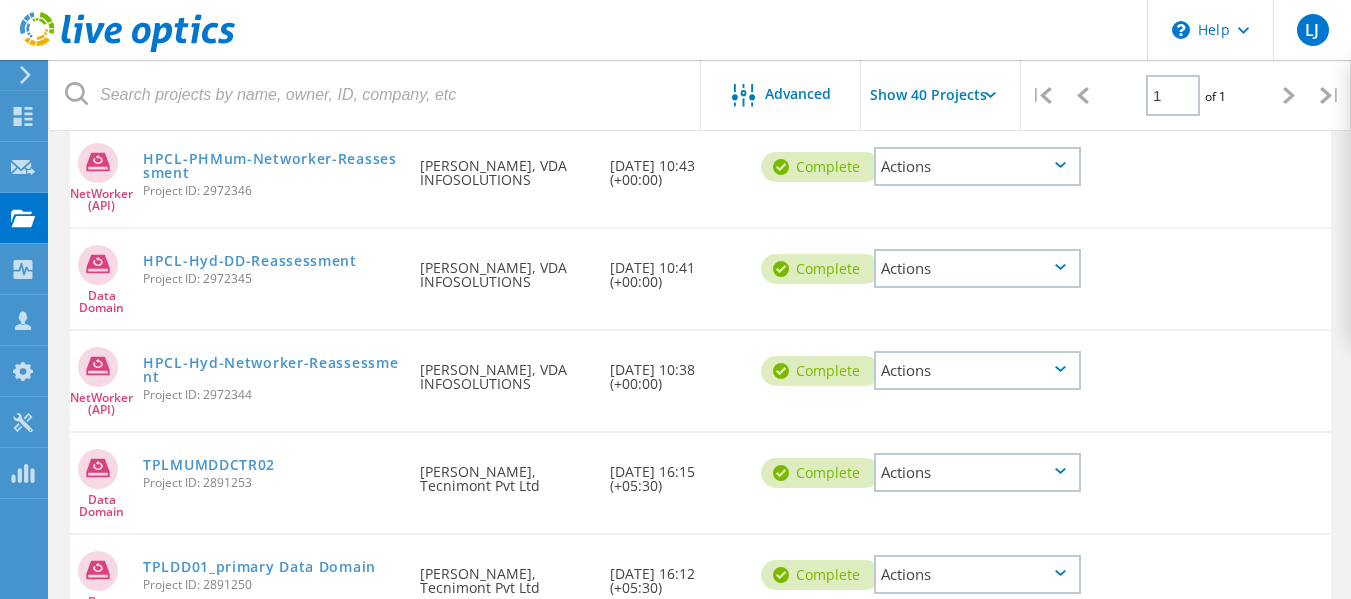 click on "Actions" 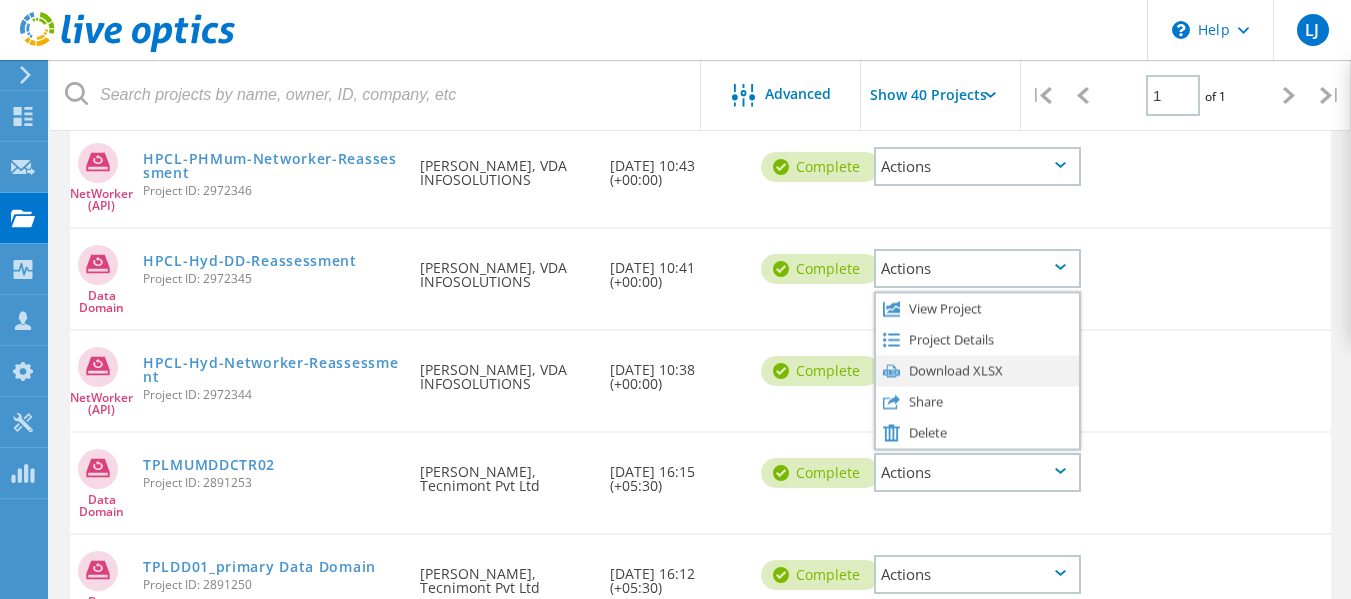 click on "Download XLSX" 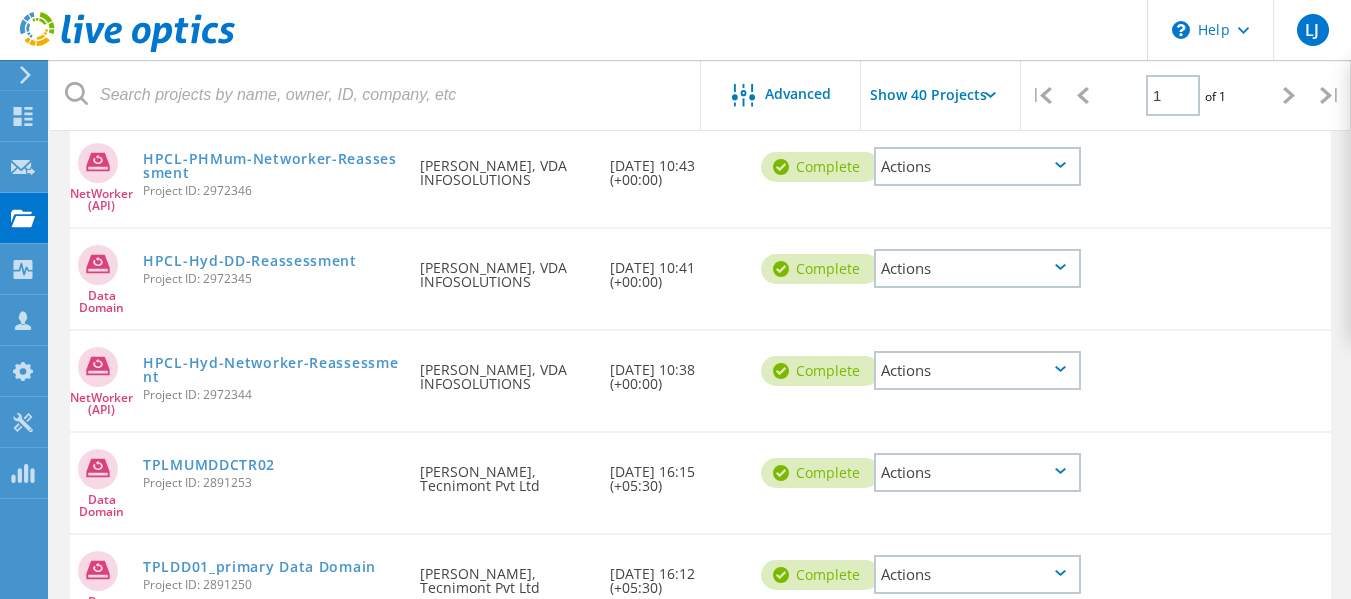 click on "\n   Help  Explore Helpful Articles Contact Support LJ Channel Partner [PERSON_NAME] [PERSON_NAME][EMAIL_ADDRESS][PERSON_NAME][DOMAIN_NAME] VDA INFOSOLUTIONS My Profile Log Out" at bounding box center [675, 30] 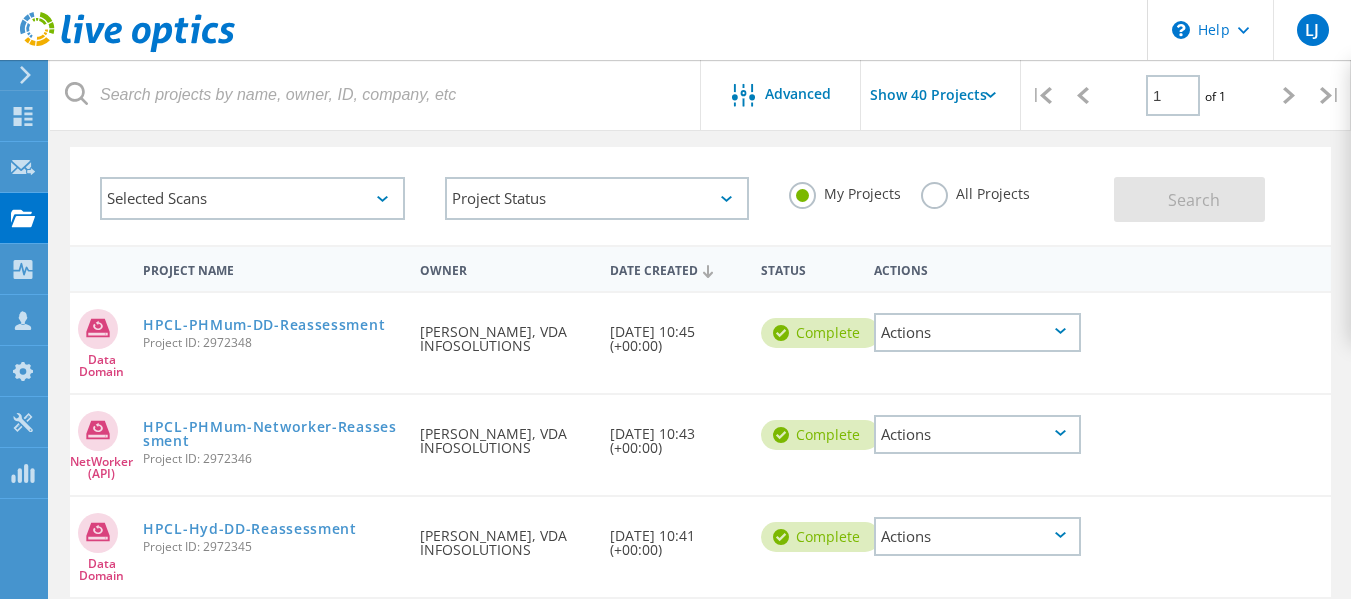 scroll, scrollTop: 126, scrollLeft: 0, axis: vertical 